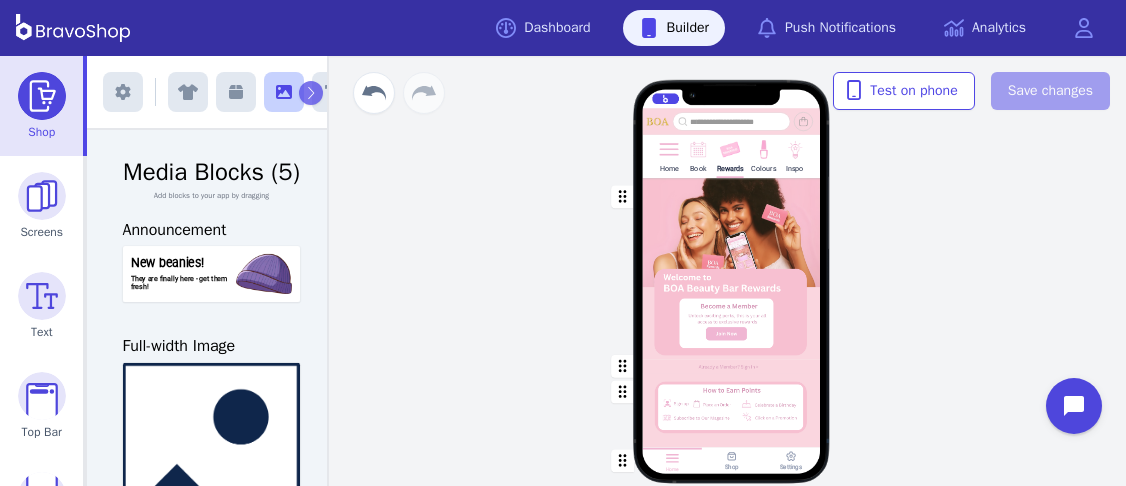 scroll, scrollTop: 0, scrollLeft: 0, axis: both 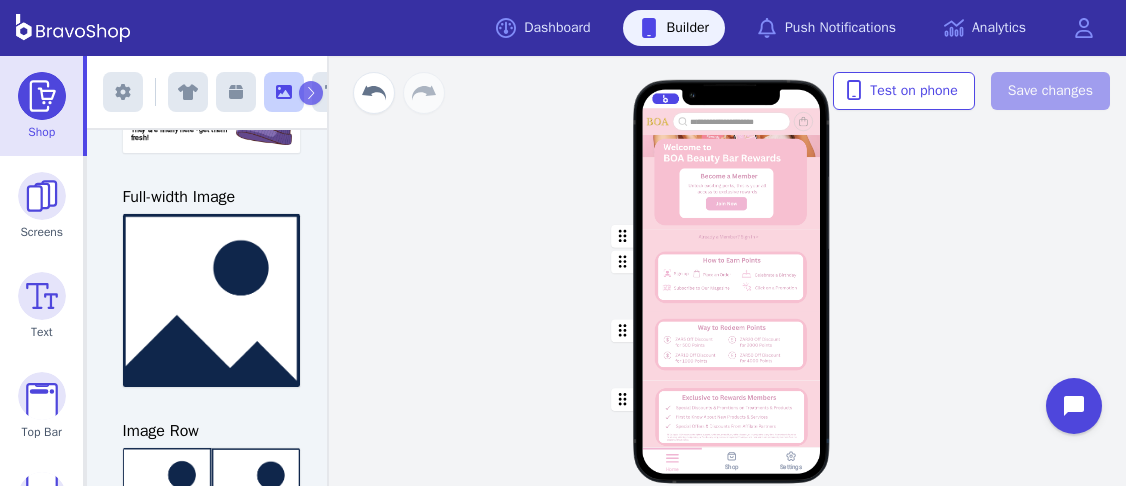 click at bounding box center (732, 277) 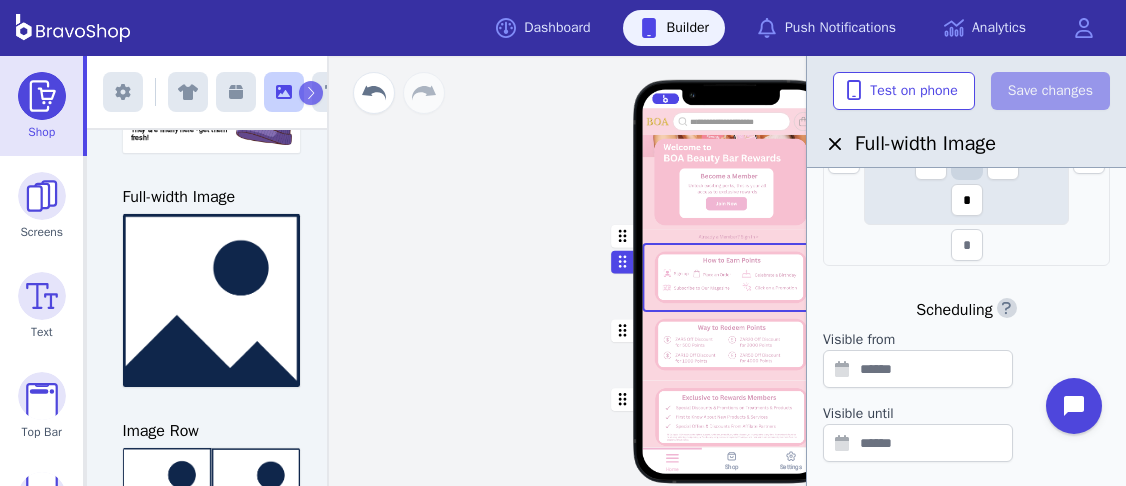 scroll, scrollTop: 722, scrollLeft: 0, axis: vertical 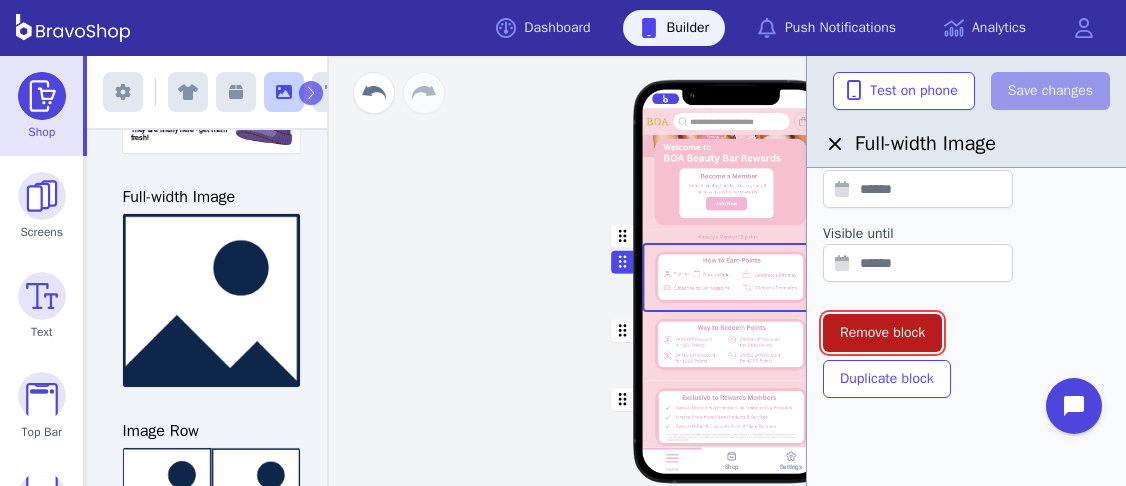 click on "Remove block" at bounding box center [882, 333] 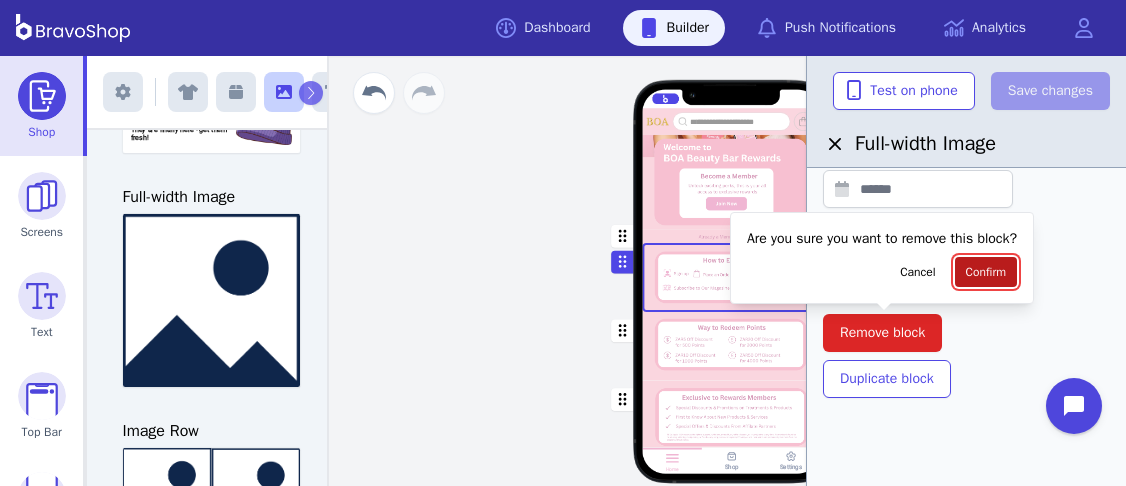 click on "Confirm" at bounding box center (986, 272) 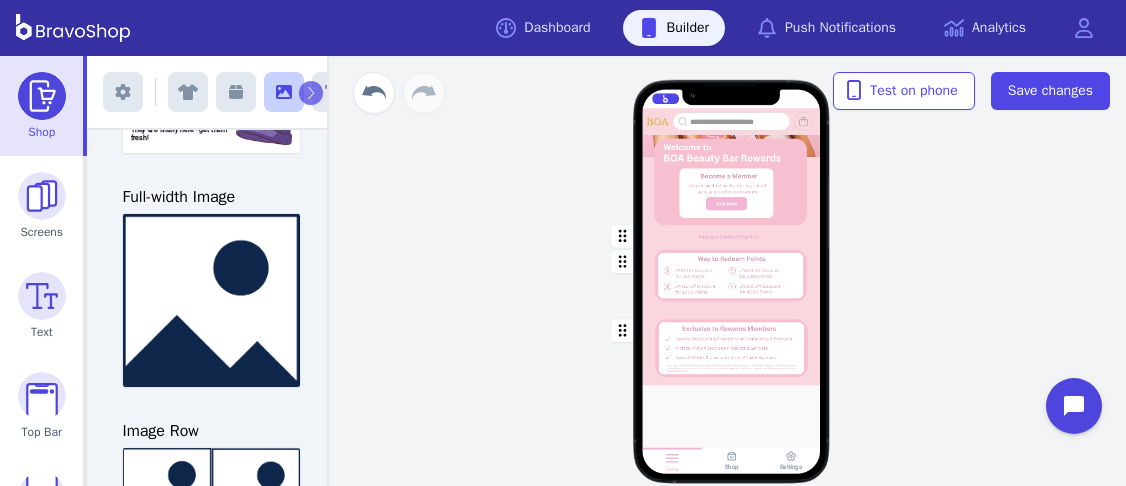 click at bounding box center [732, 277] 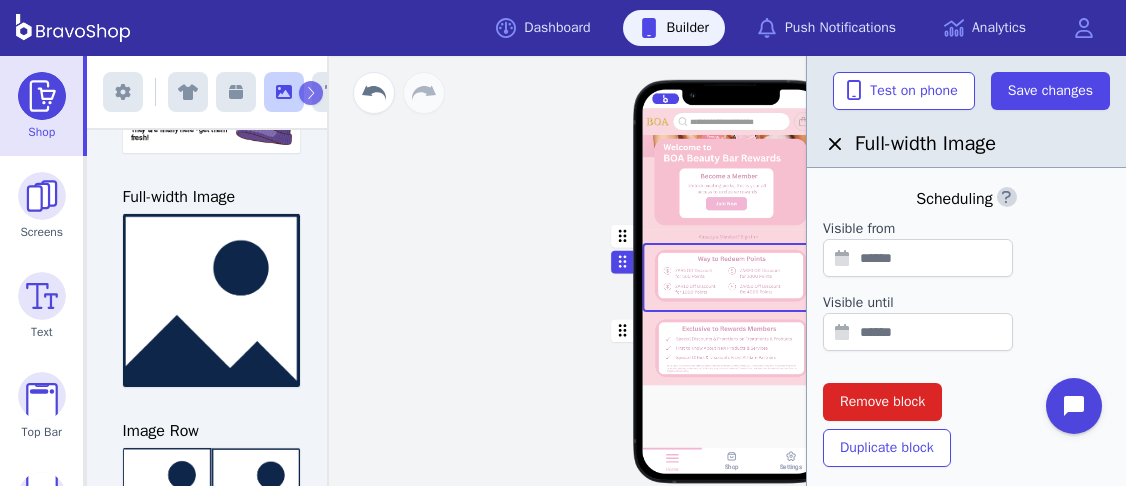 scroll, scrollTop: 658, scrollLeft: 0, axis: vertical 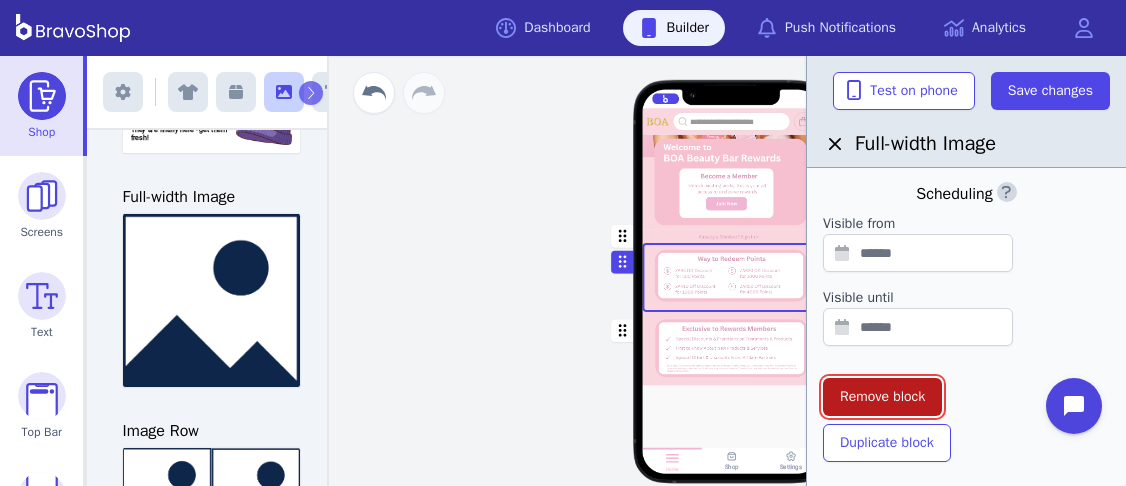 click on "Remove block" at bounding box center [882, 397] 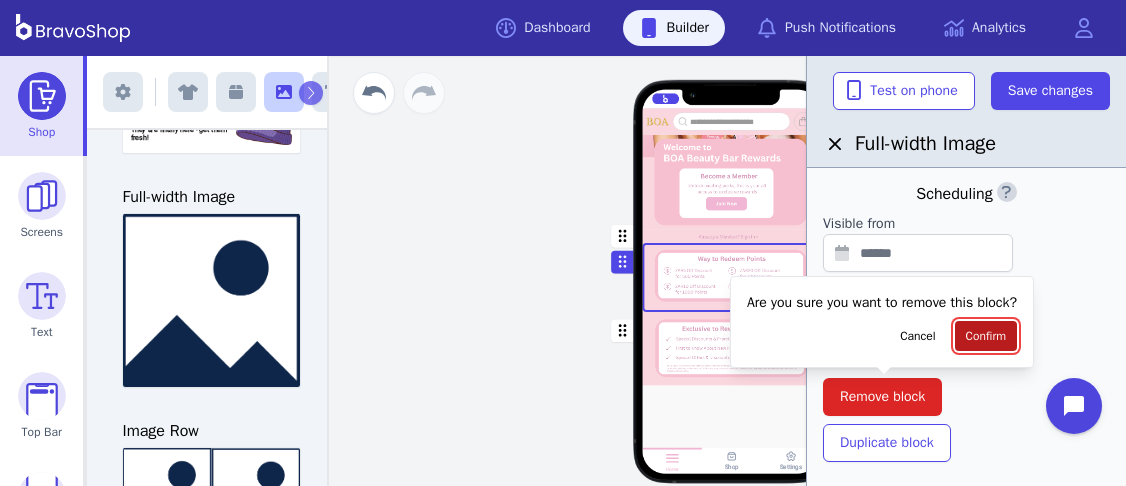 click on "Confirm" at bounding box center [986, 336] 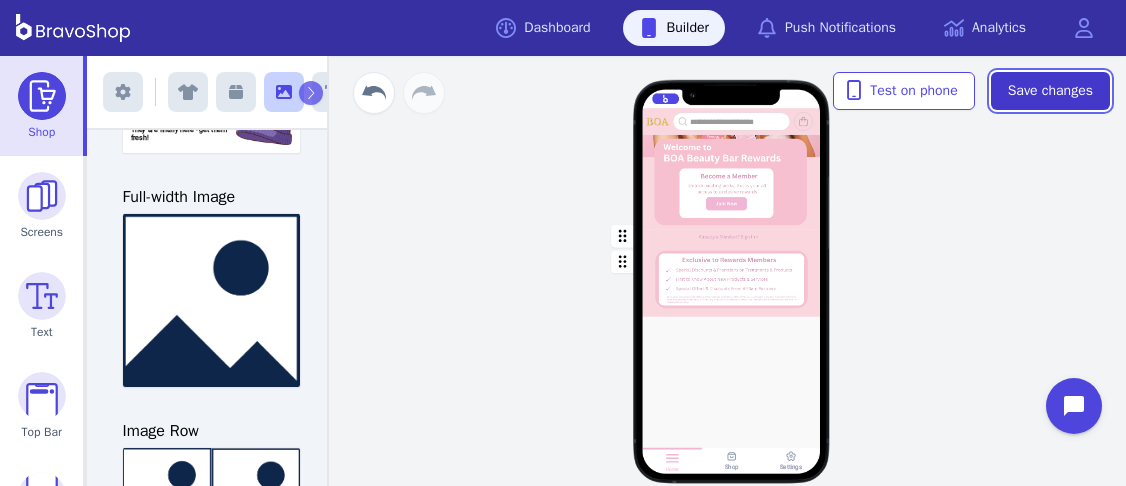 click on "Save changes" at bounding box center (1050, 91) 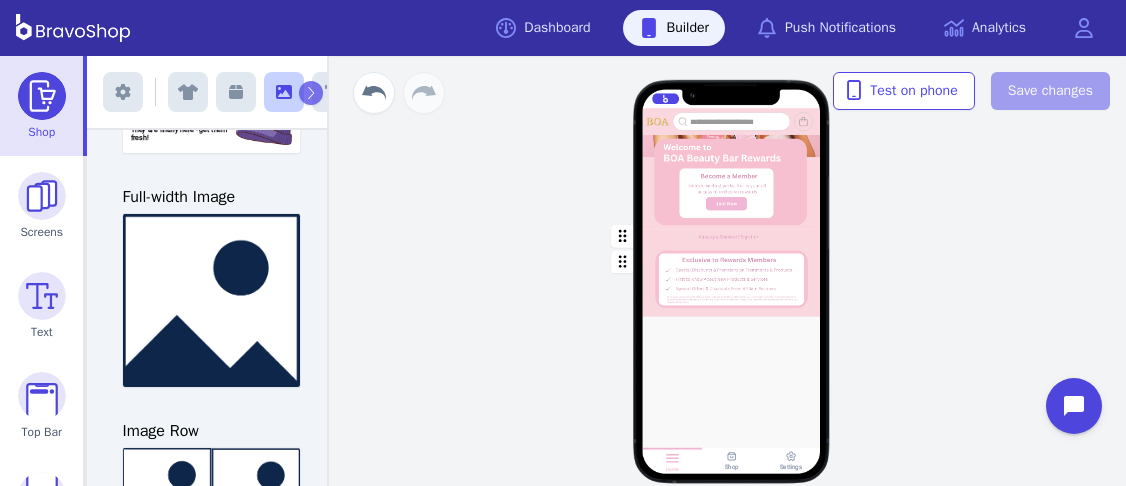 click at bounding box center (732, 139) 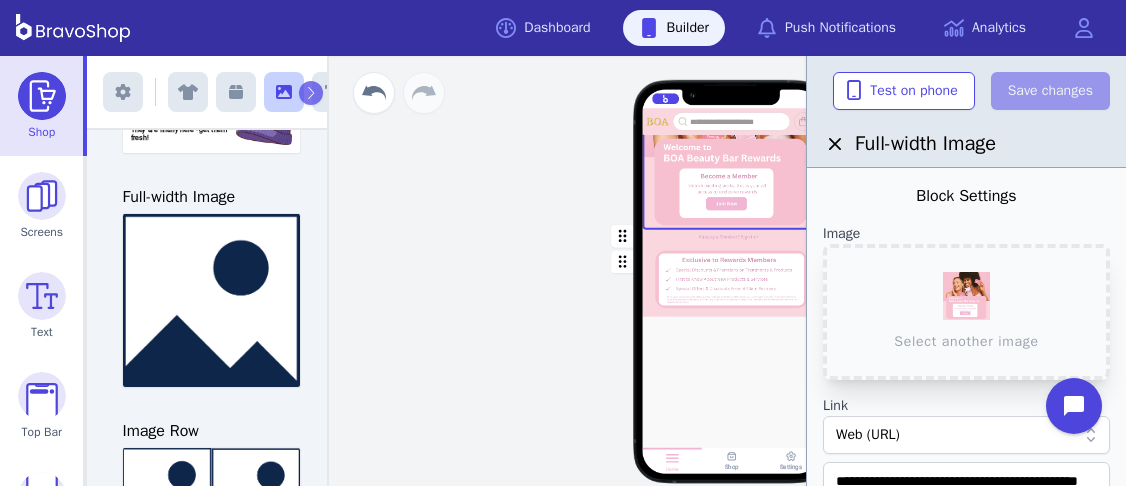 click on "Home Book Rewards Colours Inspo Drag a block here to get started Home Shop Settings" at bounding box center [731, 291] 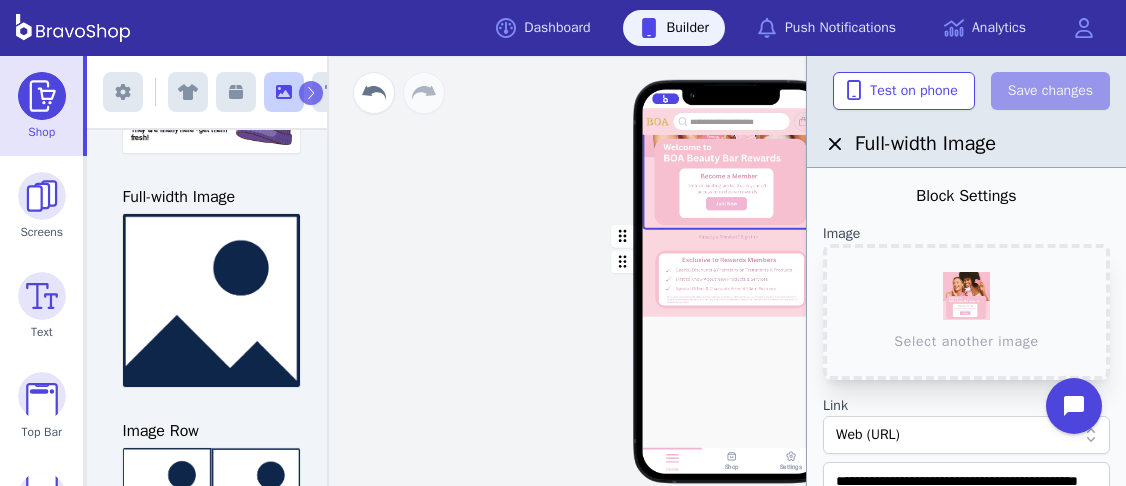 click at bounding box center (732, 139) 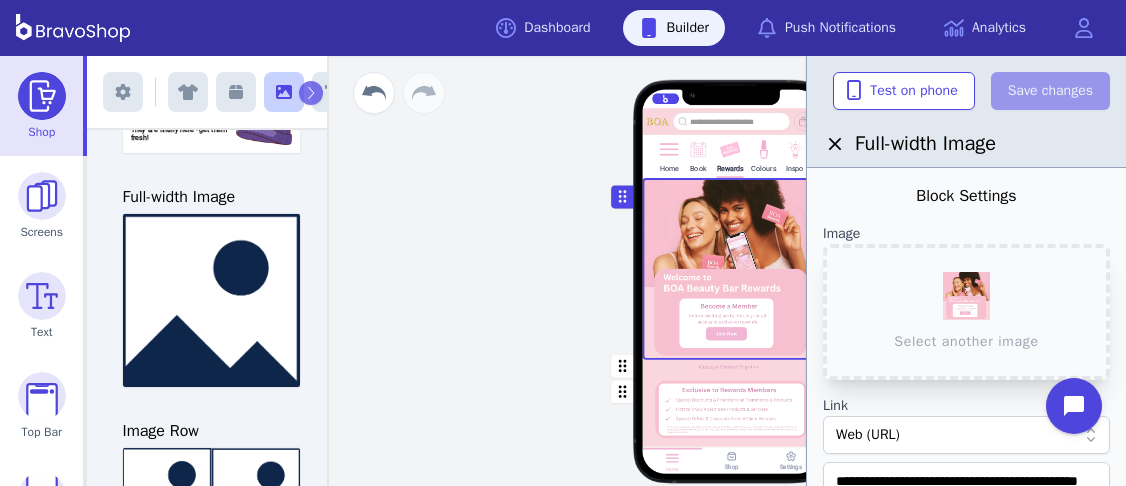 click on "Book" at bounding box center (698, 168) 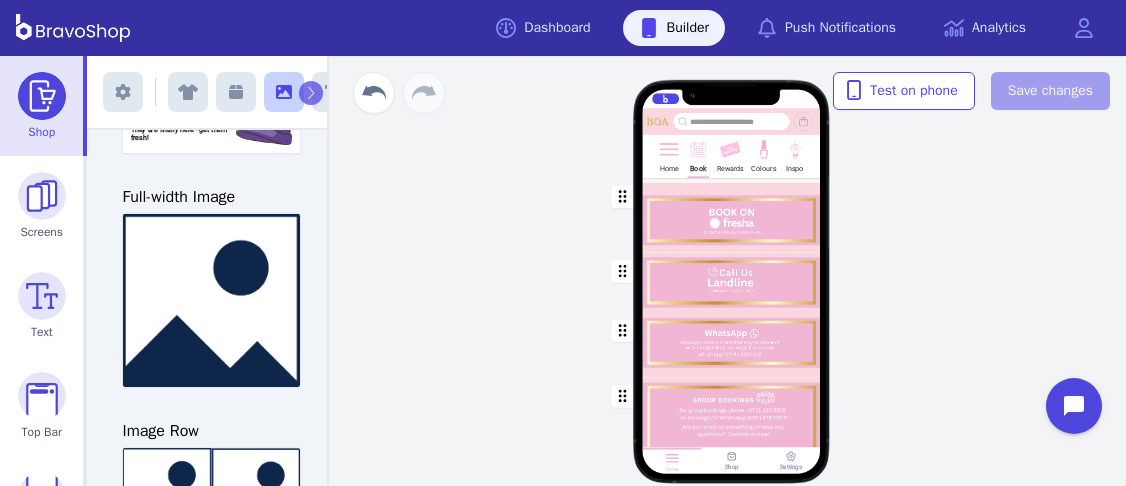 click at bounding box center (732, 215) 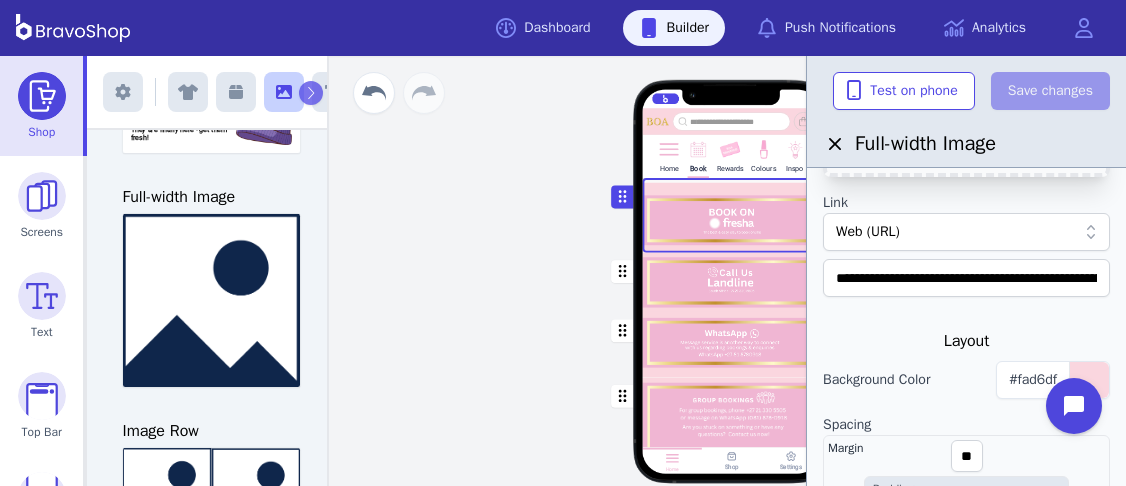 scroll, scrollTop: 202, scrollLeft: 0, axis: vertical 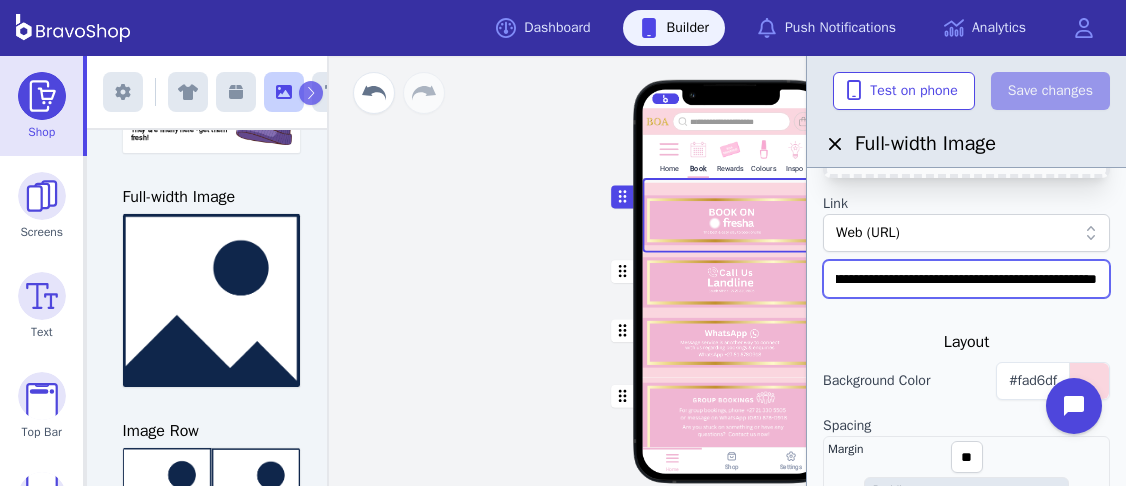drag, startPoint x: 834, startPoint y: 282, endPoint x: 1125, endPoint y: 276, distance: 291.06186 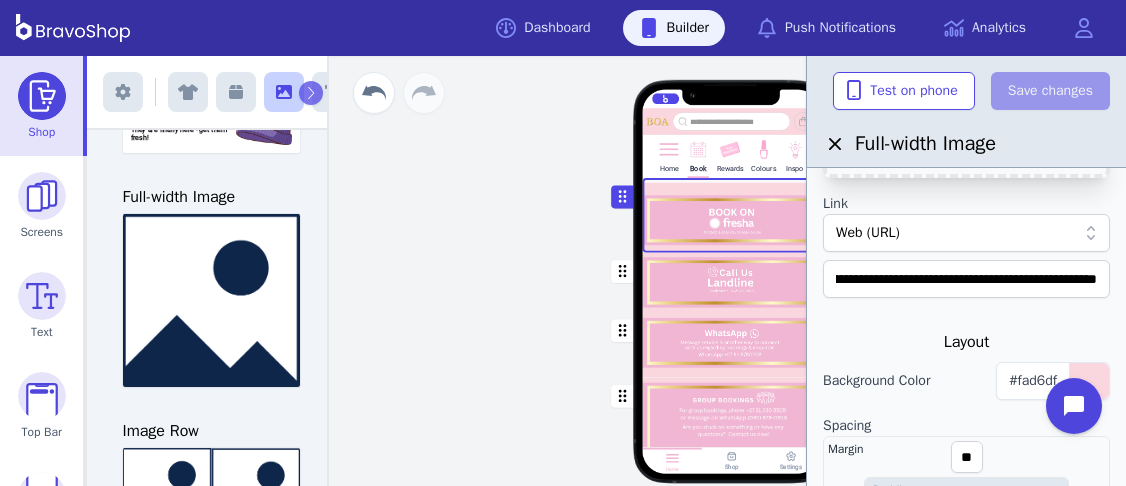 click at bounding box center (729, 148) 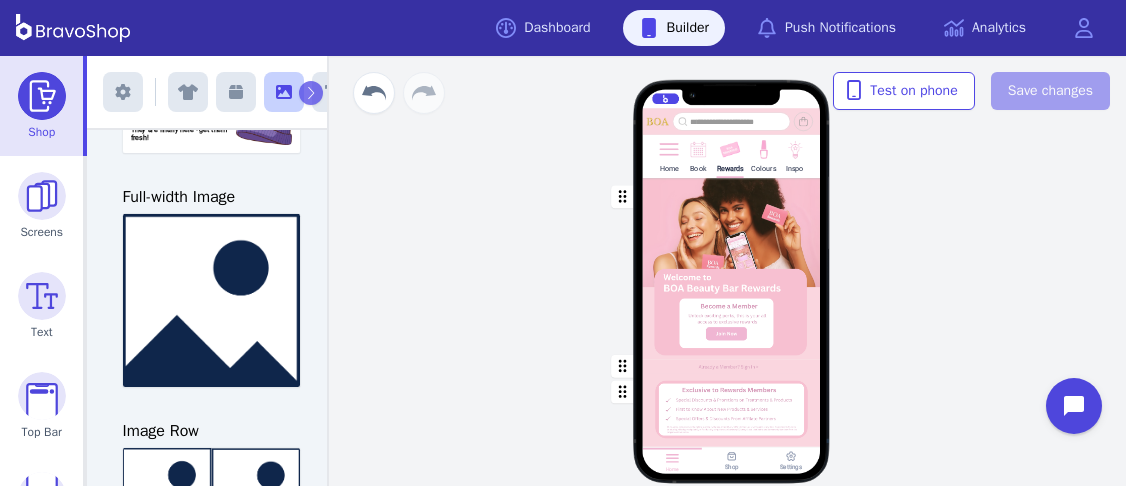 click at bounding box center (732, 269) 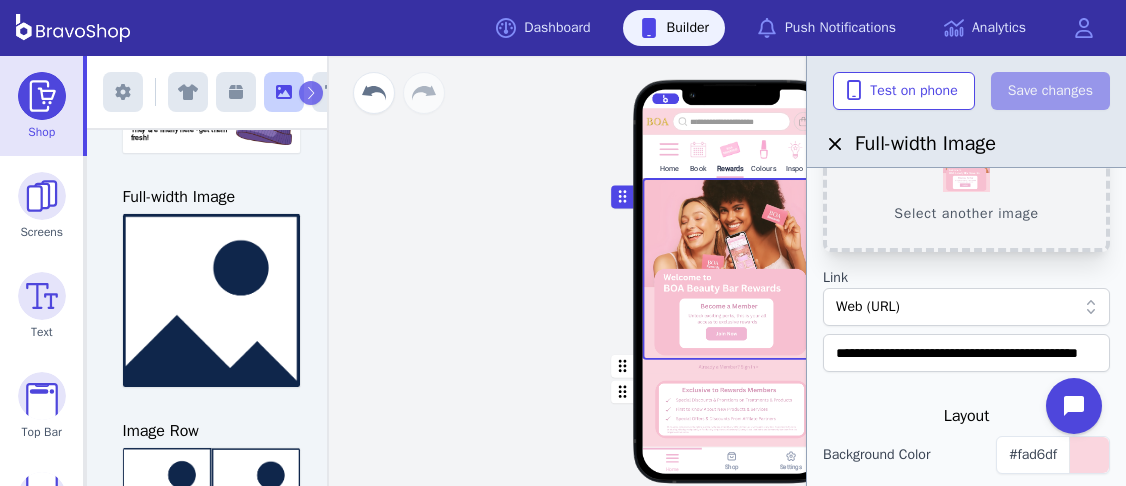 scroll, scrollTop: 131, scrollLeft: 0, axis: vertical 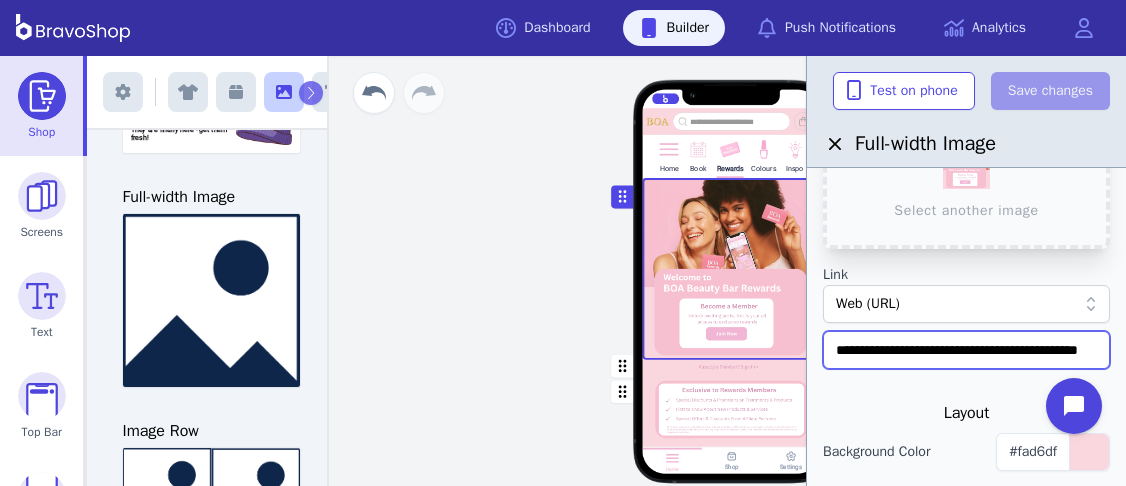 drag, startPoint x: 831, startPoint y: 348, endPoint x: 1125, endPoint y: 340, distance: 294.10883 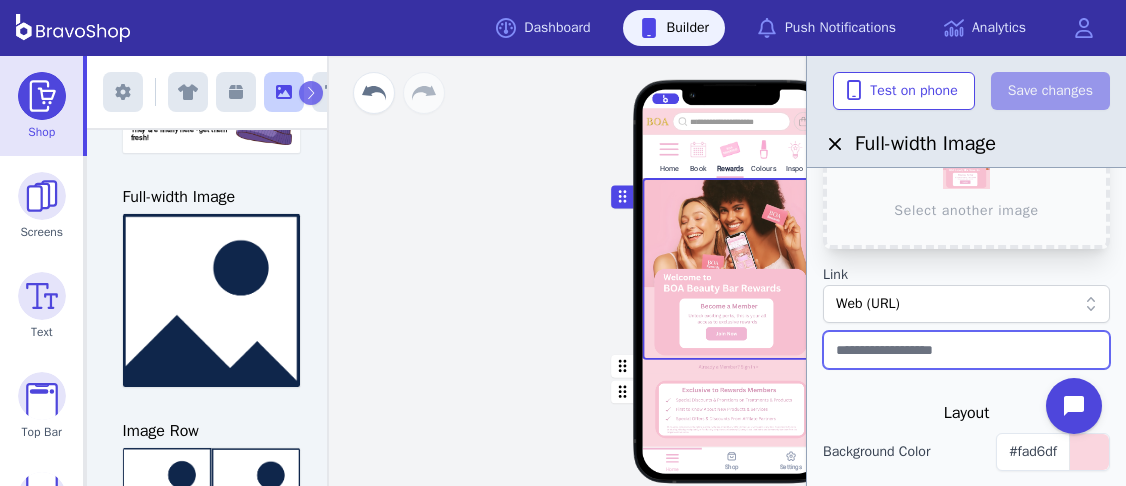scroll, scrollTop: 0, scrollLeft: 0, axis: both 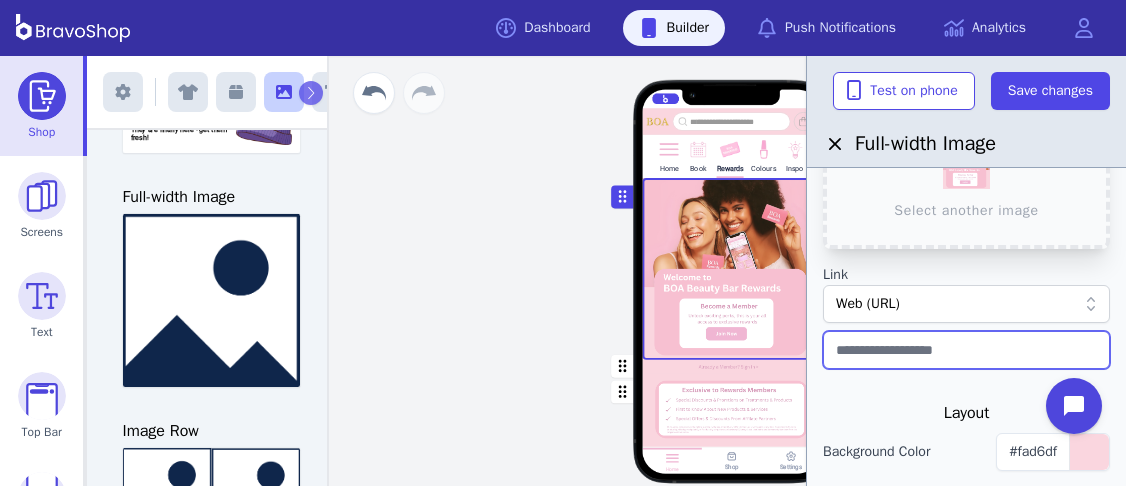 paste on "**********" 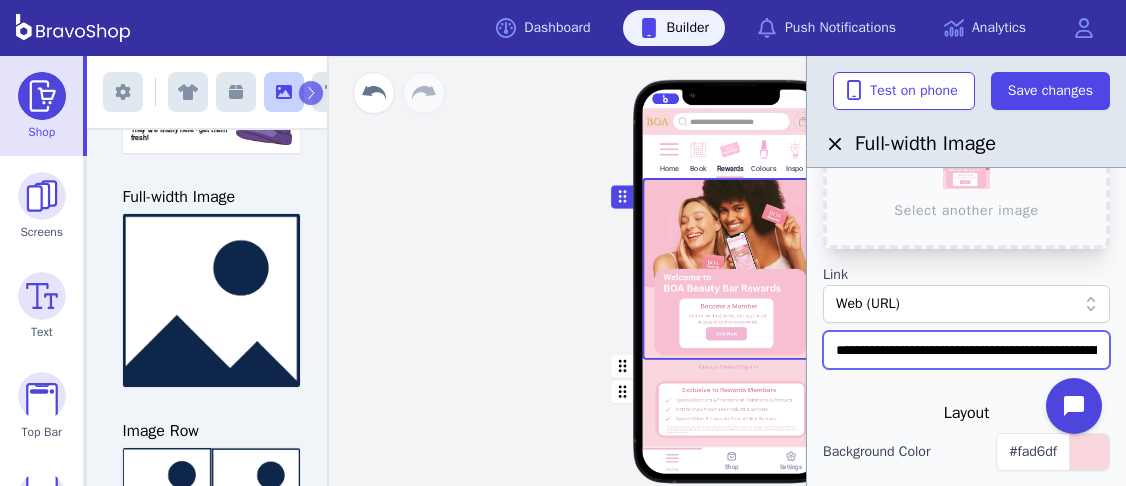scroll, scrollTop: 0, scrollLeft: 280, axis: horizontal 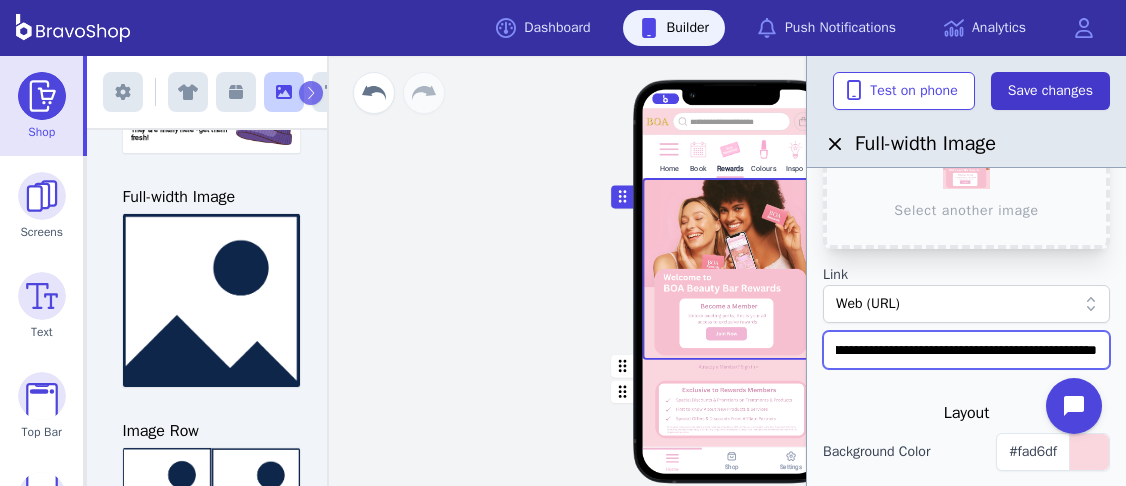 type on "**********" 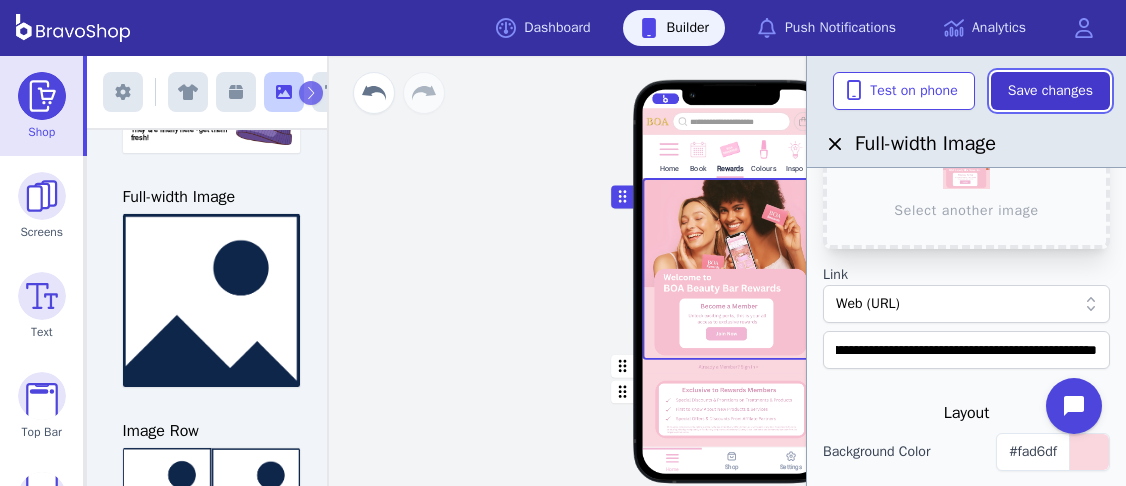 scroll, scrollTop: 0, scrollLeft: 0, axis: both 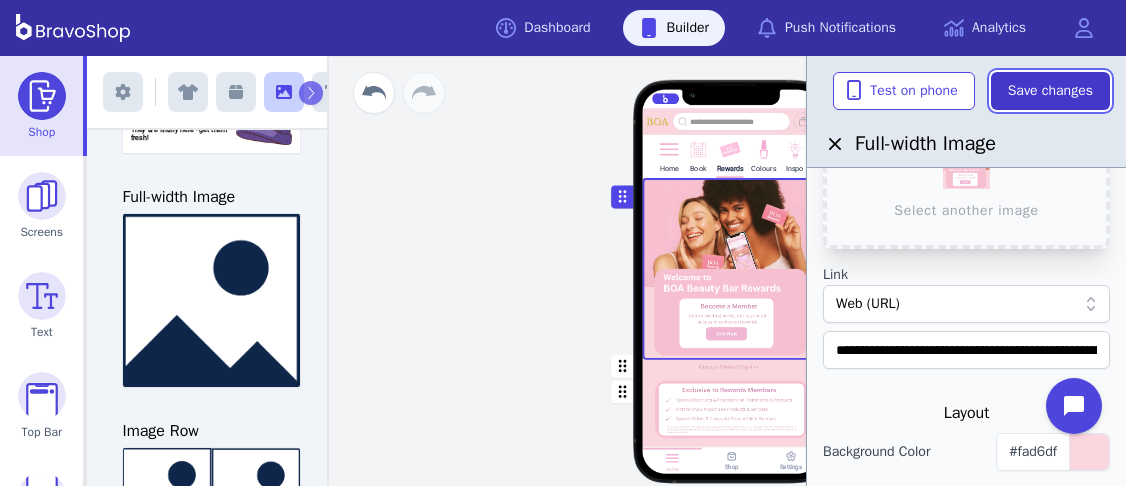 click on "Save changes" at bounding box center [1050, 91] 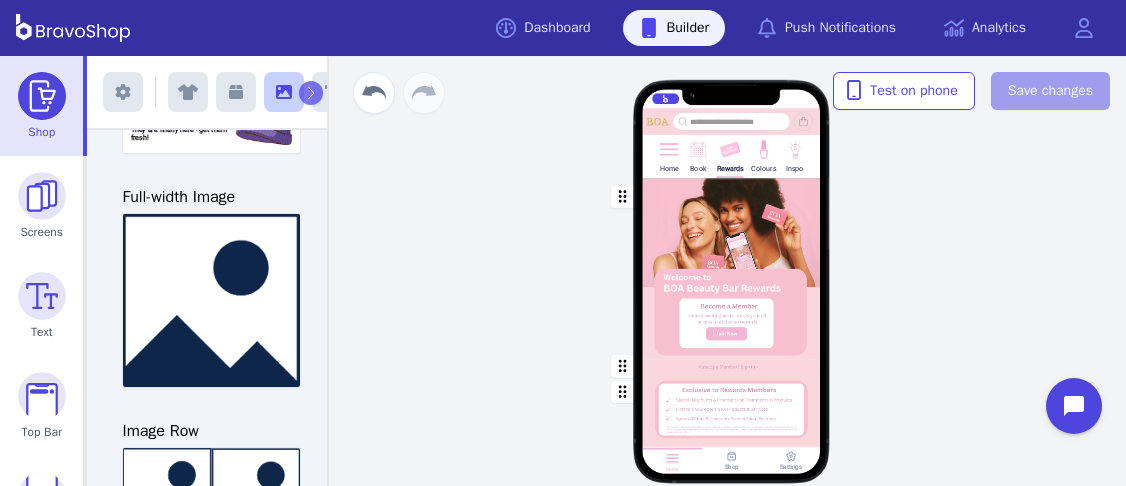 click at bounding box center [732, 366] 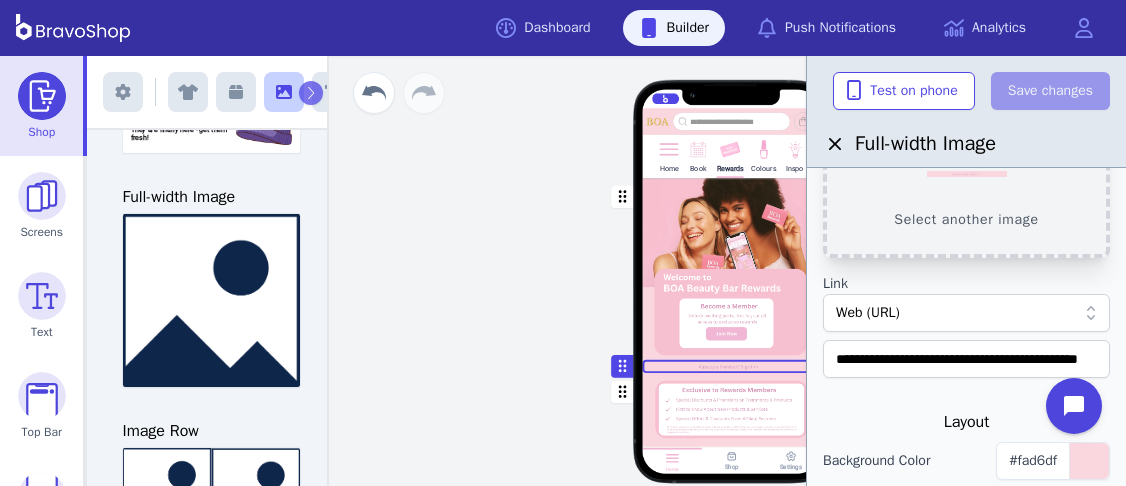 scroll, scrollTop: 131, scrollLeft: 0, axis: vertical 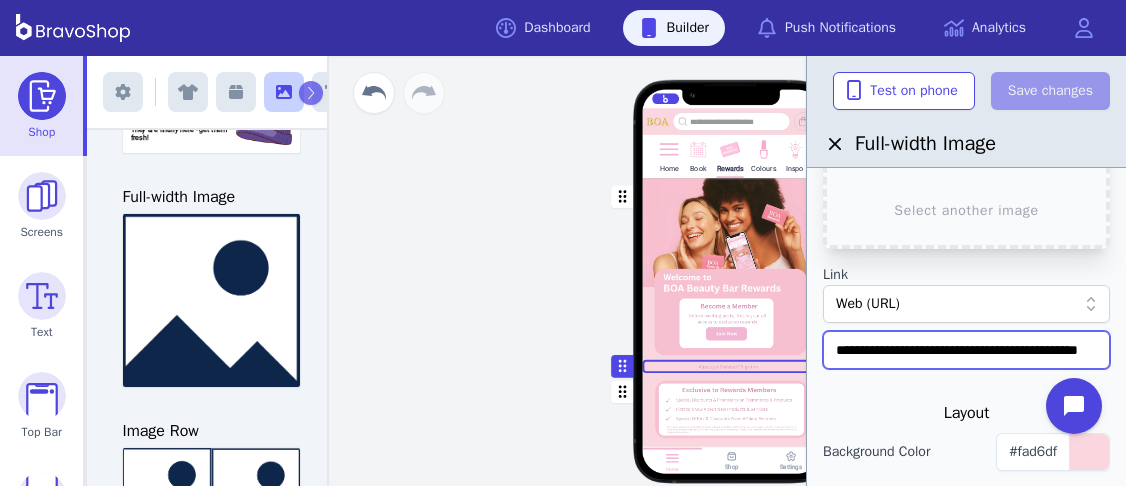 drag, startPoint x: 834, startPoint y: 350, endPoint x: 1125, endPoint y: 369, distance: 291.61963 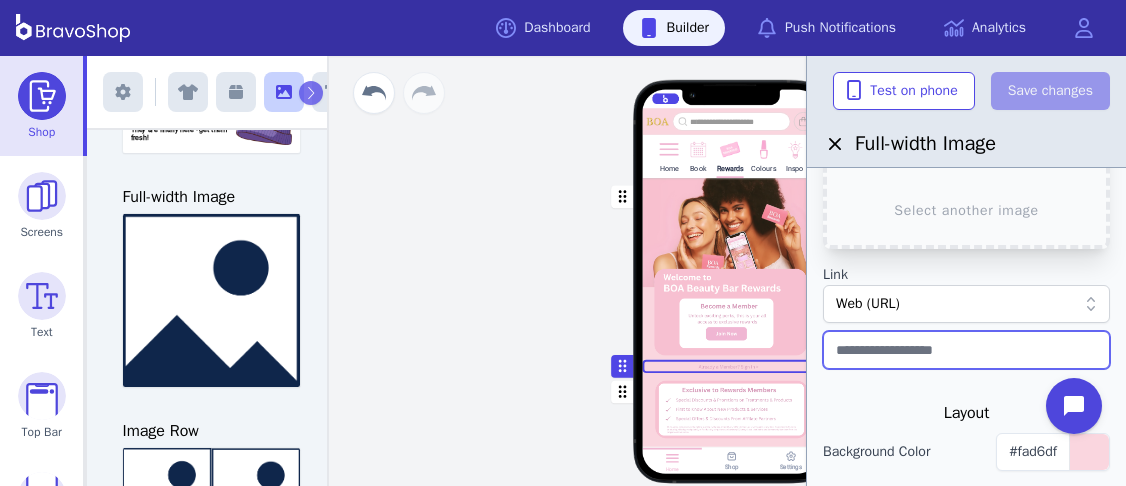 scroll, scrollTop: 0, scrollLeft: 0, axis: both 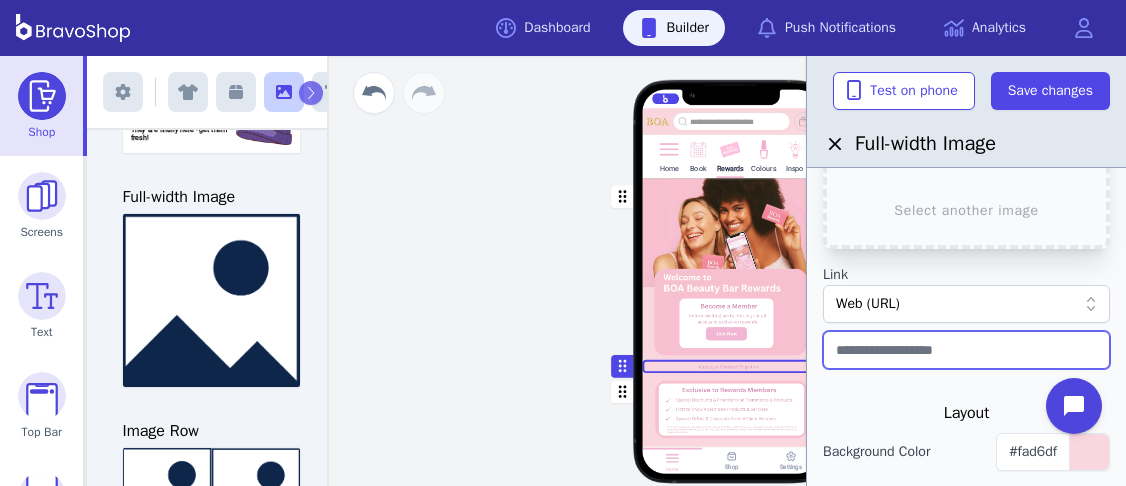 paste on "**********" 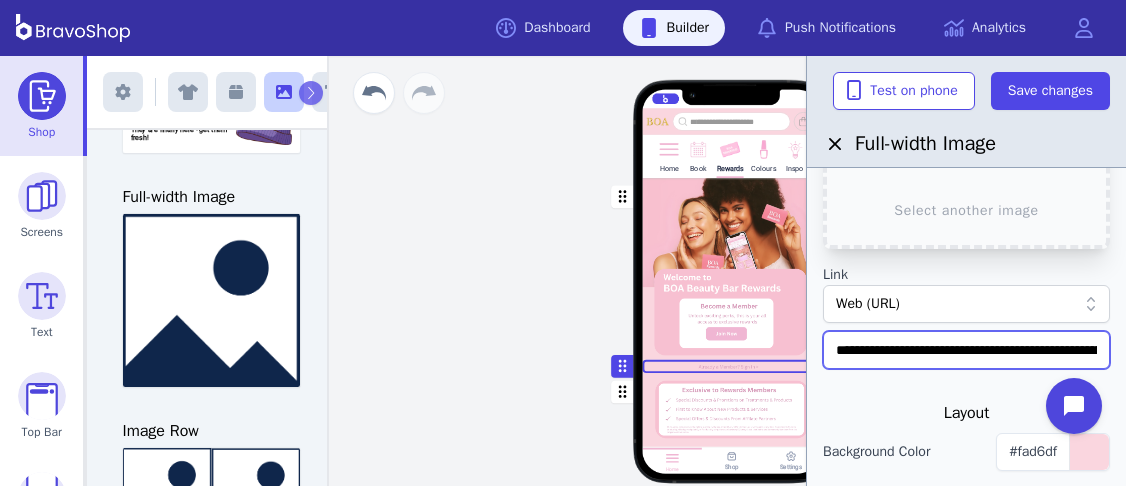 scroll, scrollTop: 0, scrollLeft: 280, axis: horizontal 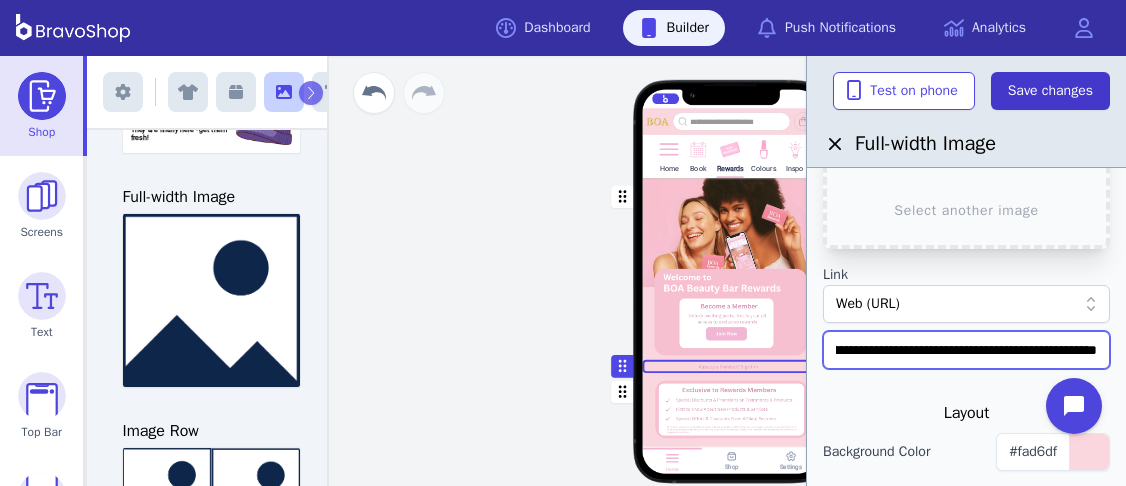 type on "**********" 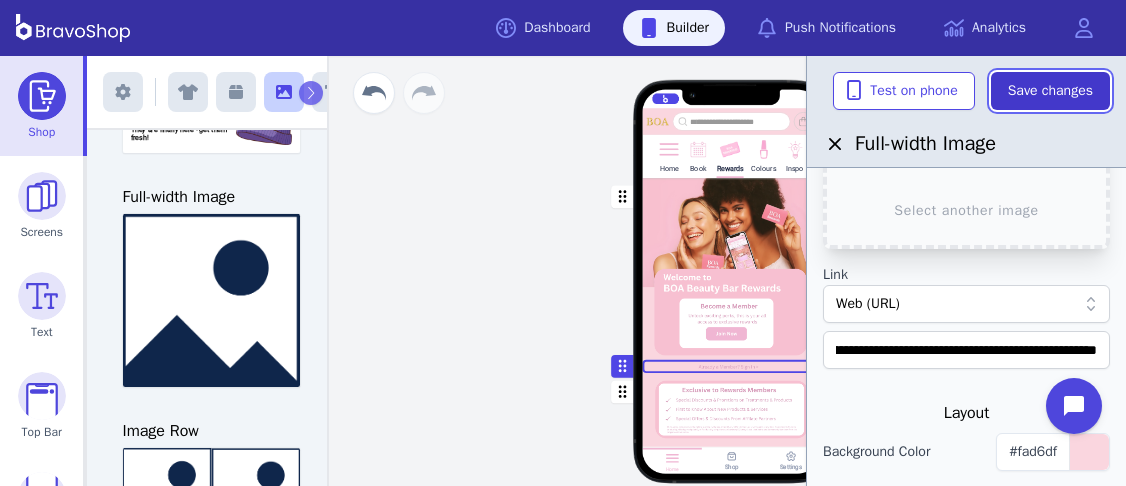 click on "Save changes" at bounding box center [1050, 91] 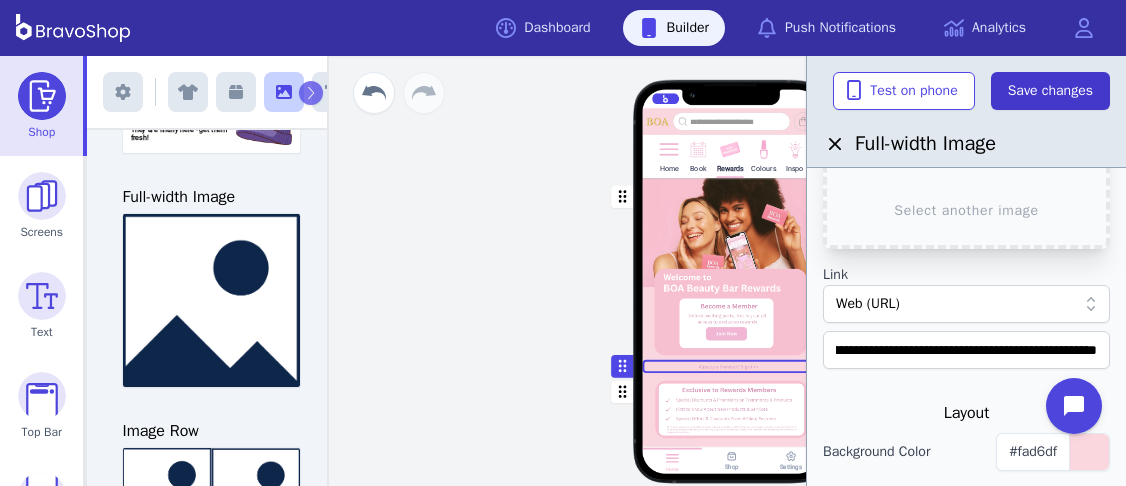scroll, scrollTop: 0, scrollLeft: 0, axis: both 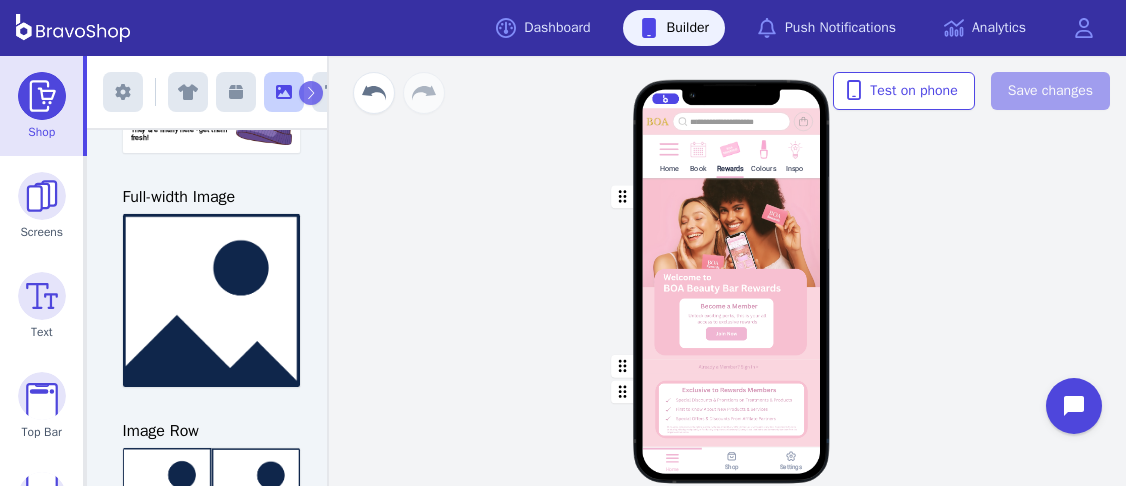 click at bounding box center [669, 162] 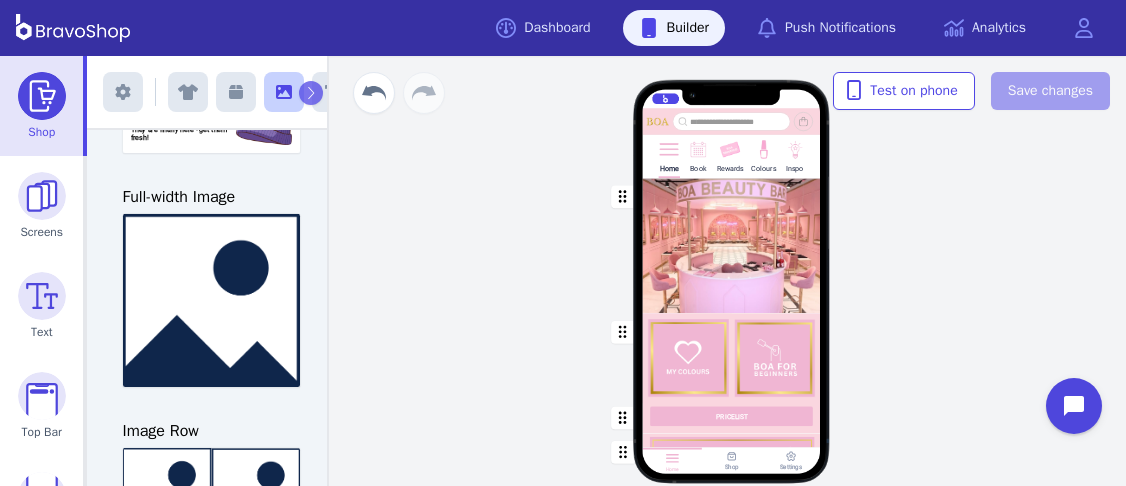 click at bounding box center [732, 358] 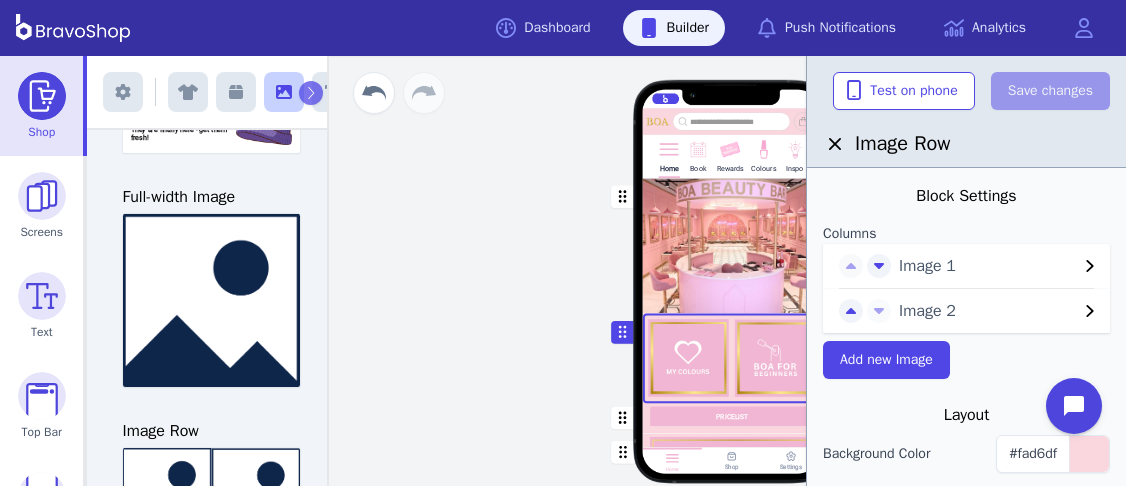 scroll, scrollTop: 1015, scrollLeft: 0, axis: vertical 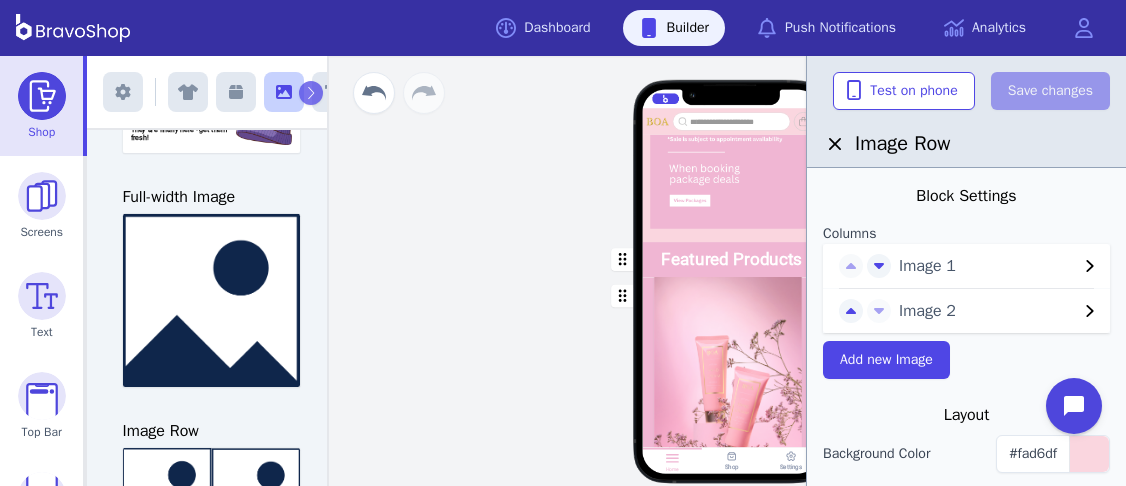 click on "Home Book Rewards Colours Inspo PRICELIST Featured Products Drag a block here to get started Home Shop Settings" at bounding box center (731, 291) 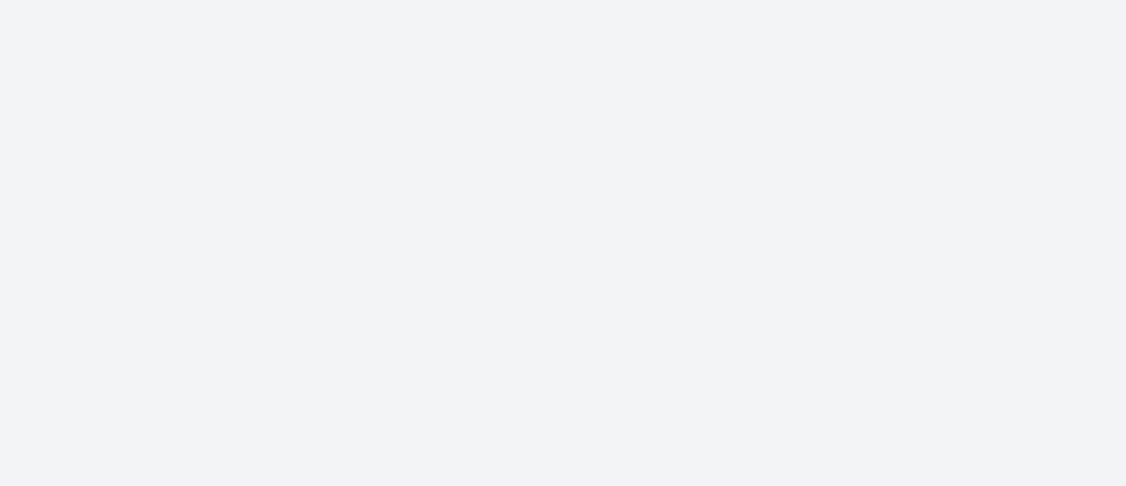 scroll, scrollTop: 0, scrollLeft: 0, axis: both 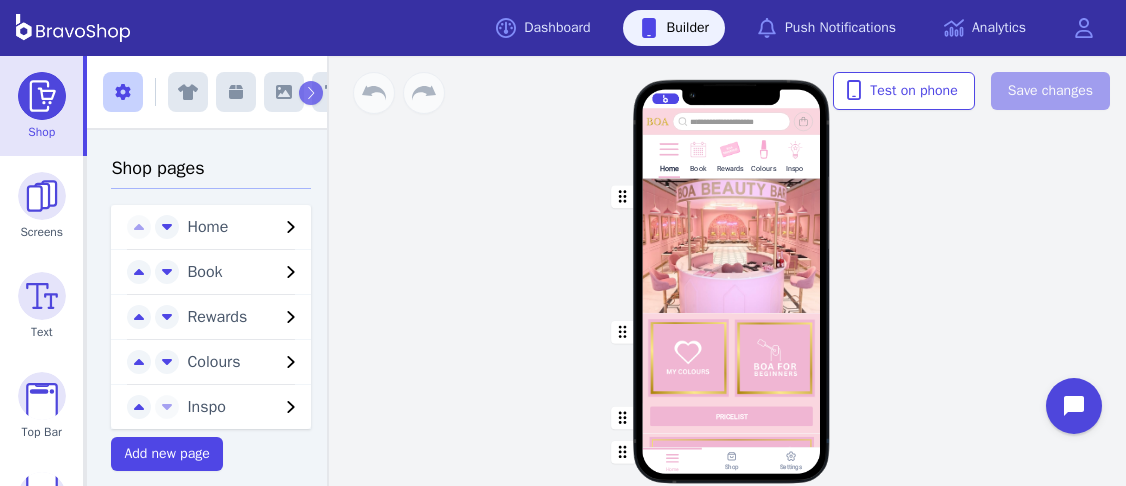 click at bounding box center [732, 245] 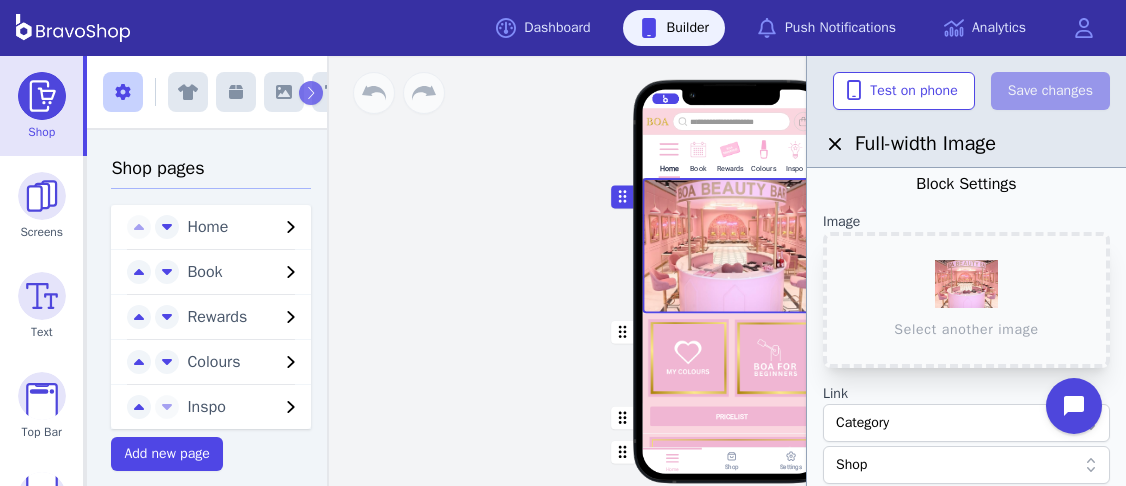 scroll, scrollTop: 0, scrollLeft: 0, axis: both 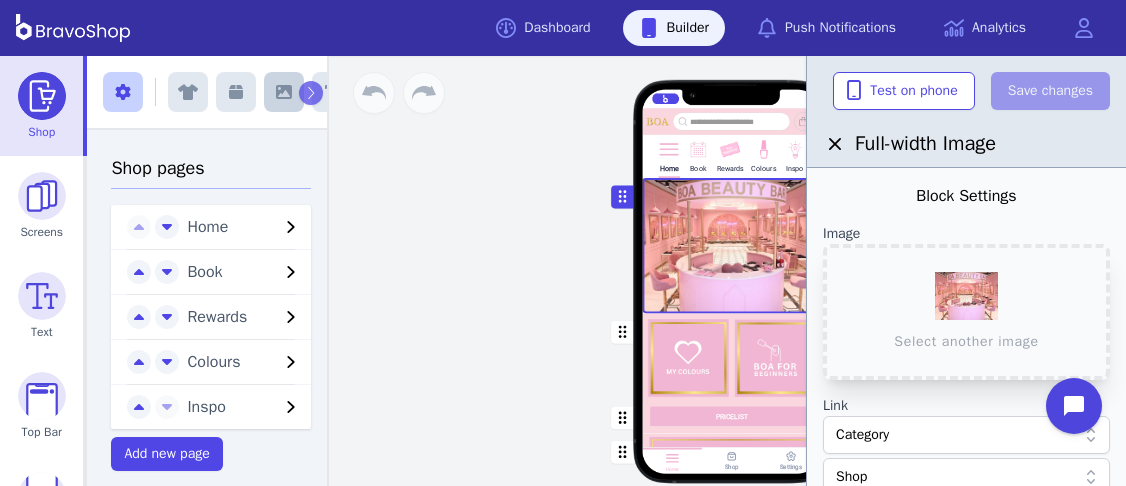 click 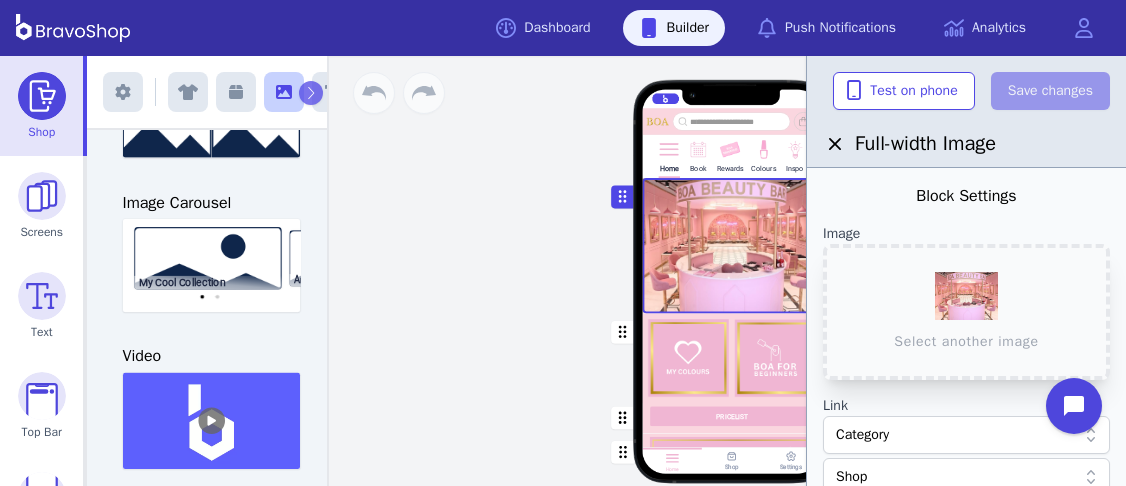 scroll, scrollTop: 531, scrollLeft: 0, axis: vertical 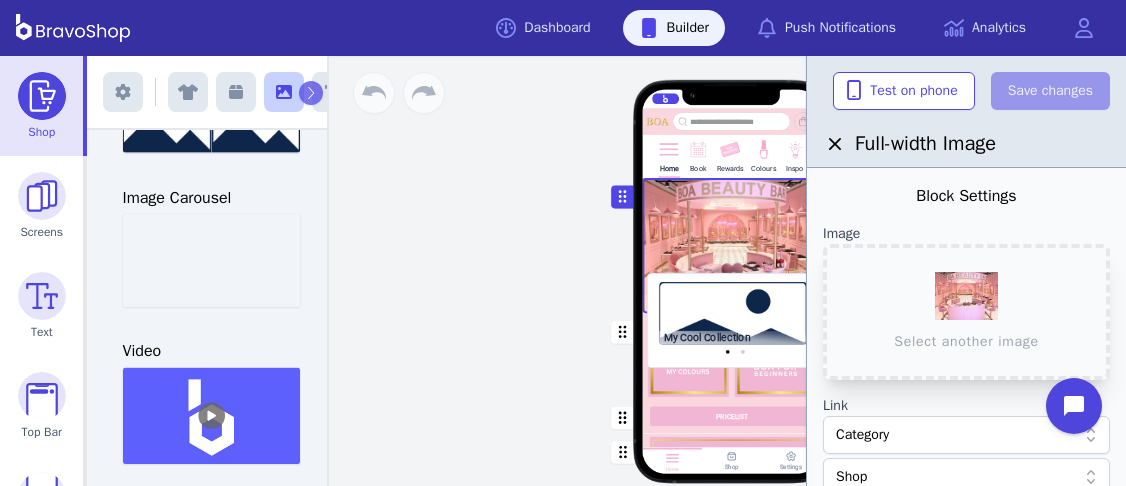 drag, startPoint x: 202, startPoint y: 278, endPoint x: 730, endPoint y: 302, distance: 528.54517 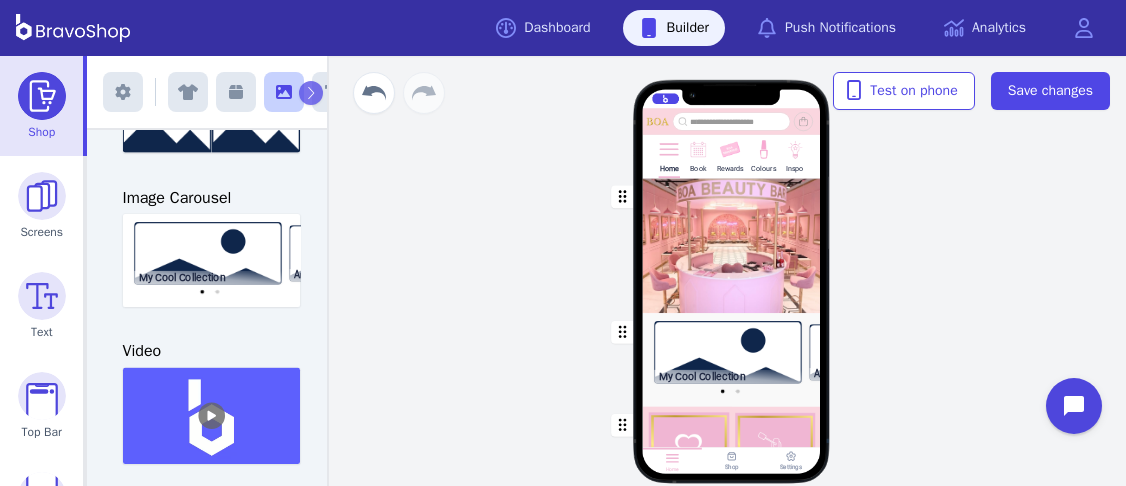 click at bounding box center [732, 359] 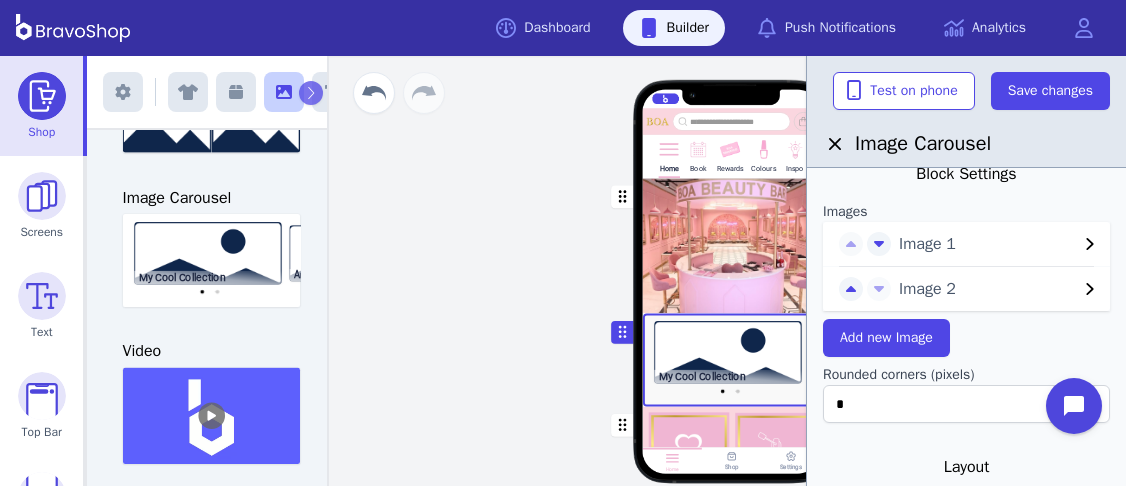 scroll, scrollTop: 20, scrollLeft: 0, axis: vertical 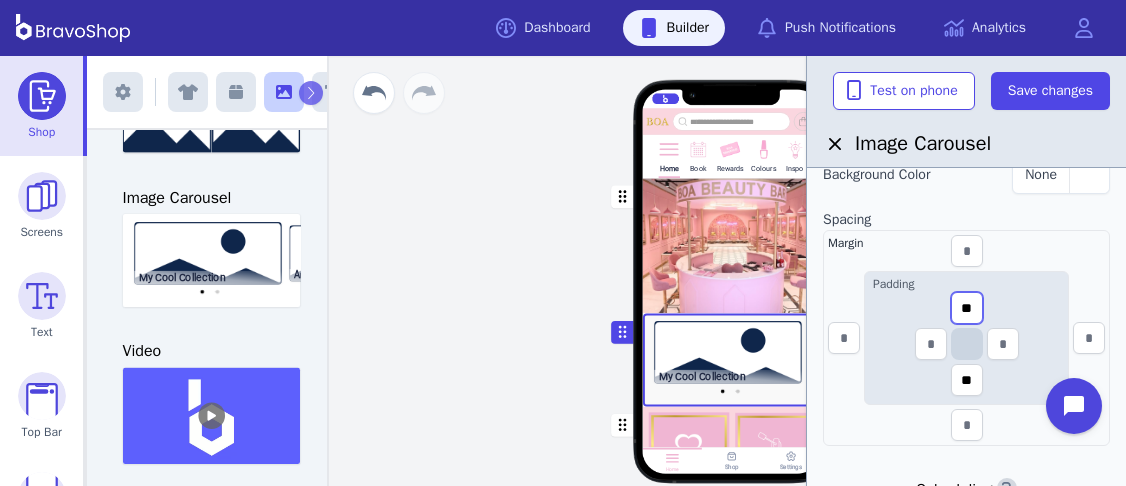 drag, startPoint x: 977, startPoint y: 310, endPoint x: 955, endPoint y: 305, distance: 22.561028 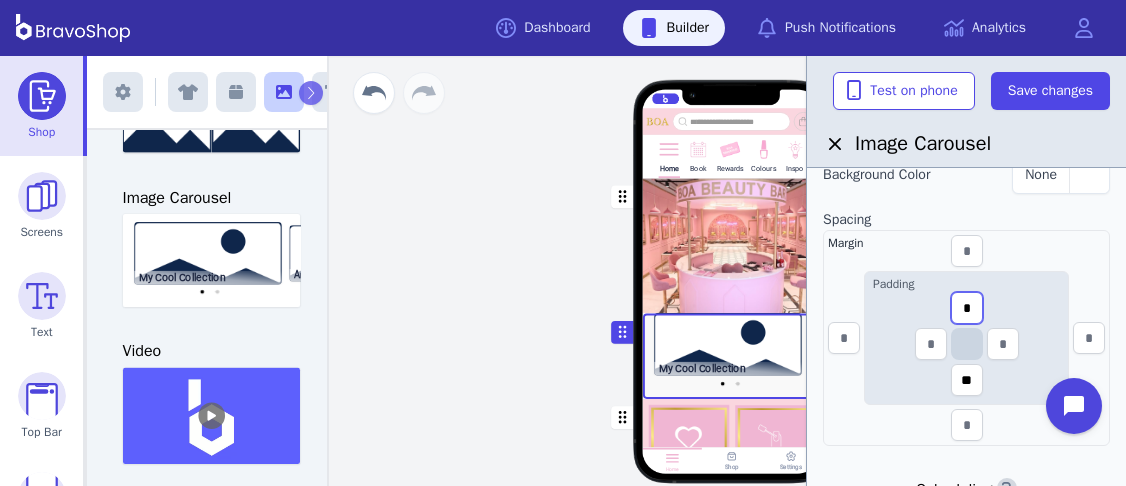 type on "*" 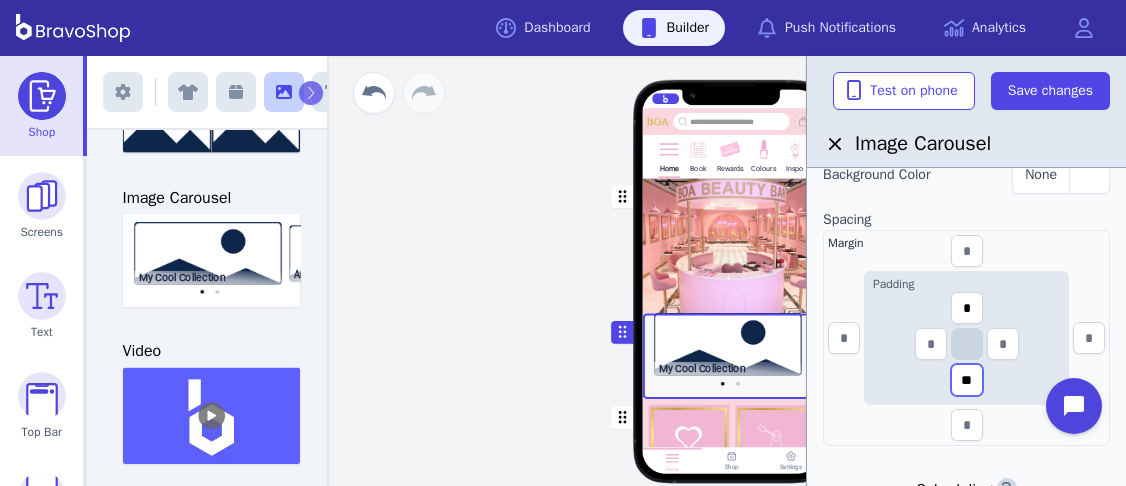 drag, startPoint x: 982, startPoint y: 381, endPoint x: 948, endPoint y: 377, distance: 34.234486 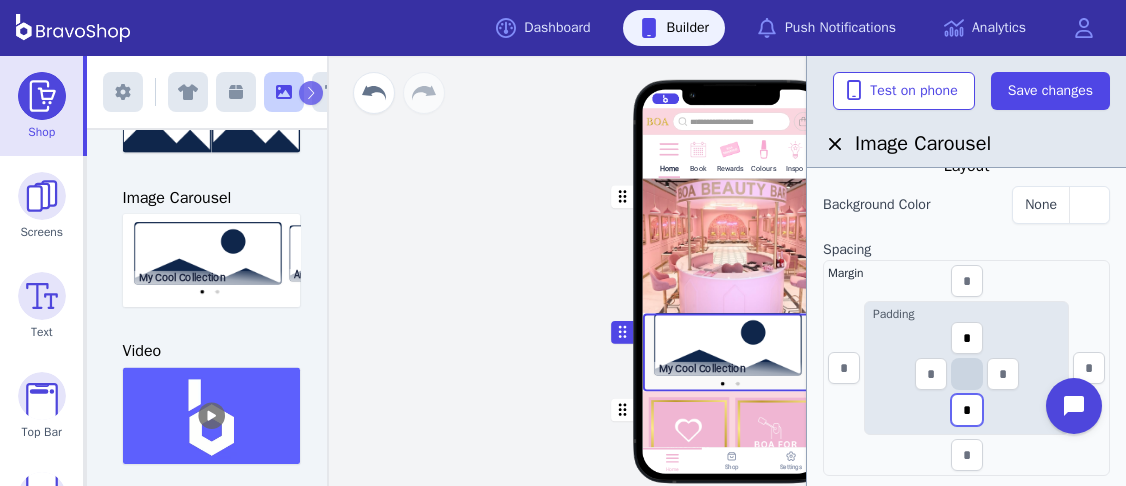 scroll, scrollTop: 325, scrollLeft: 0, axis: vertical 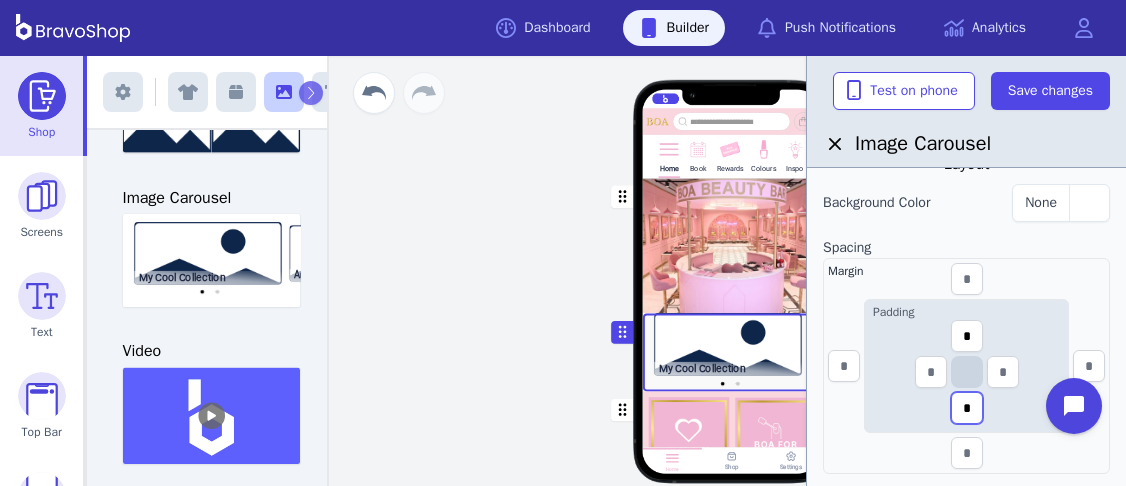 type on "*" 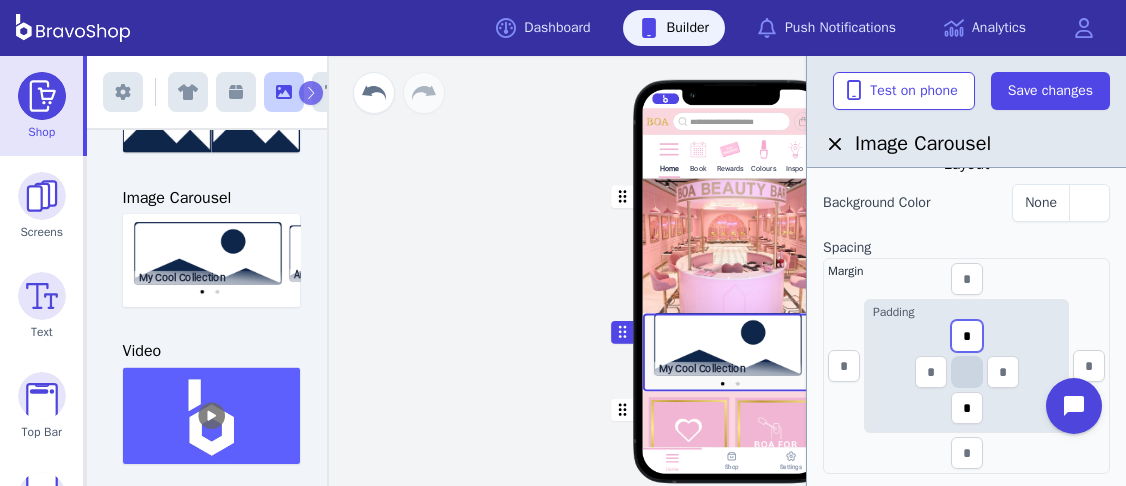 drag, startPoint x: 960, startPoint y: 331, endPoint x: 980, endPoint y: 332, distance: 20.024984 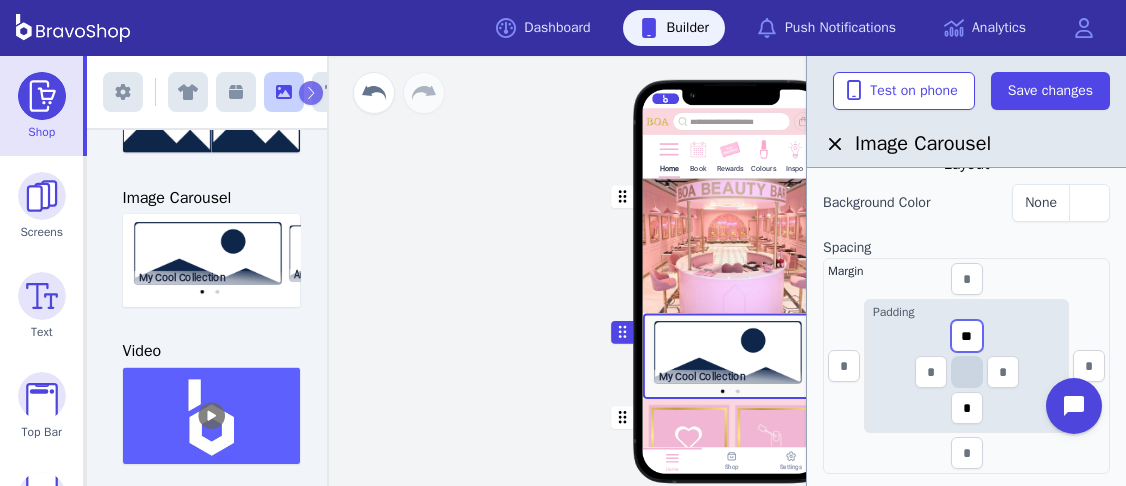 type on "**" 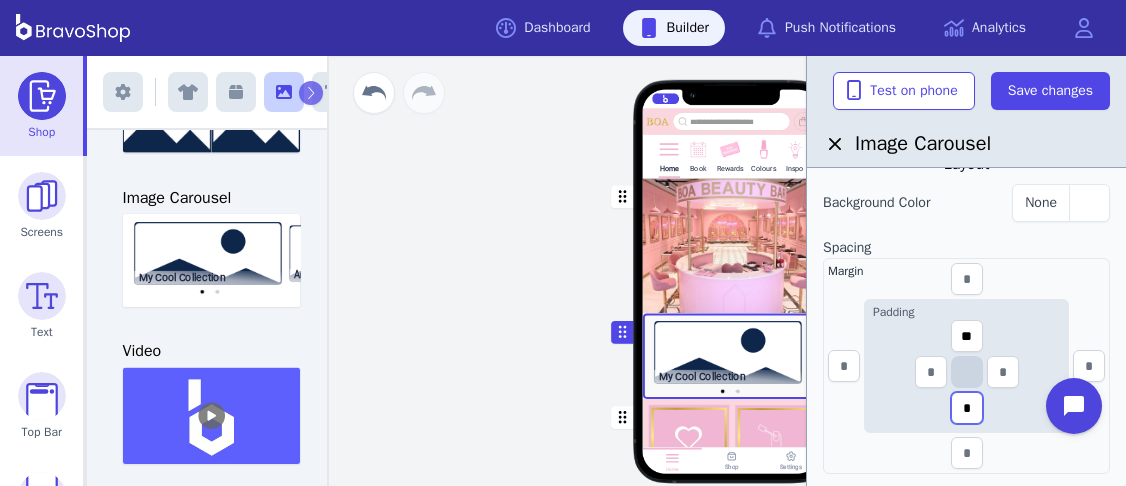 drag, startPoint x: 957, startPoint y: 403, endPoint x: 971, endPoint y: 403, distance: 14 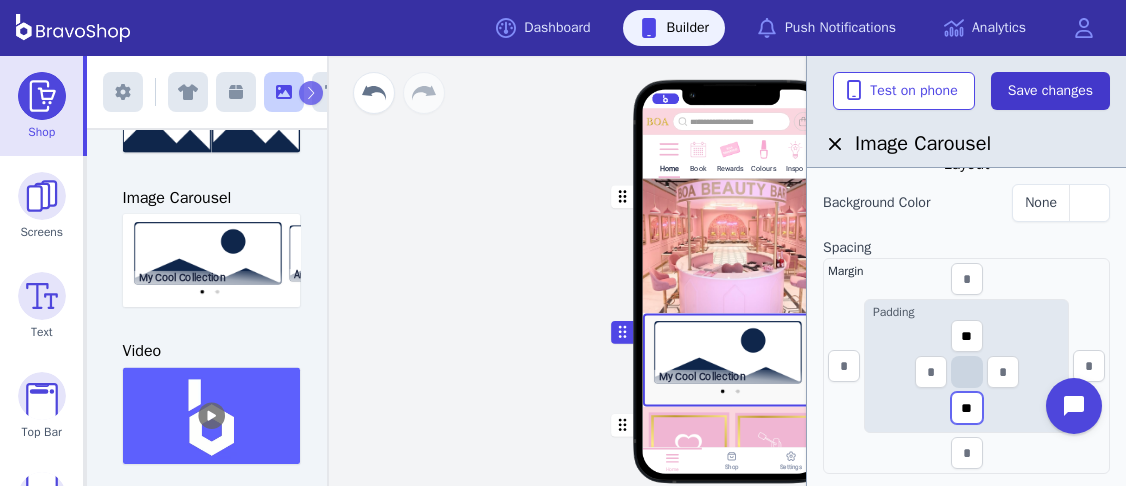 type on "**" 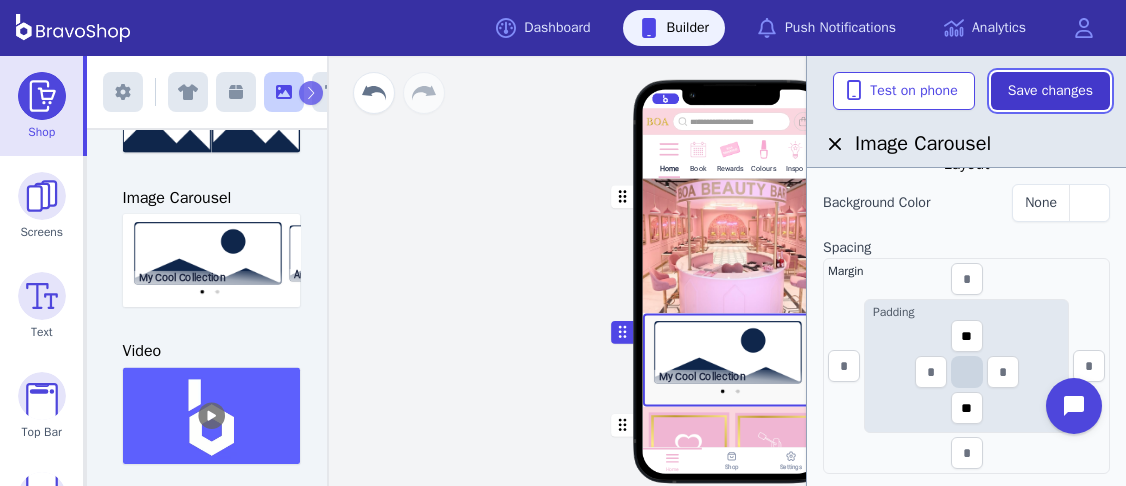 click on "Save changes" at bounding box center (1050, 91) 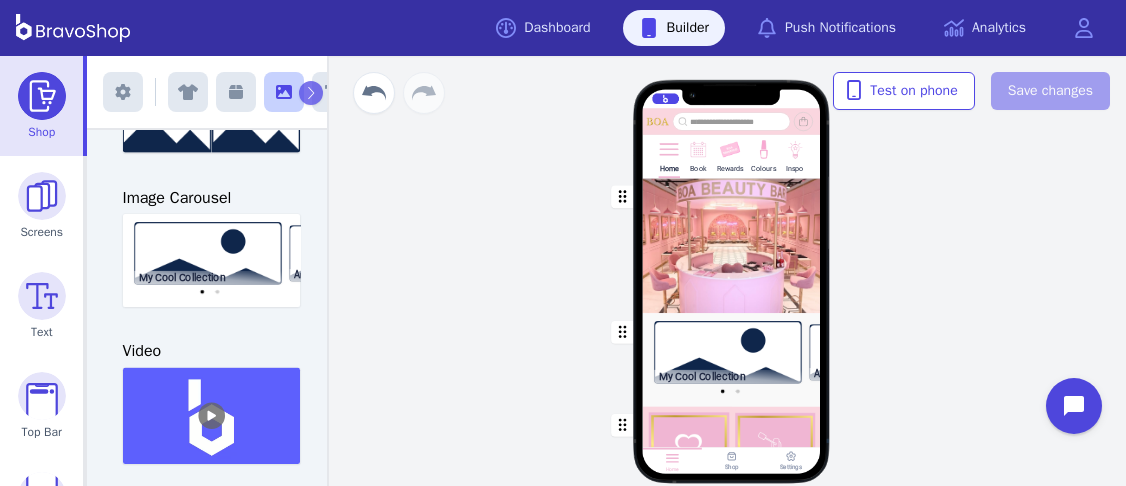 click at bounding box center (732, 359) 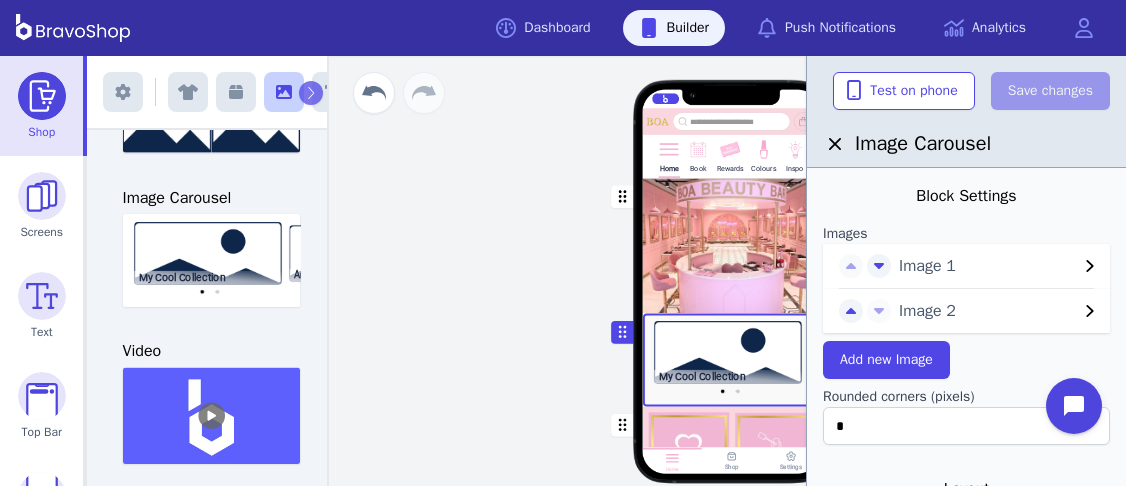 click on "Image 1" at bounding box center [988, 266] 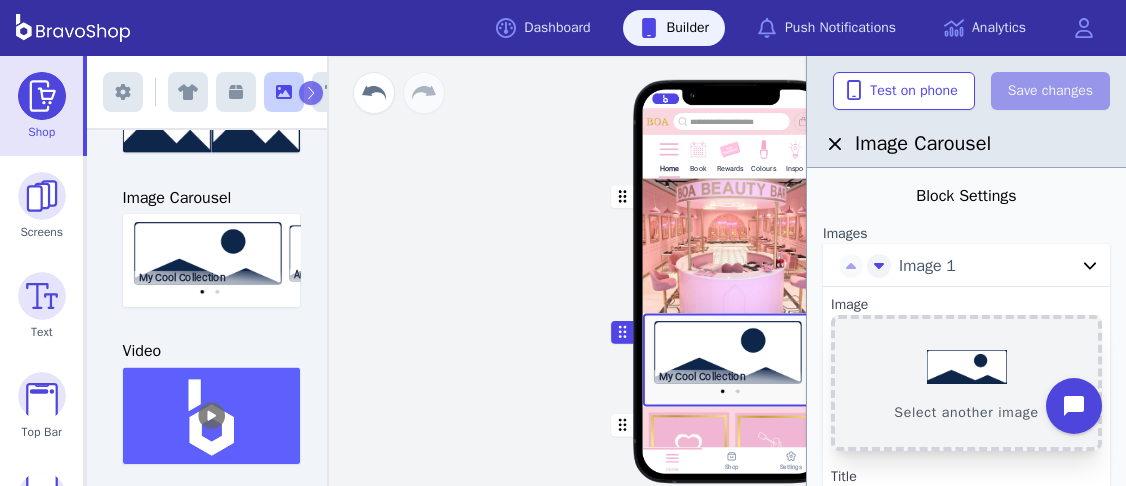 click on "Select another image" at bounding box center (966, 383) 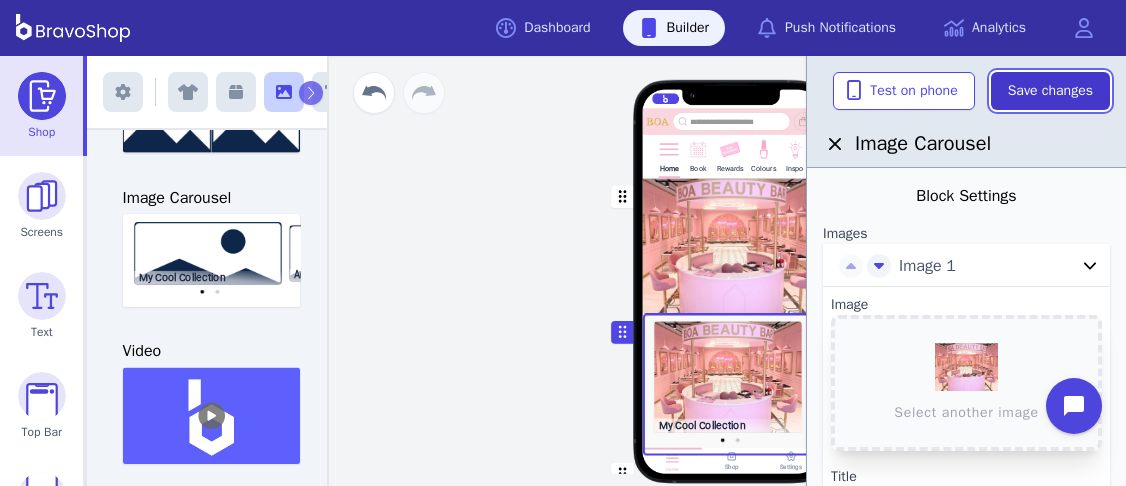 click on "Save changes" at bounding box center (1050, 91) 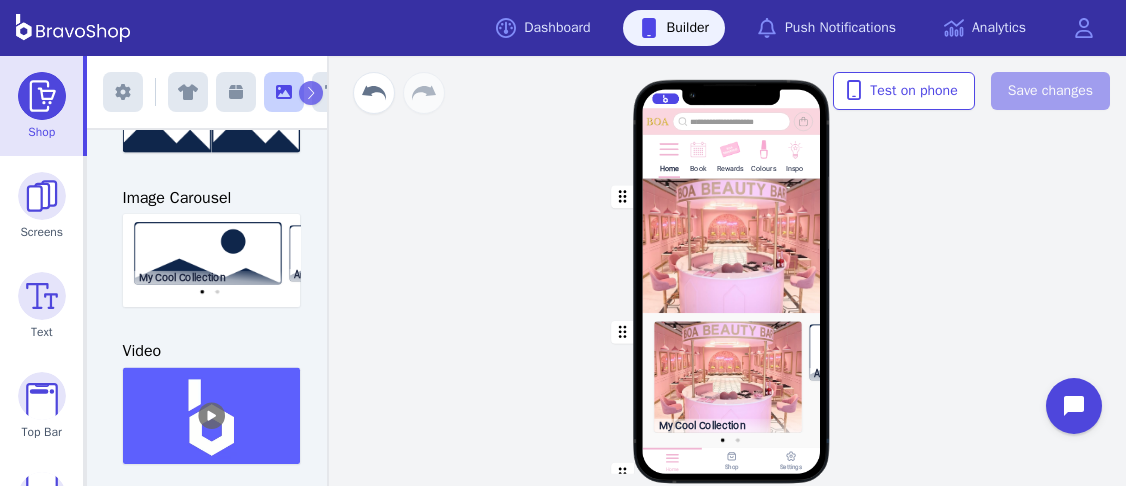 click at bounding box center [732, 384] 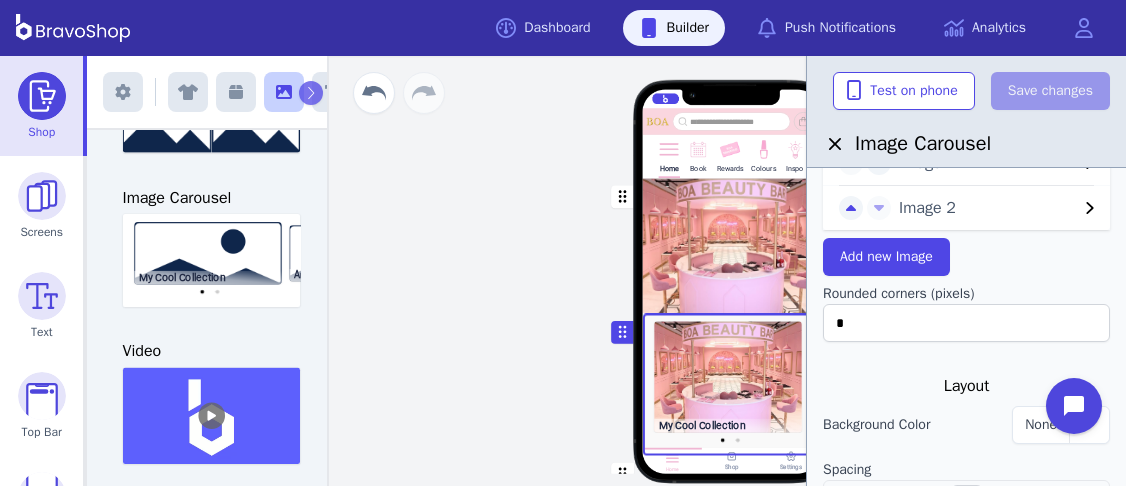 scroll, scrollTop: 106, scrollLeft: 0, axis: vertical 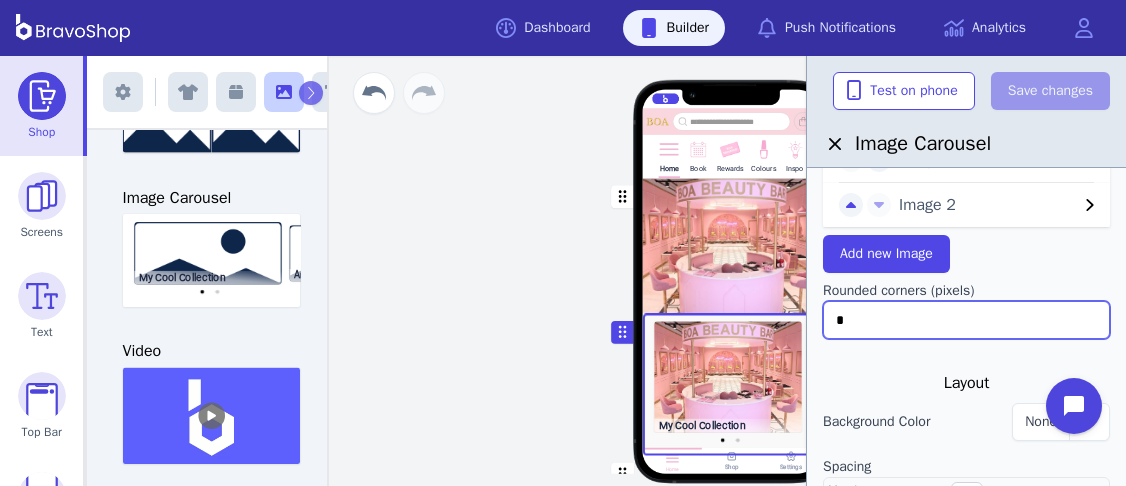 drag, startPoint x: 895, startPoint y: 308, endPoint x: 831, endPoint y: 292, distance: 65.96969 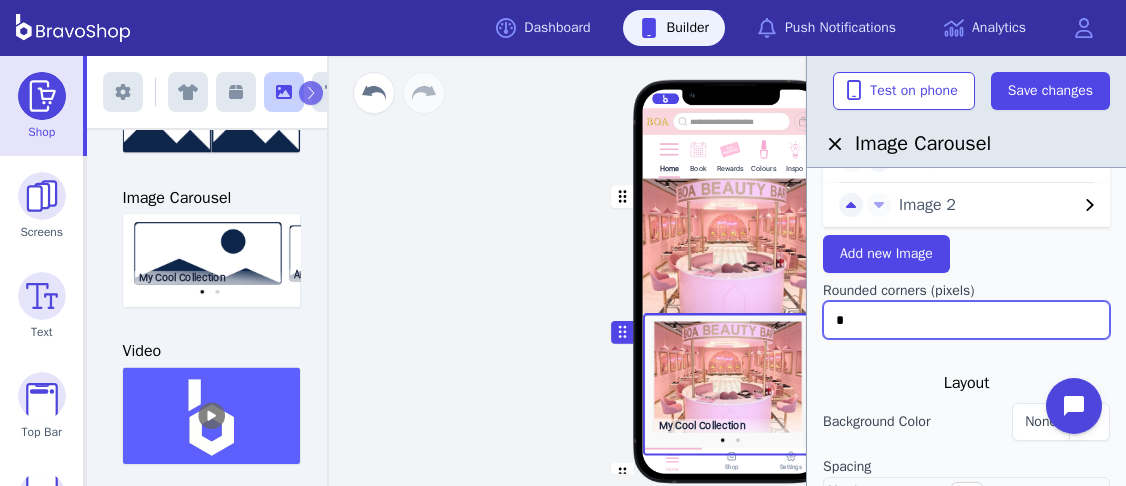 type on "*" 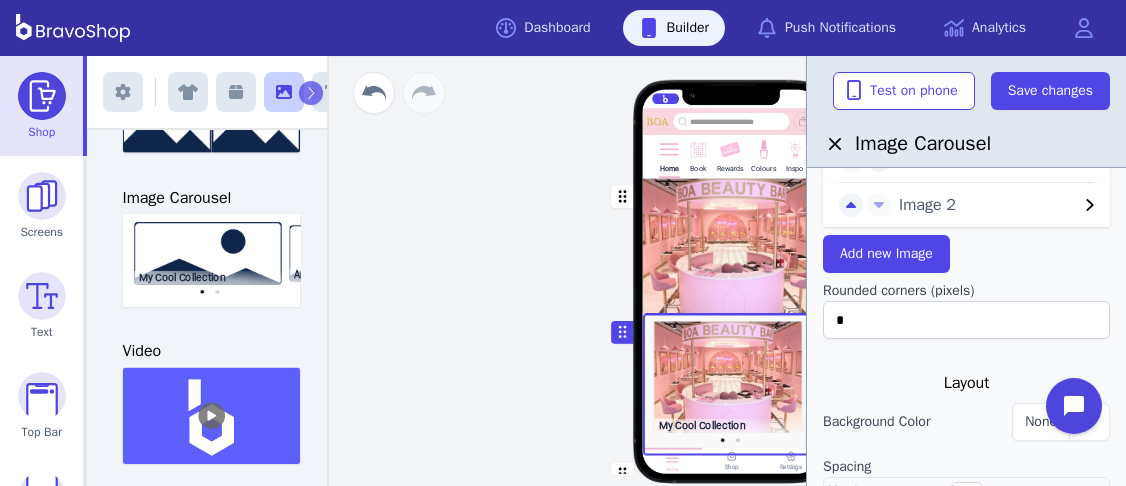 click at bounding box center [966, 363] 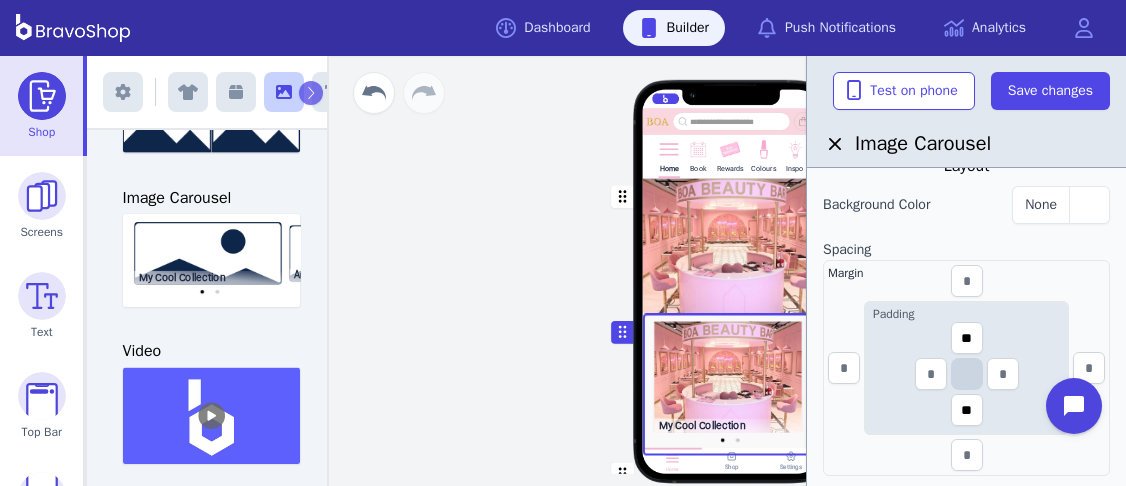 scroll, scrollTop: 321, scrollLeft: 0, axis: vertical 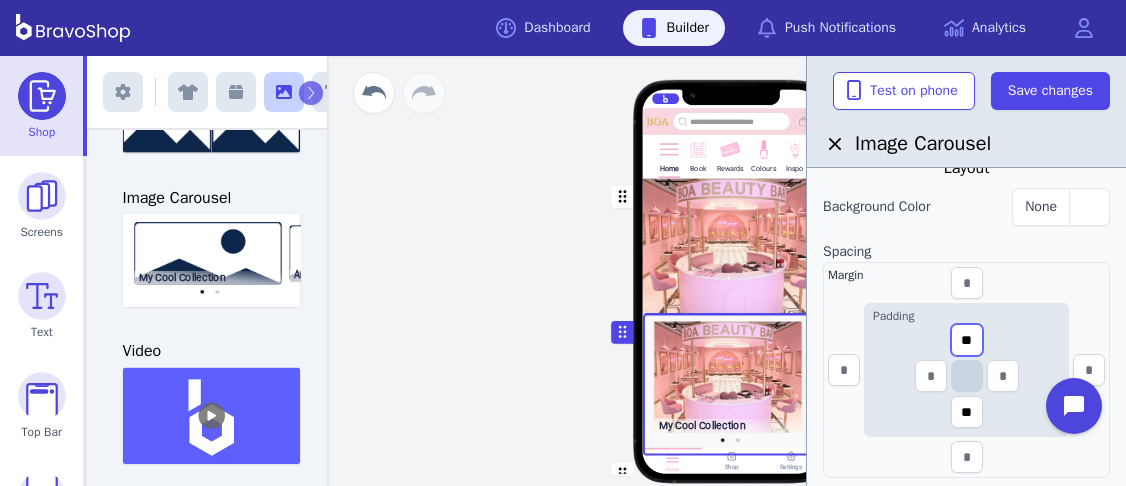 drag, startPoint x: 977, startPoint y: 335, endPoint x: 957, endPoint y: 334, distance: 20.024984 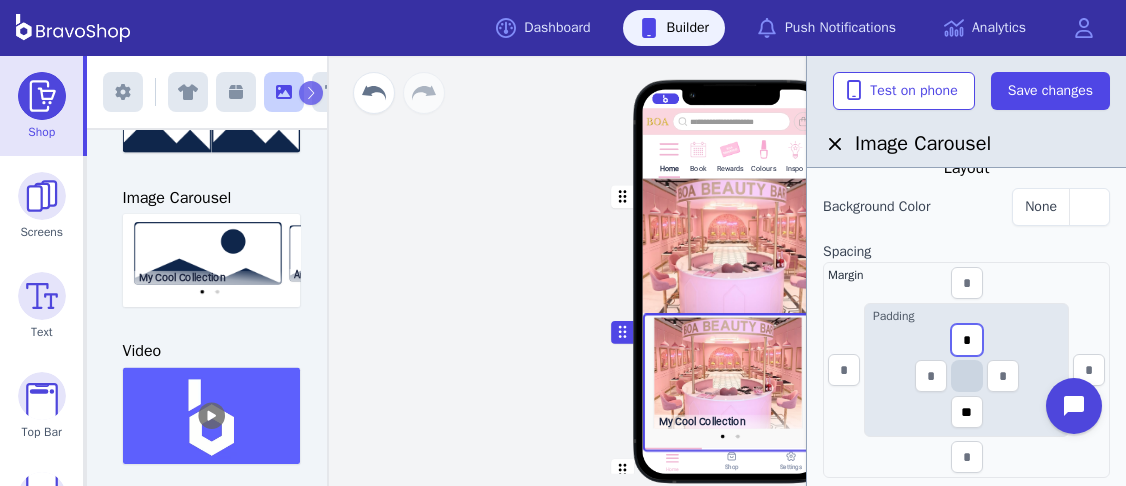 type on "*" 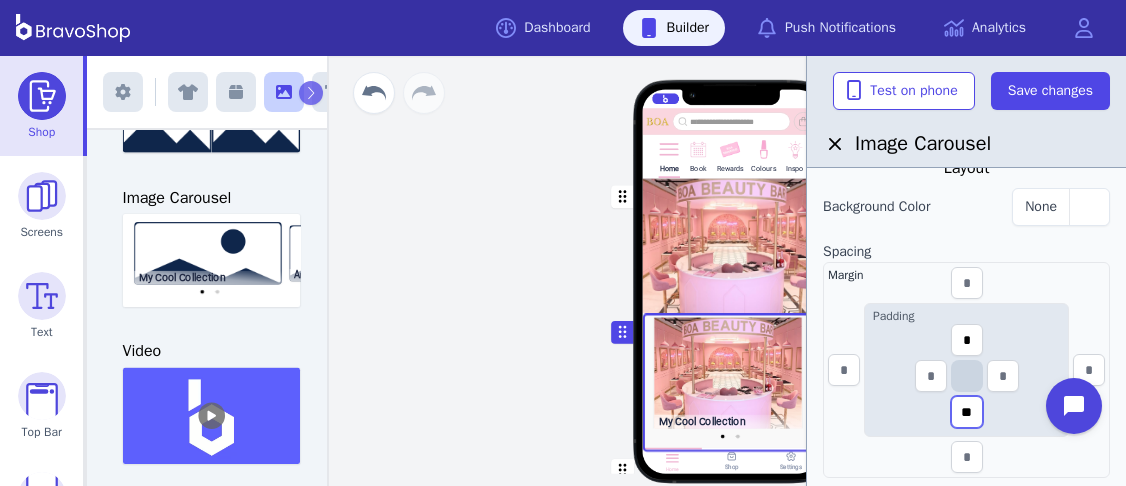 drag, startPoint x: 974, startPoint y: 404, endPoint x: 956, endPoint y: 401, distance: 18.248287 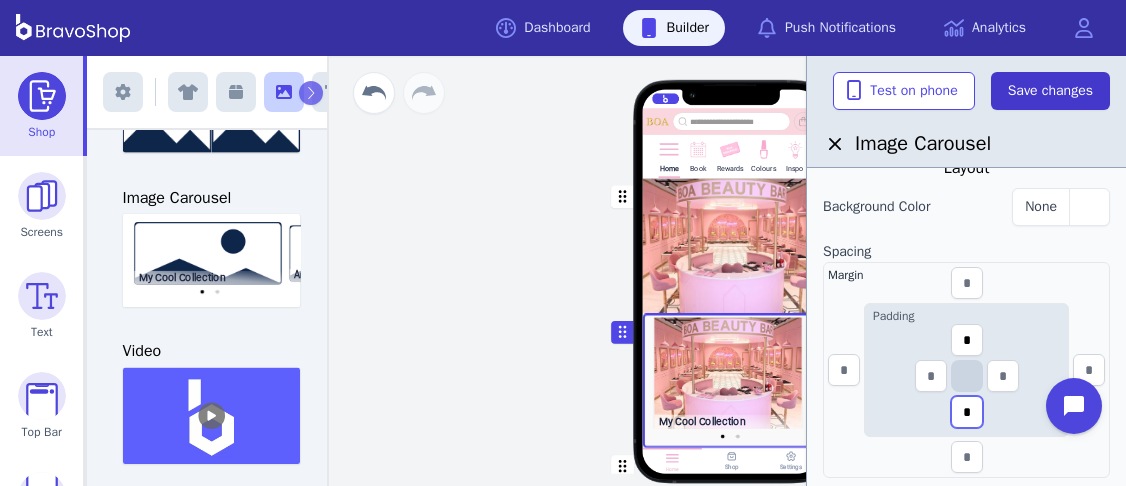 type on "*" 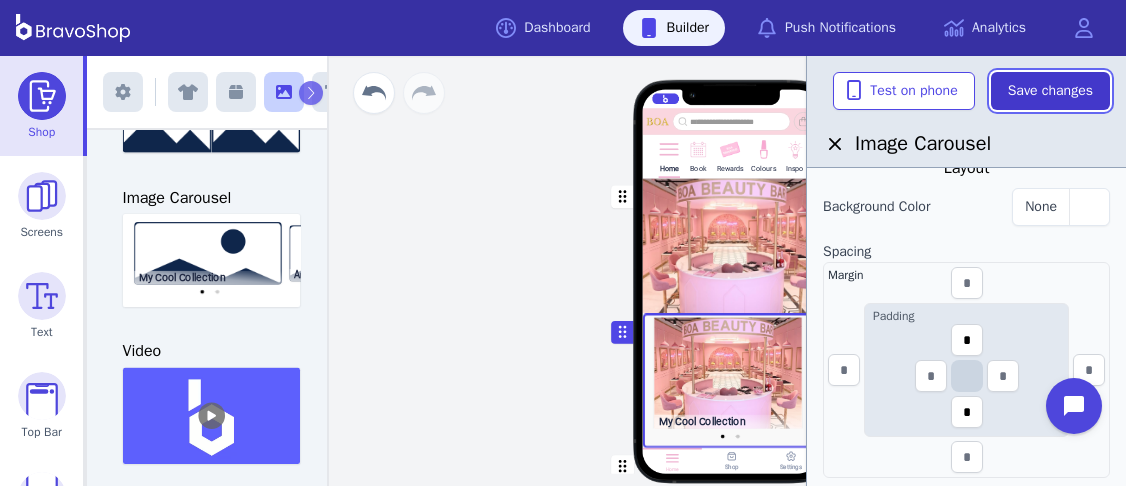 click on "Save changes" at bounding box center [1050, 91] 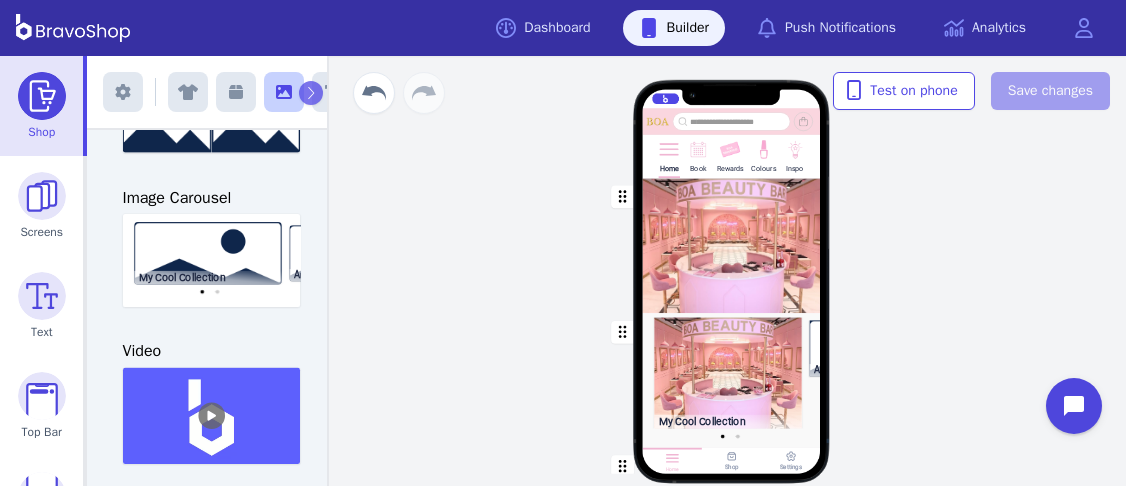 click at bounding box center [763, 148] 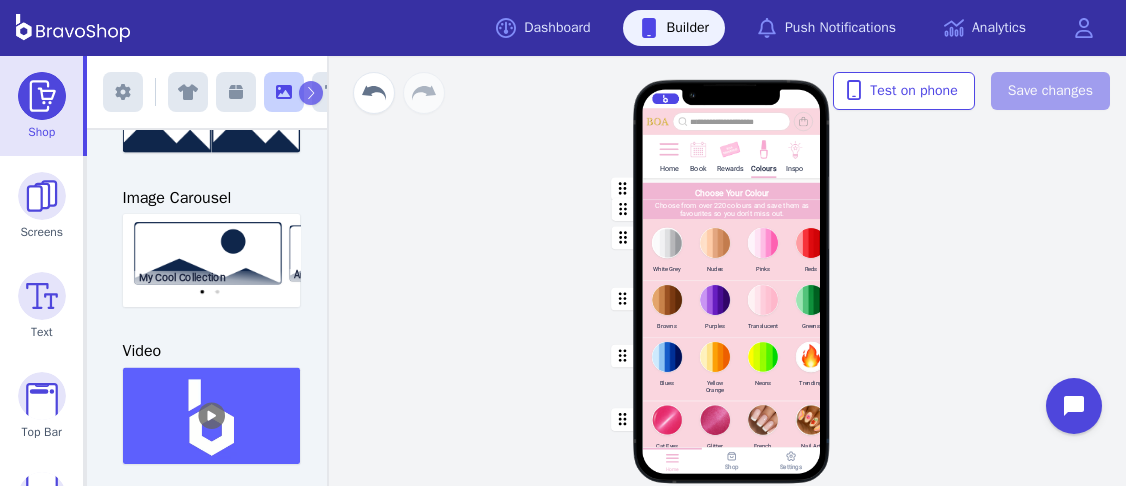 click at bounding box center (732, 249) 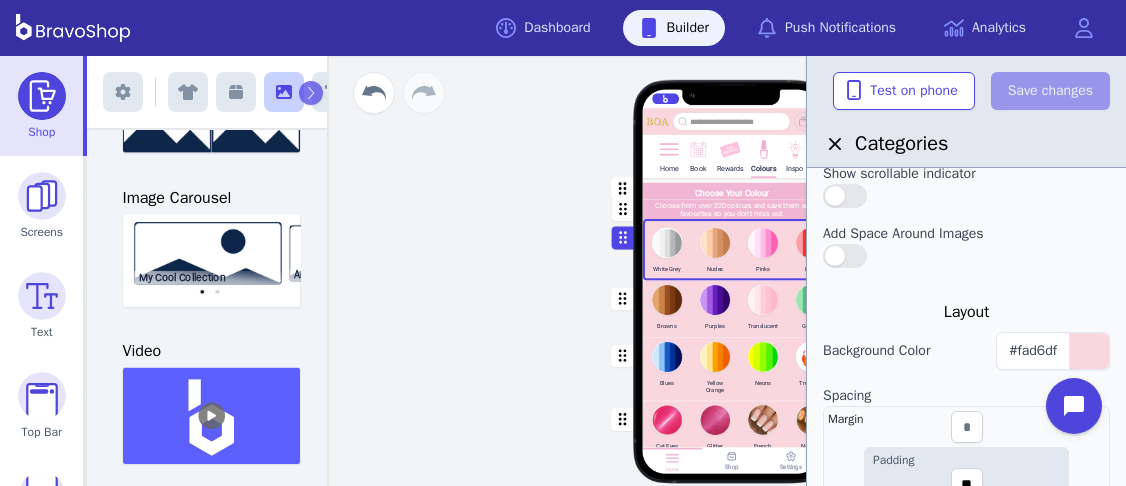 scroll, scrollTop: 343, scrollLeft: 0, axis: vertical 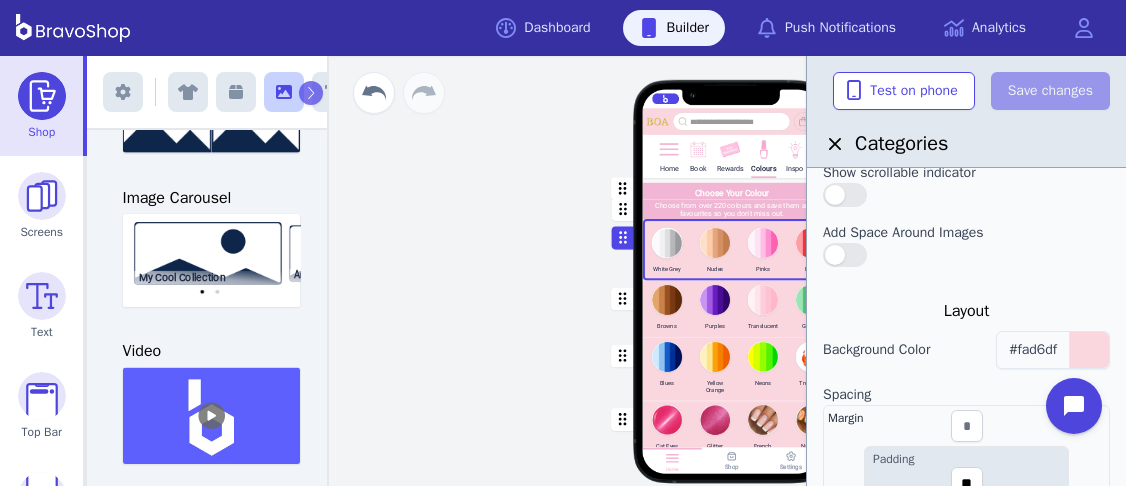 click on "#fad6df" at bounding box center [1053, 350] 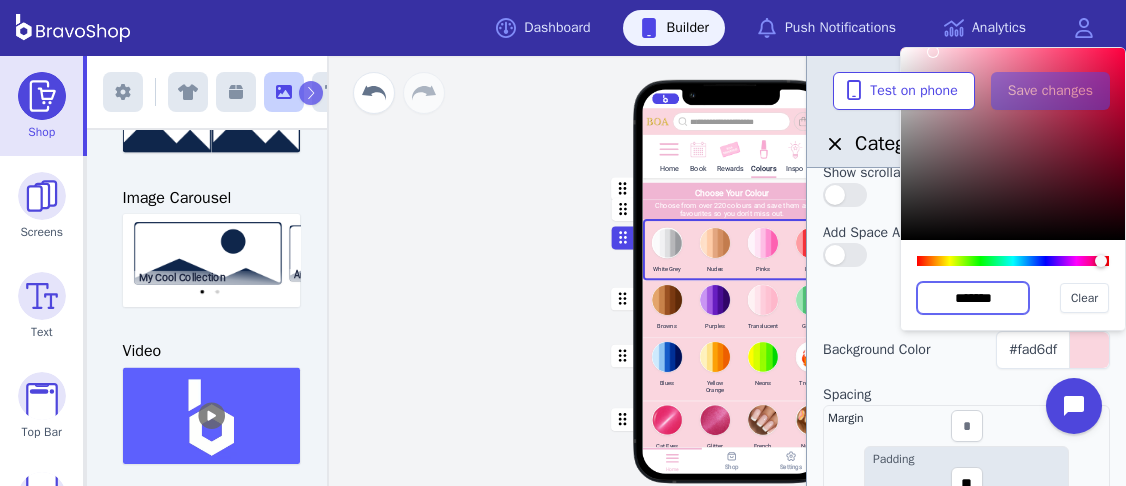 click on "*******" at bounding box center [973, 298] 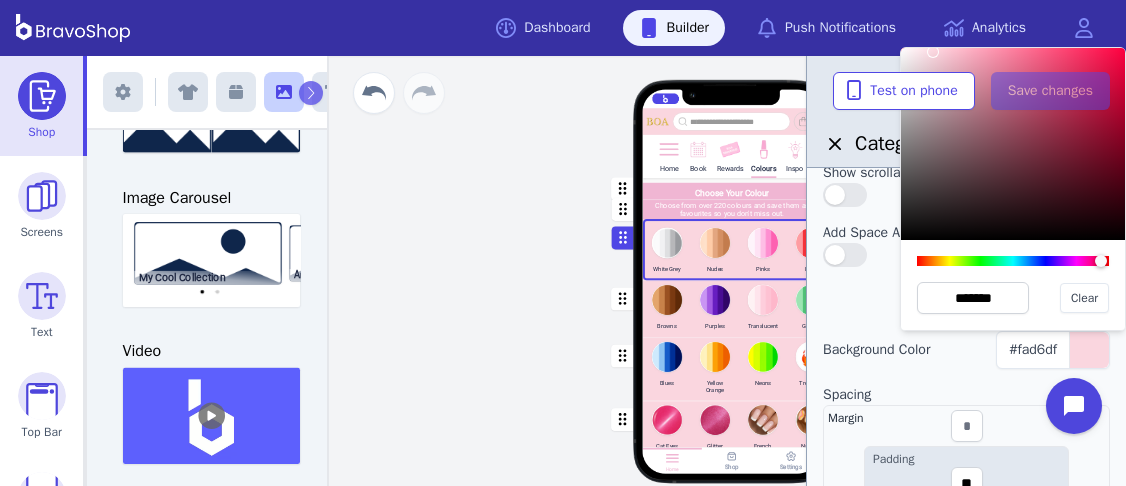 click at bounding box center [668, 148] 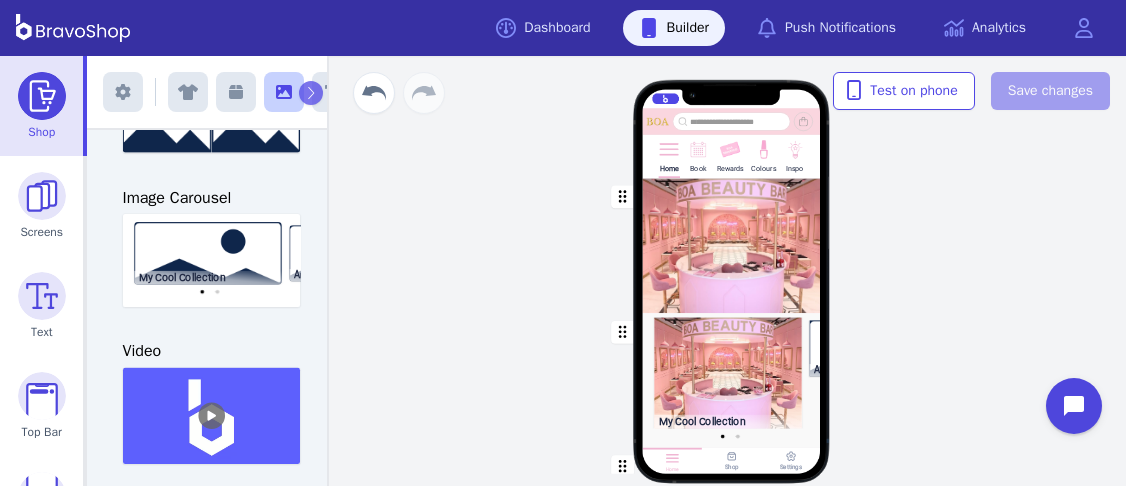 click at bounding box center (732, 245) 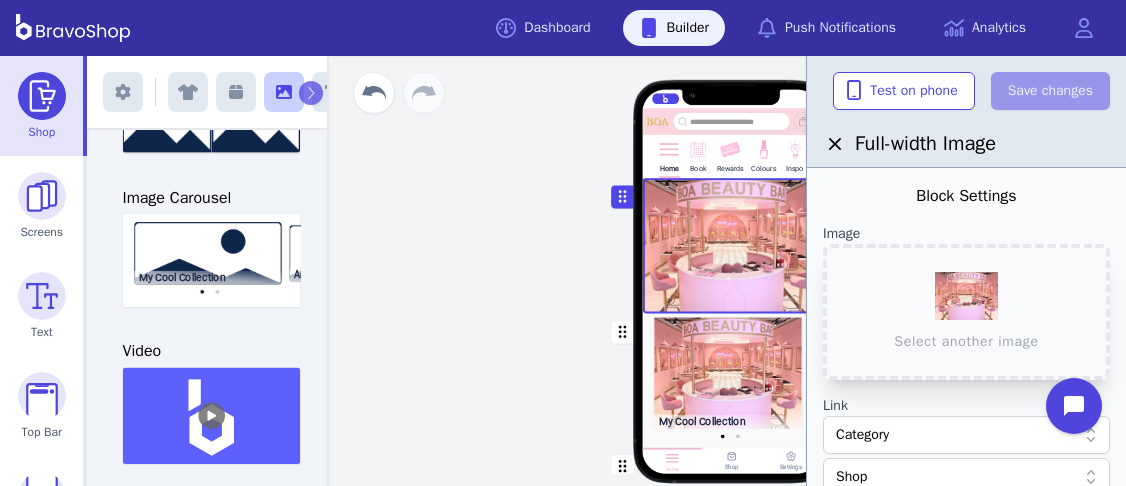 click at bounding box center (732, 380) 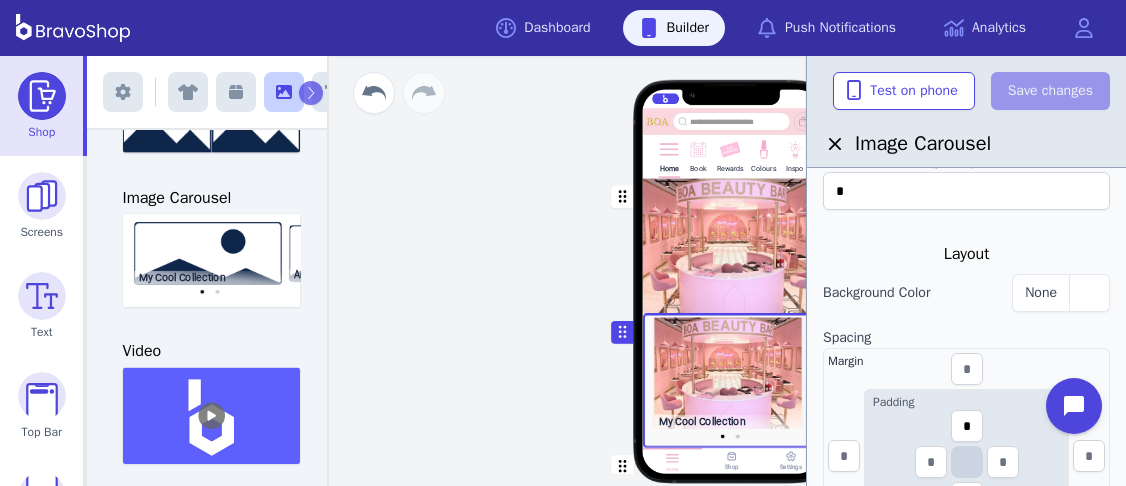 scroll, scrollTop: 240, scrollLeft: 0, axis: vertical 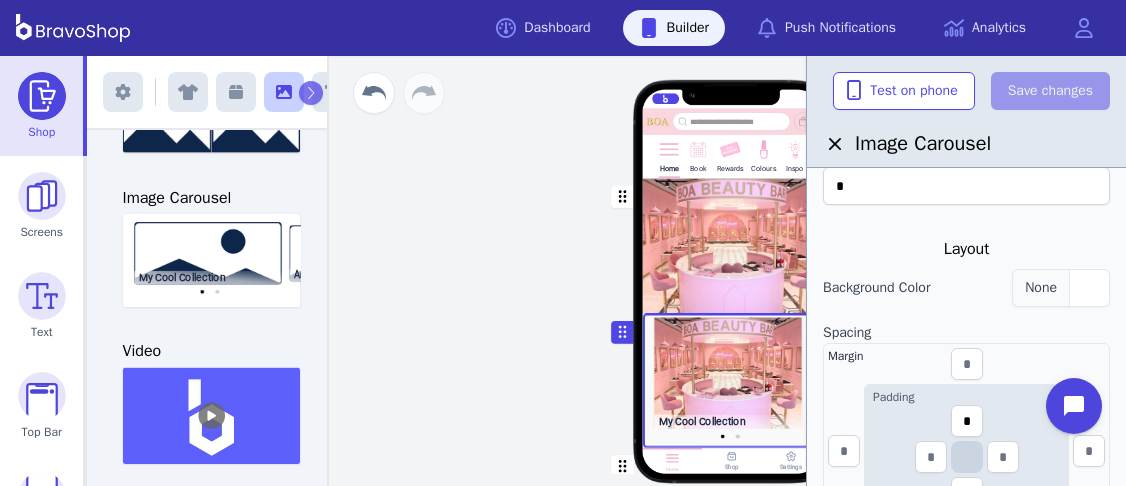 click at bounding box center [1089, 288] 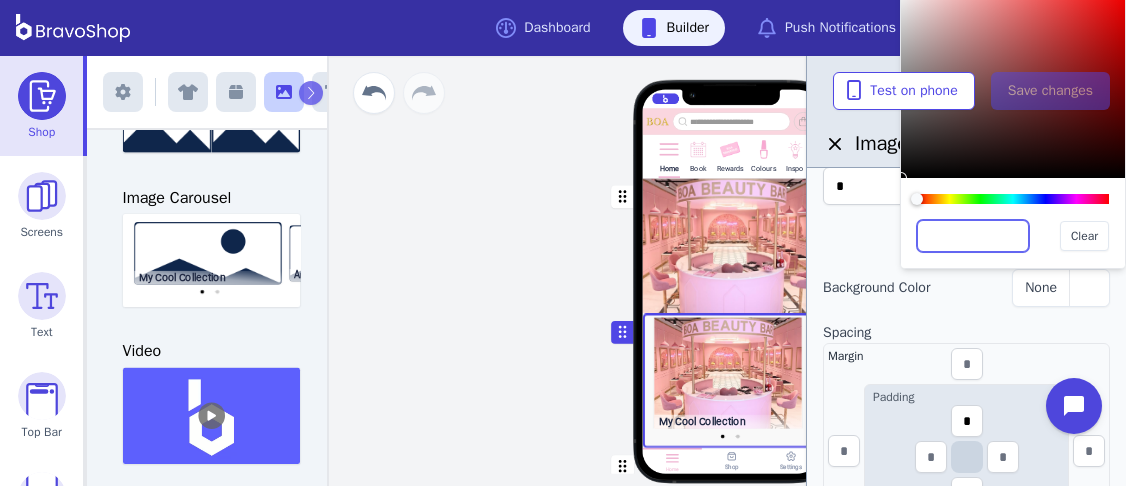 click at bounding box center [973, 236] 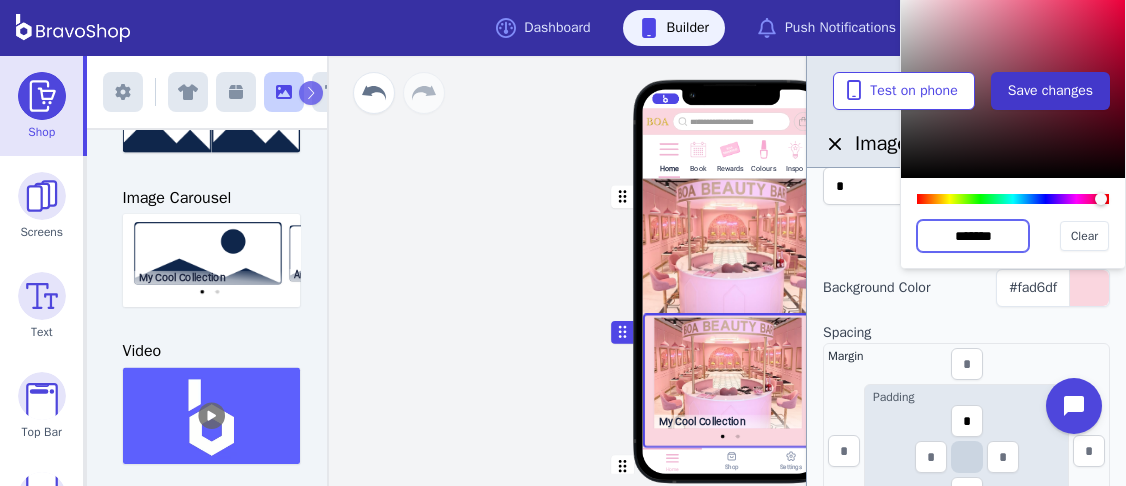 type on "*******" 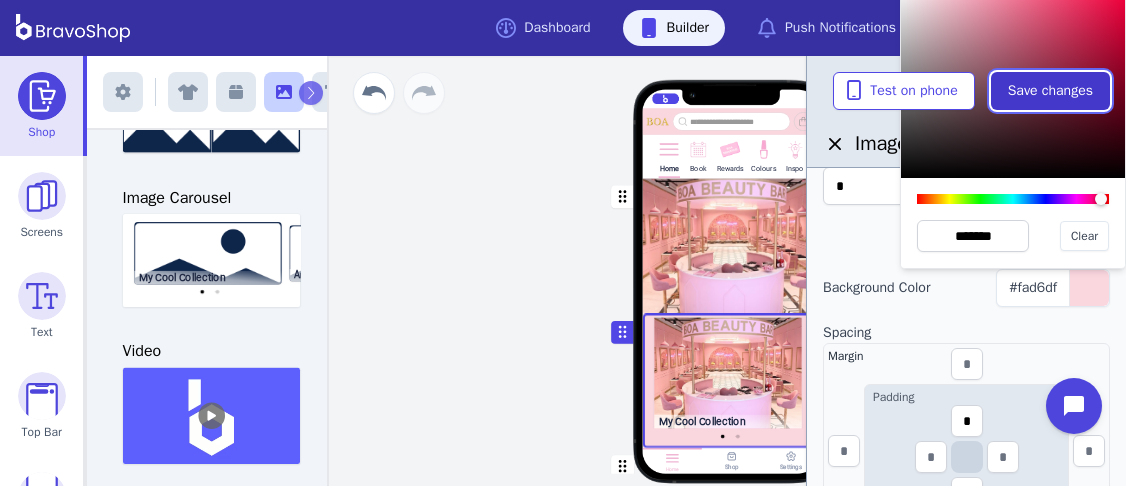 click on "Save changes" at bounding box center [1050, 91] 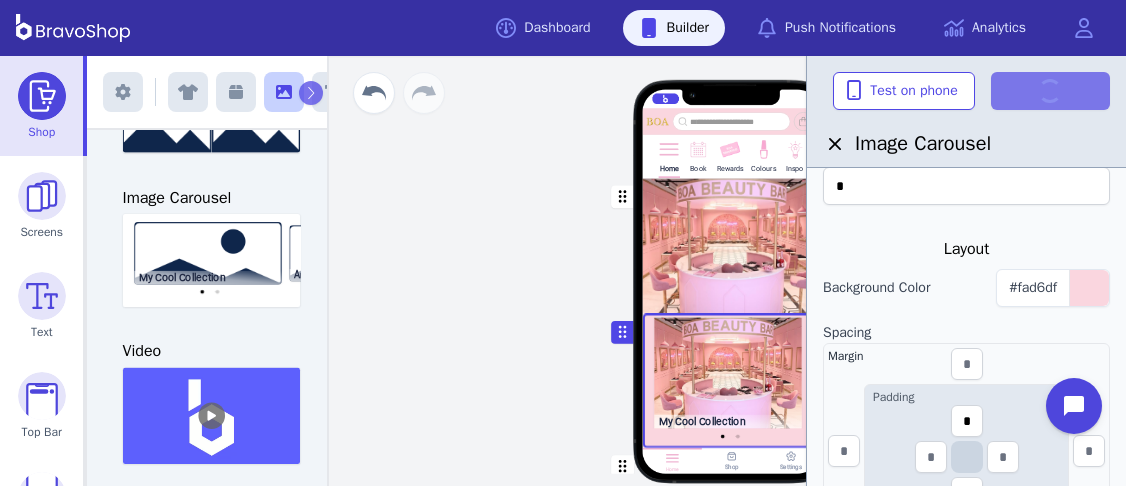 click at bounding box center (732, 245) 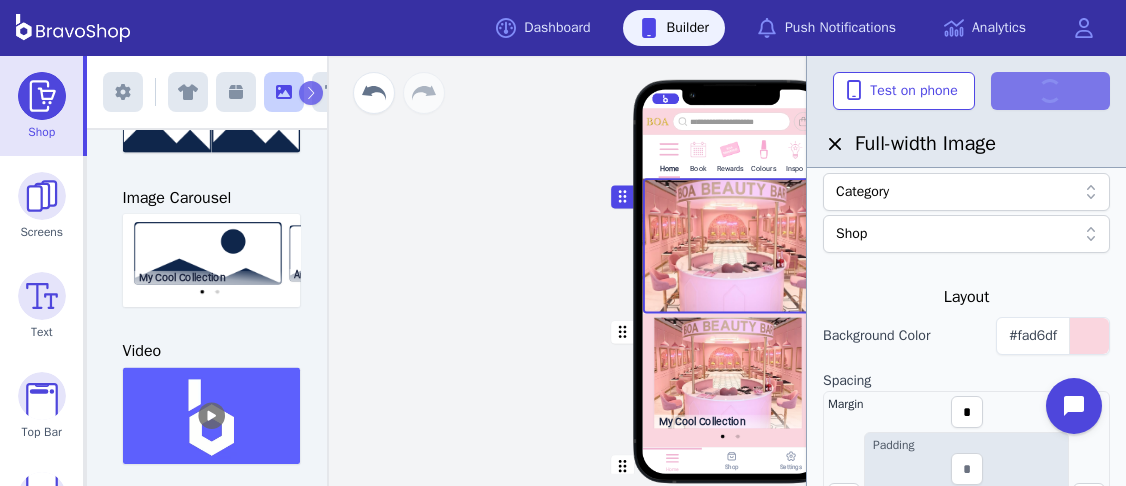 scroll, scrollTop: 0, scrollLeft: 0, axis: both 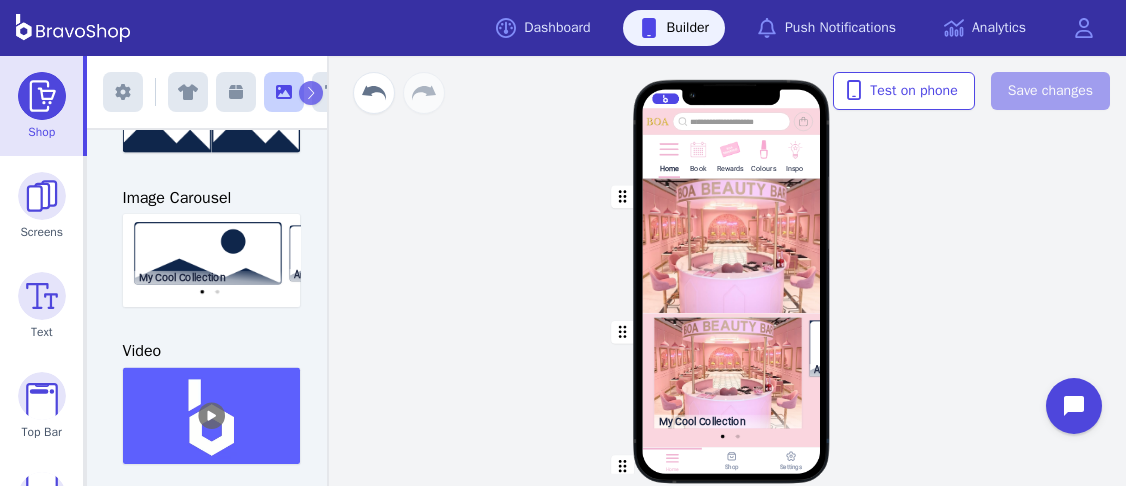 click at bounding box center (732, 245) 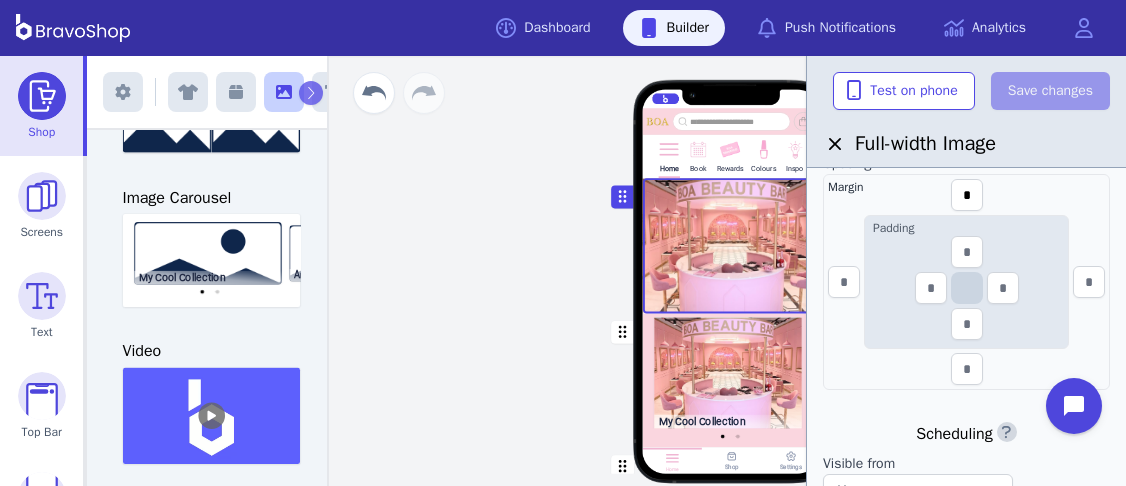 scroll, scrollTop: 764, scrollLeft: 0, axis: vertical 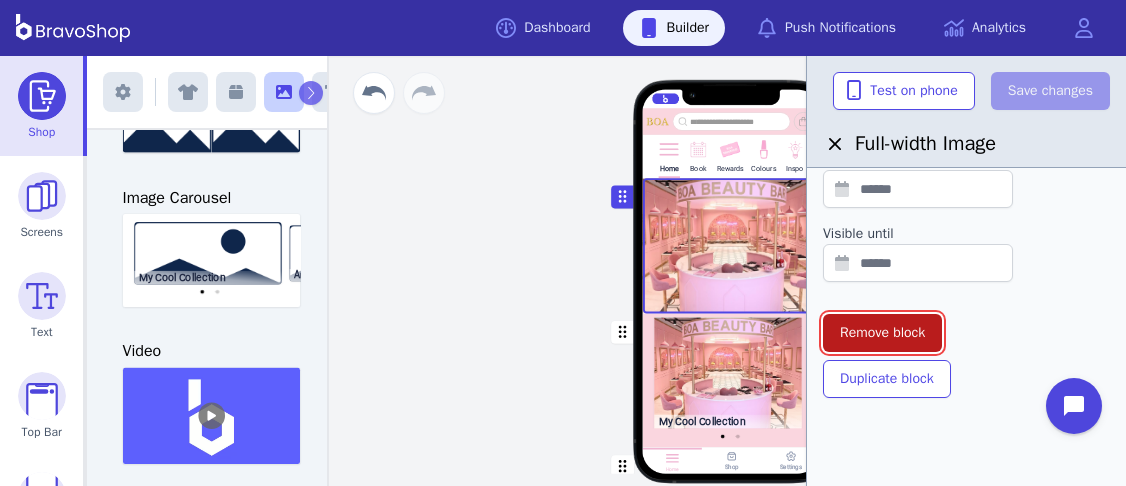 click on "Remove block" at bounding box center [882, 333] 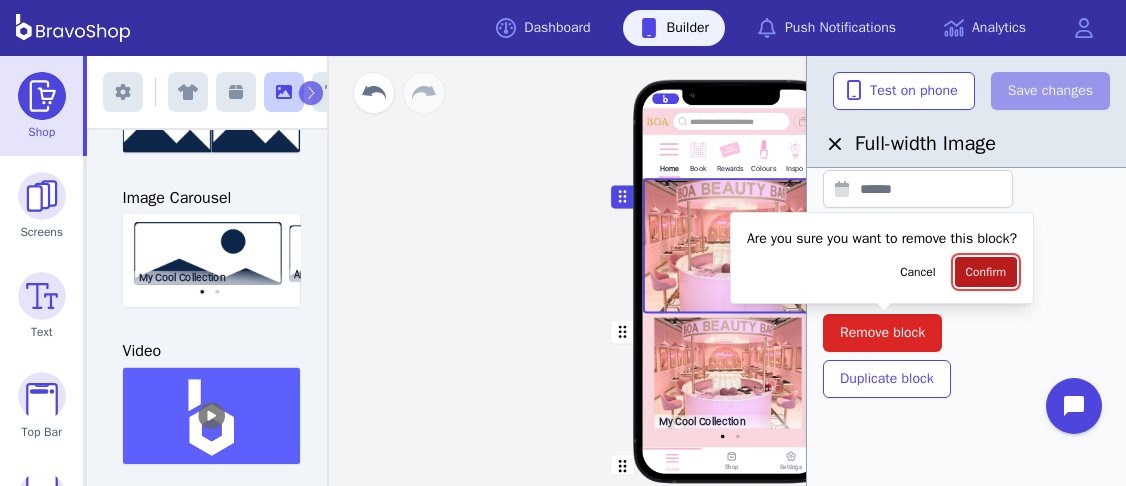 click on "Confirm" at bounding box center [986, 272] 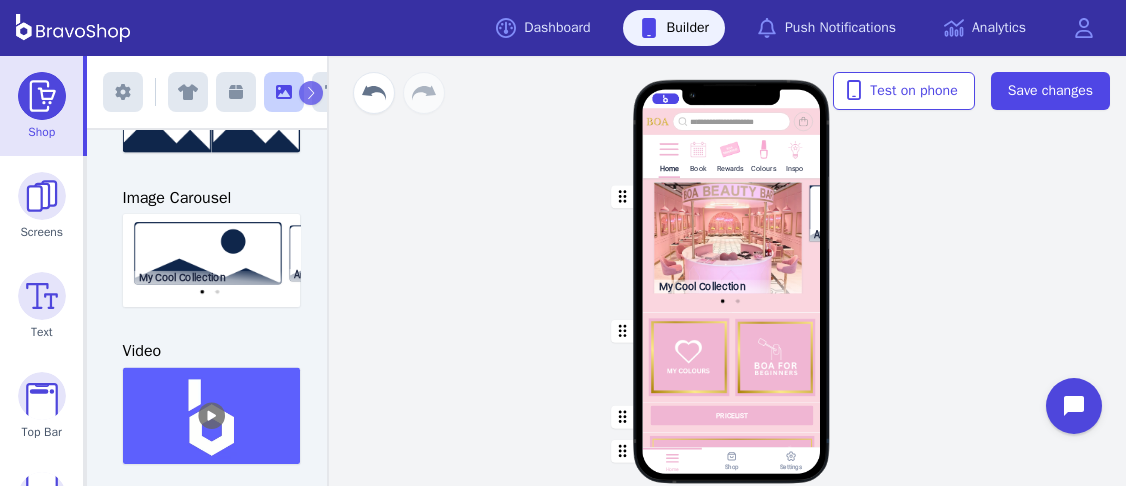 click at bounding box center (732, 245) 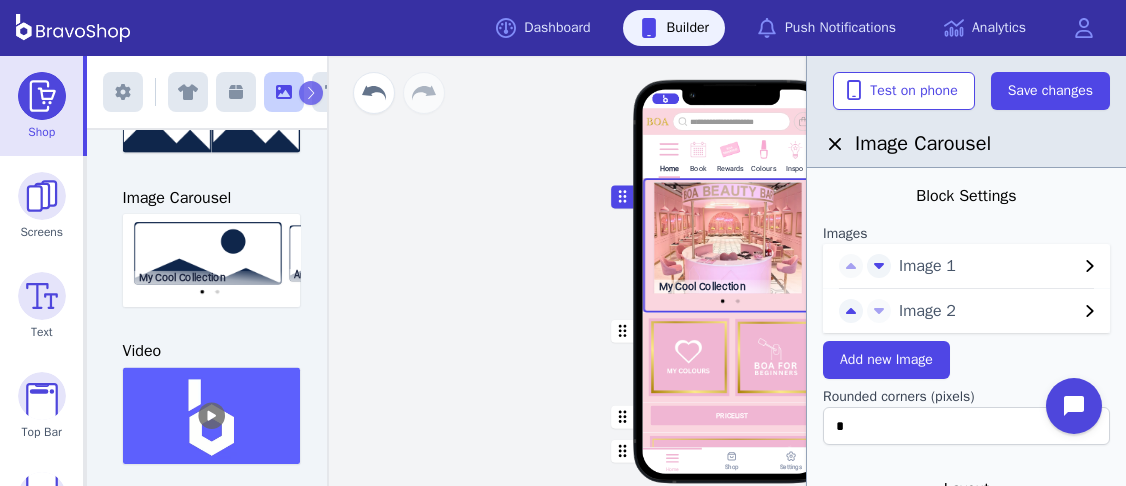 click on "Image 2" at bounding box center (988, 311) 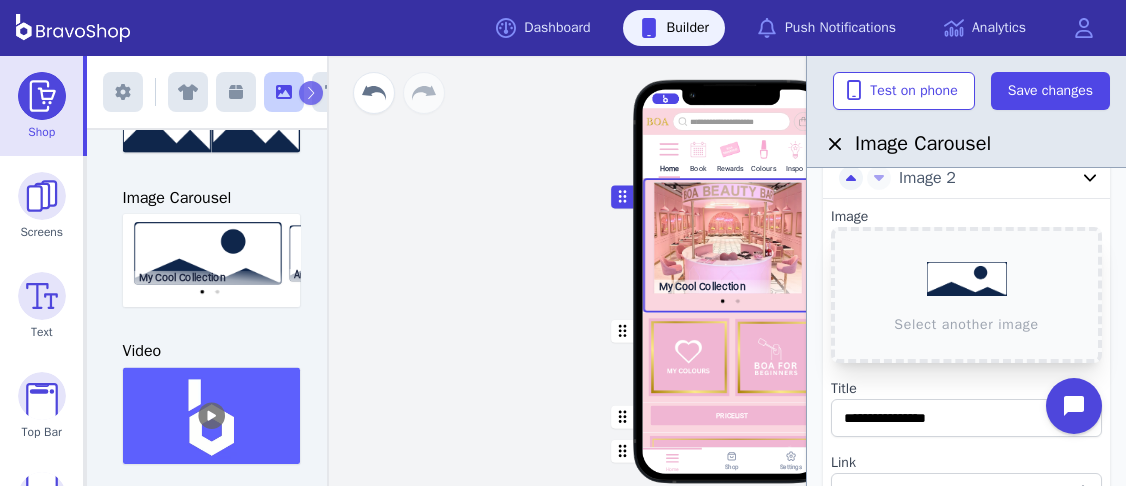 scroll, scrollTop: 134, scrollLeft: 0, axis: vertical 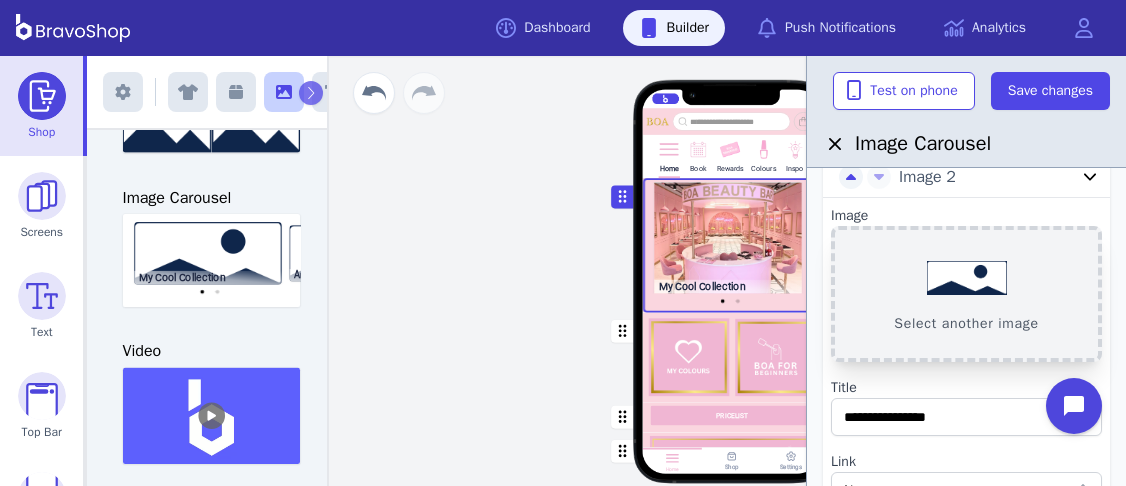 click on "Select another image" at bounding box center [966, 294] 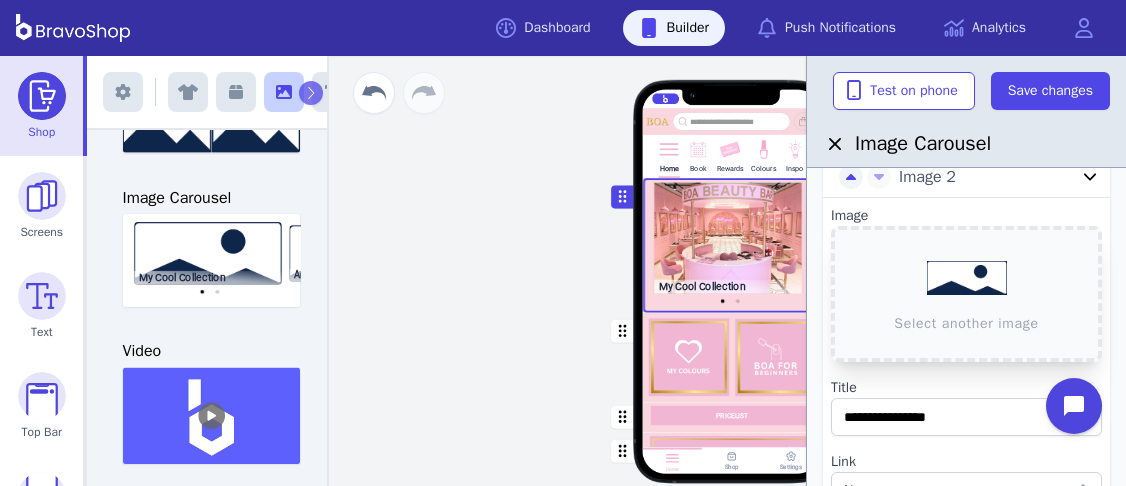 click on "Home Book Rewards Colours Inspo My Cool Collection Another Cool One PRICELIST Featured Products Drag a block here to get started Home Shop Settings" at bounding box center (731, 271) 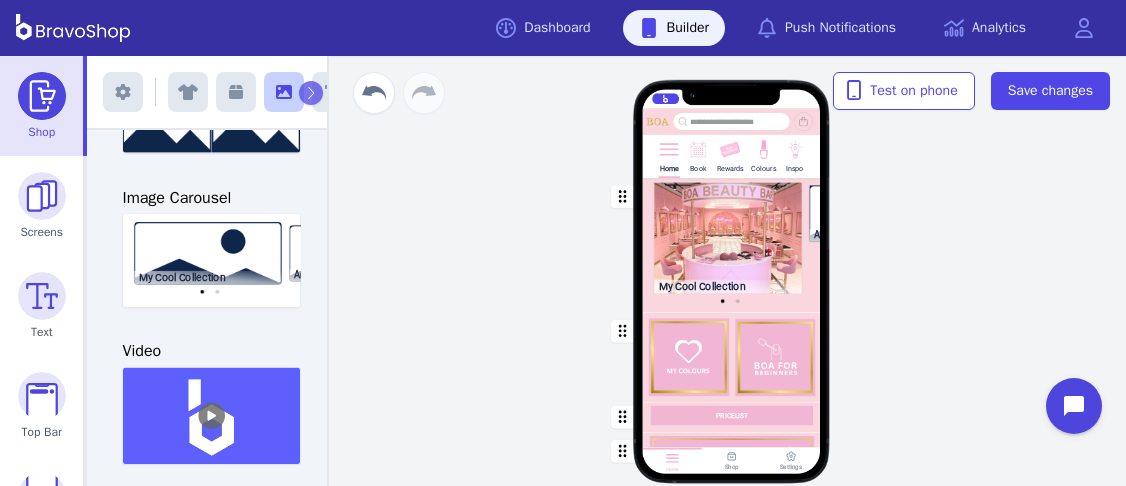 click at bounding box center [732, 245] 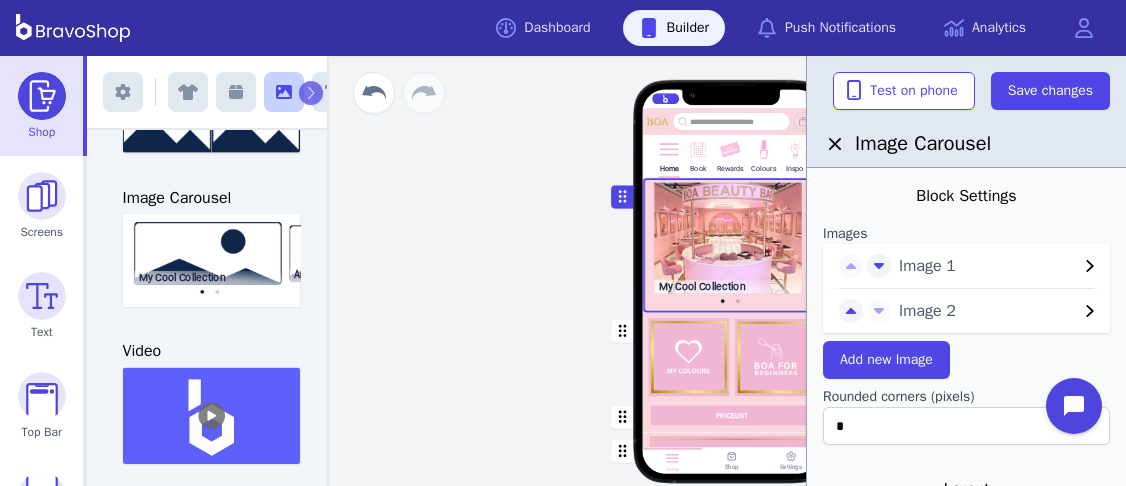 click on "Image 2" at bounding box center (988, 311) 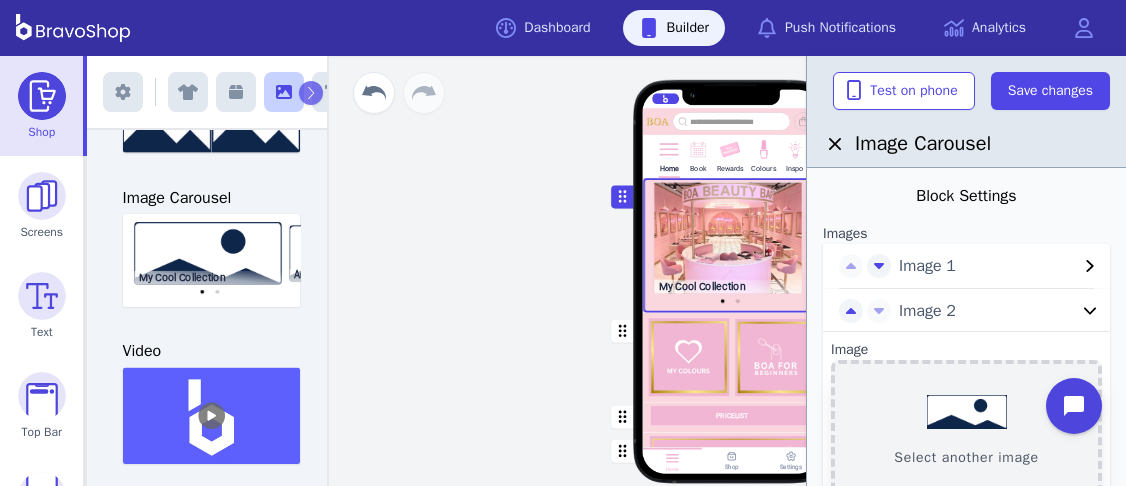 click on "Select another image" at bounding box center (966, 428) 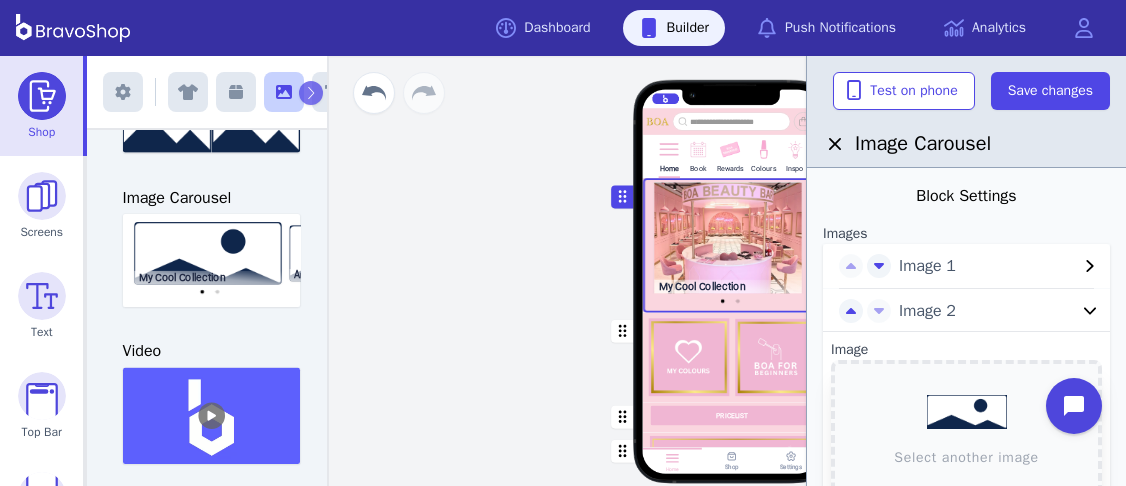 click on "Image 2" at bounding box center [988, 311] 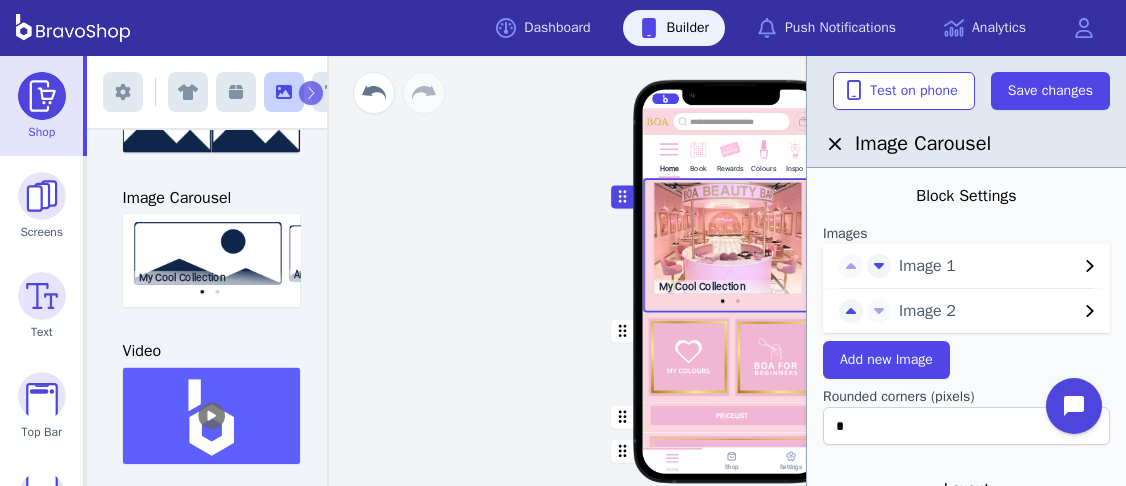 click on "Image 2" at bounding box center [988, 311] 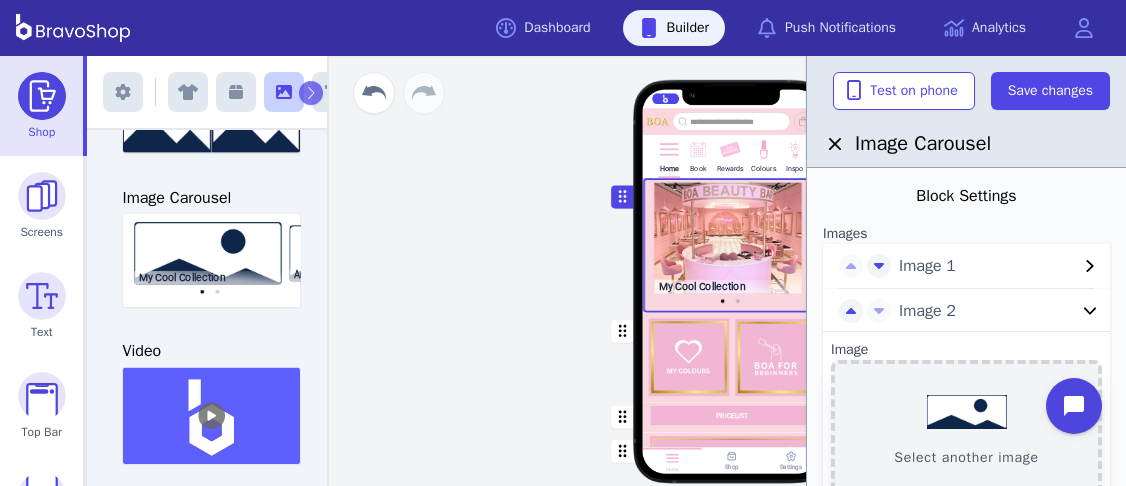 click on "Select another image" at bounding box center [966, 428] 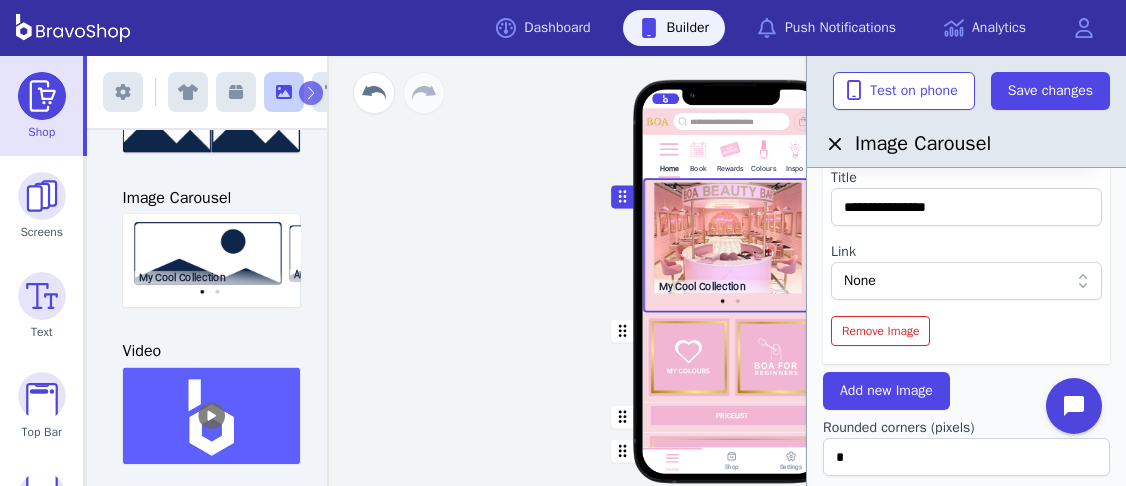 scroll, scrollTop: 346, scrollLeft: 0, axis: vertical 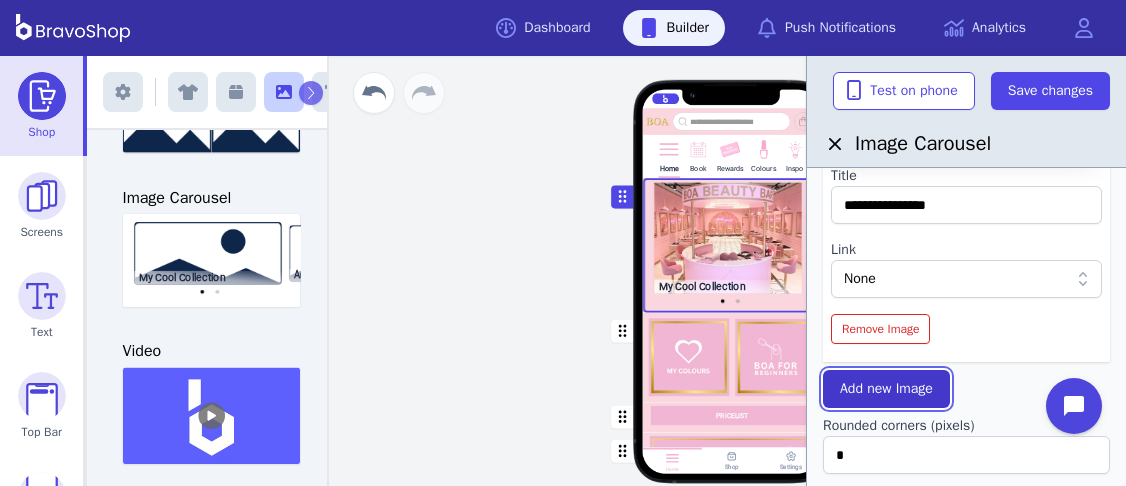 click on "Add new   Image" at bounding box center (886, 389) 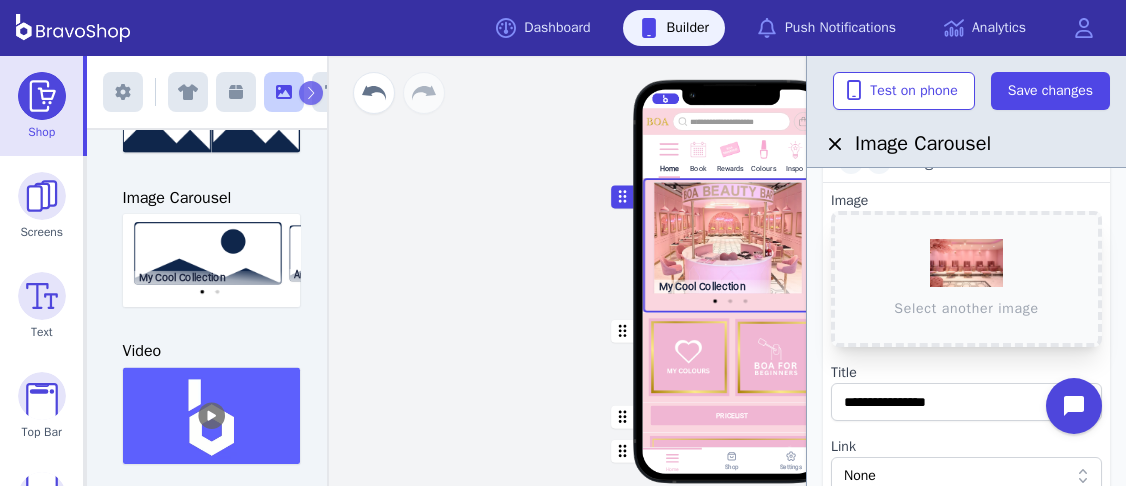 scroll, scrollTop: 148, scrollLeft: 0, axis: vertical 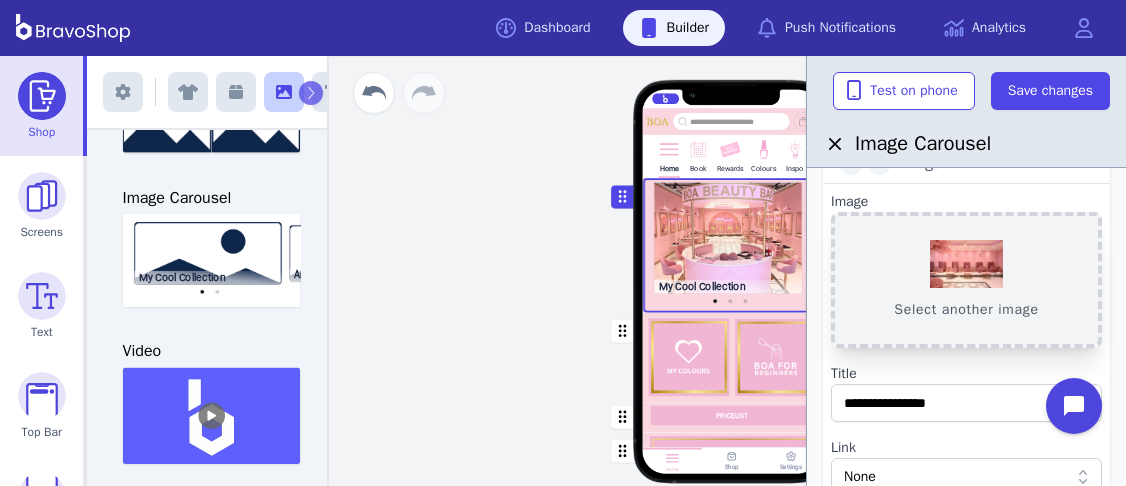 click on "Select another image" at bounding box center (966, 280) 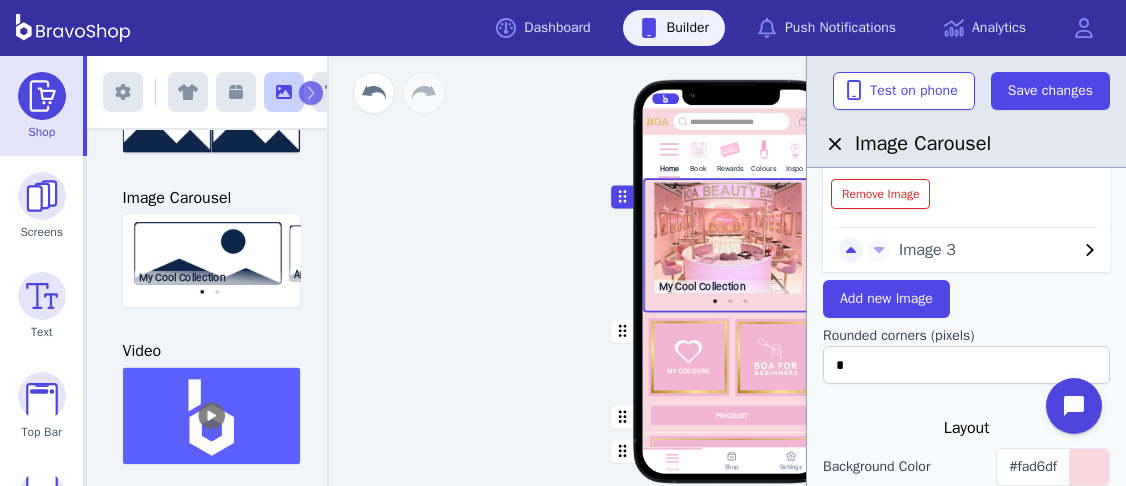 scroll, scrollTop: 490, scrollLeft: 0, axis: vertical 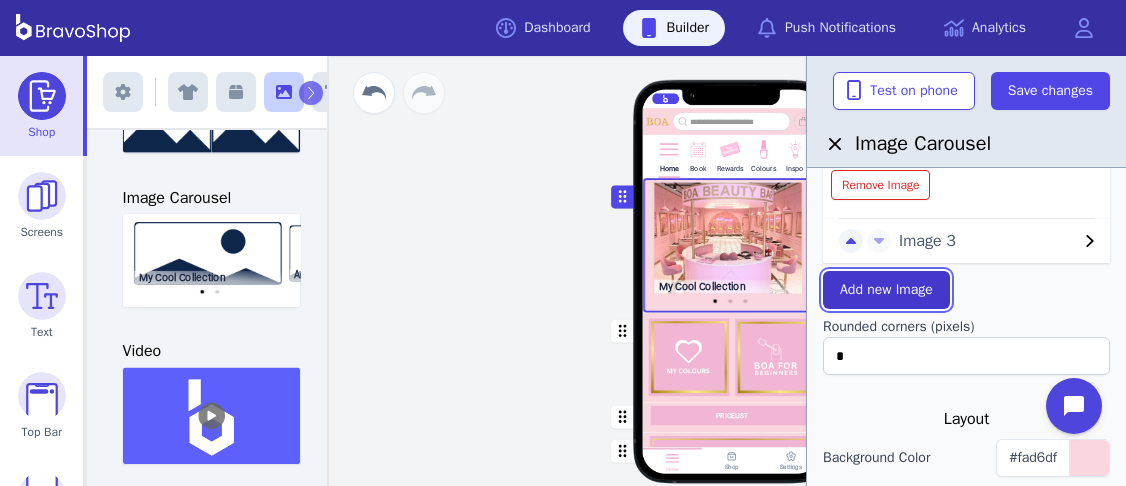 click on "Add new   Image" at bounding box center [886, 290] 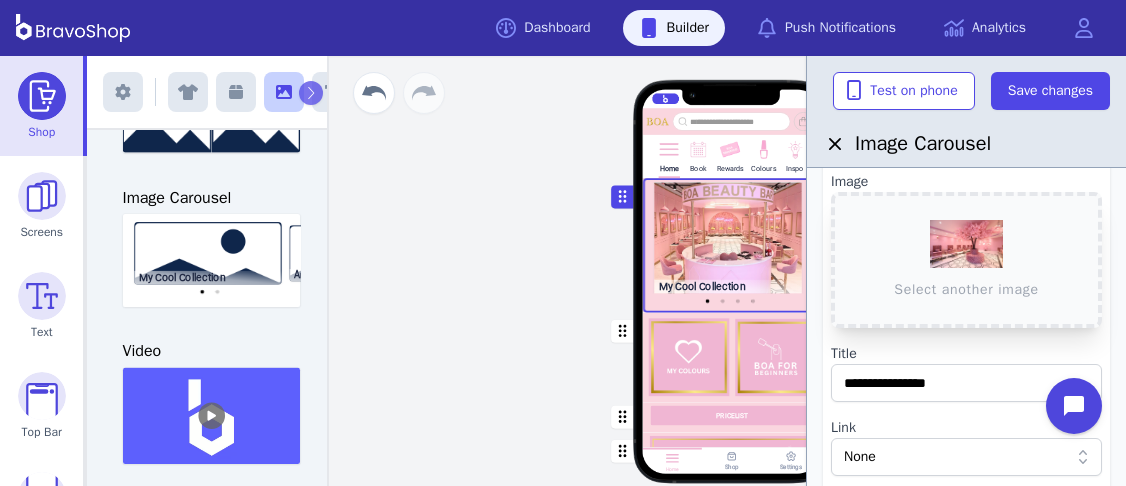 scroll, scrollTop: 160, scrollLeft: 0, axis: vertical 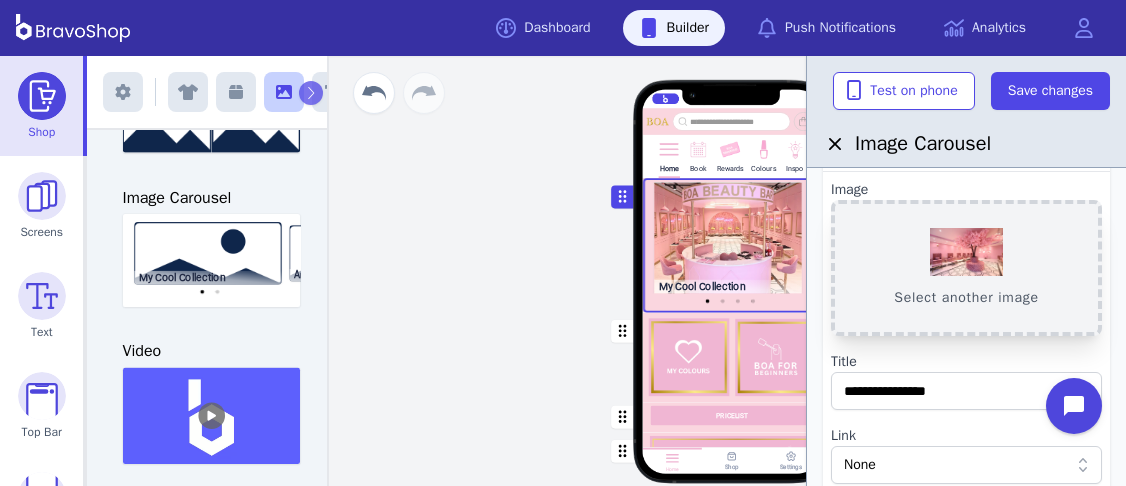 click on "Select another image" at bounding box center [966, 268] 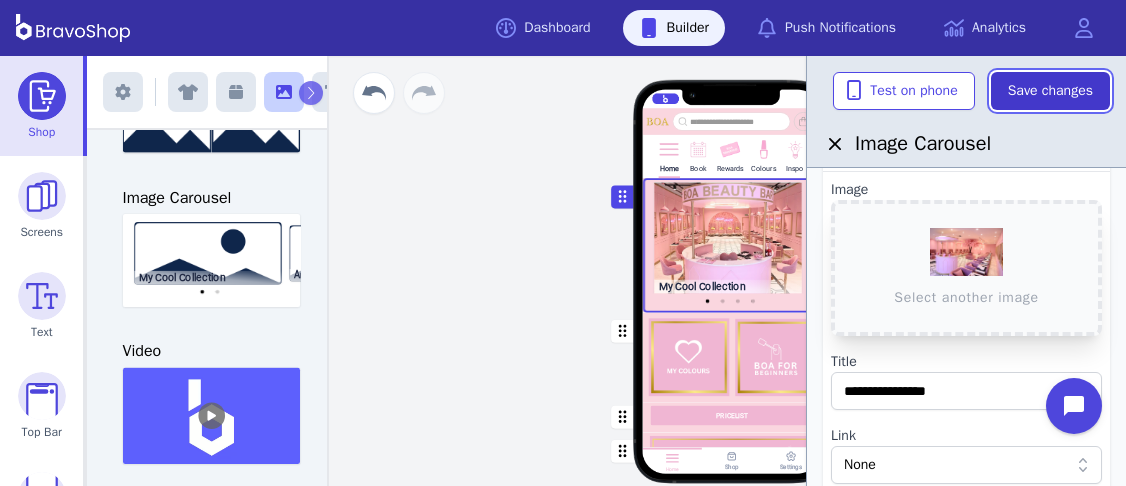 click on "Save changes" at bounding box center [1050, 91] 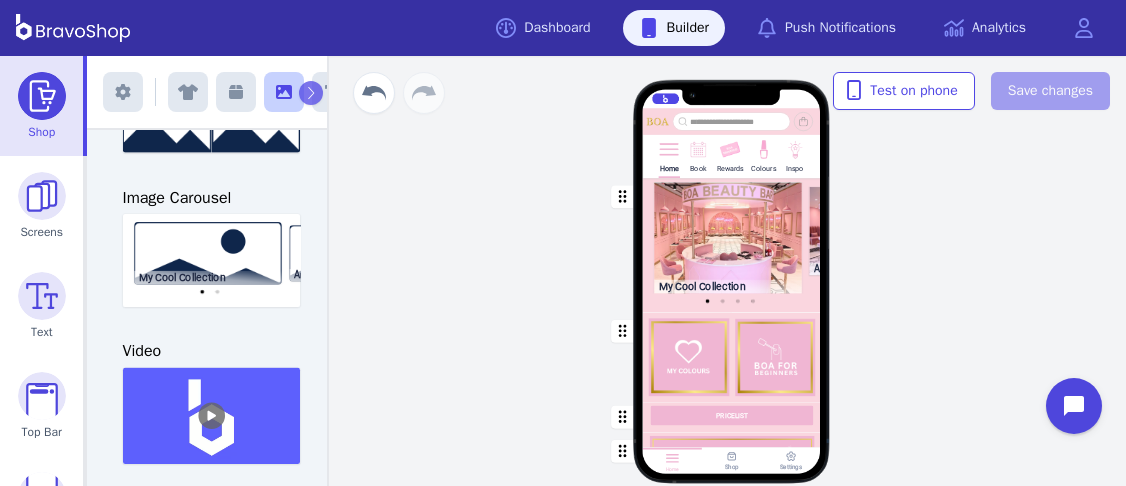 click at bounding box center (732, 245) 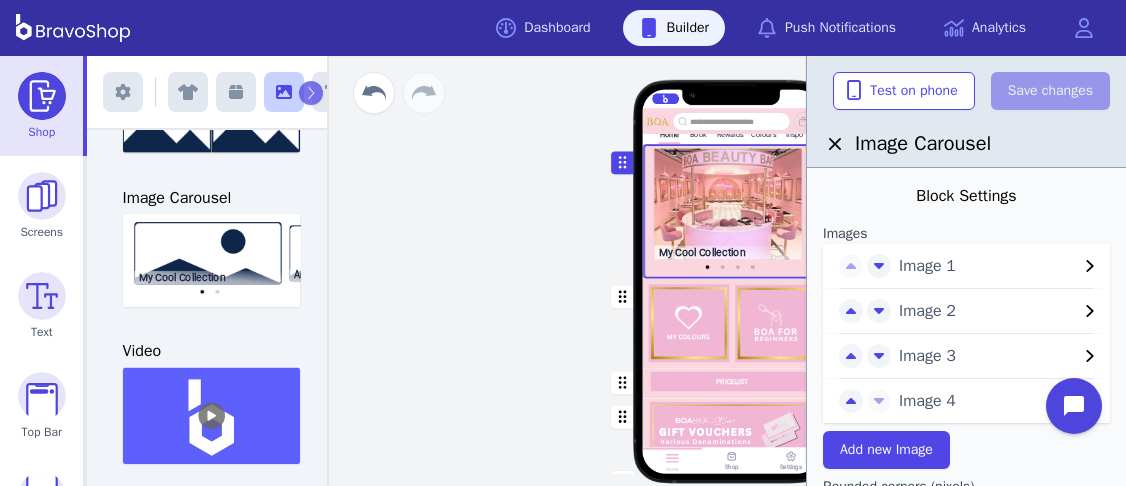 scroll, scrollTop: 74, scrollLeft: 0, axis: vertical 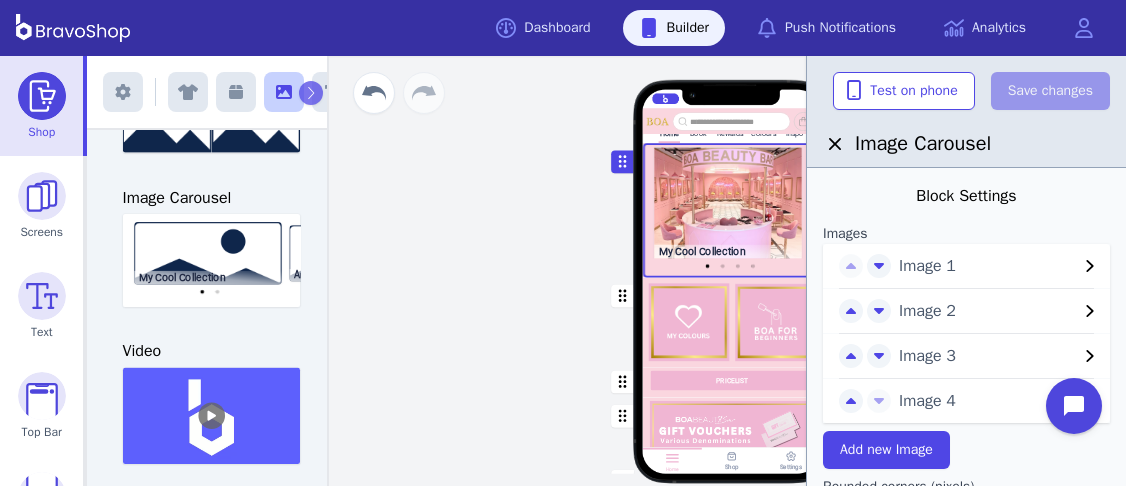 click on "Image 1" at bounding box center [988, 266] 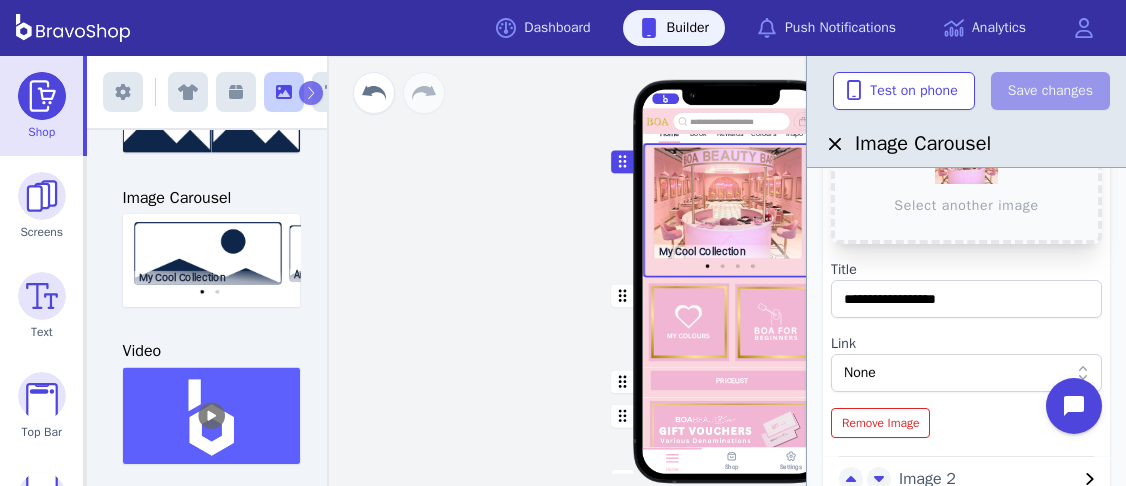 scroll, scrollTop: 215, scrollLeft: 0, axis: vertical 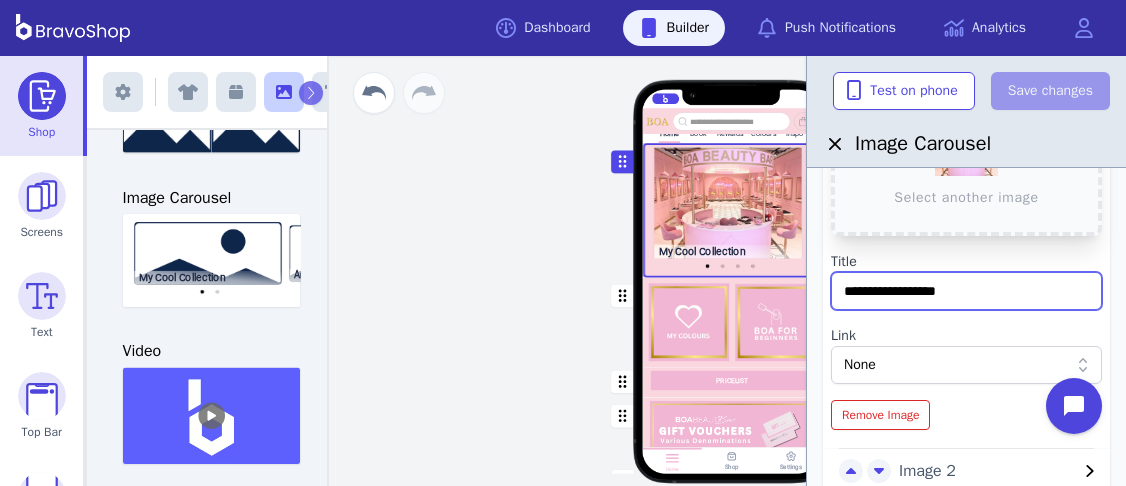drag, startPoint x: 971, startPoint y: 290, endPoint x: 817, endPoint y: 286, distance: 154.05194 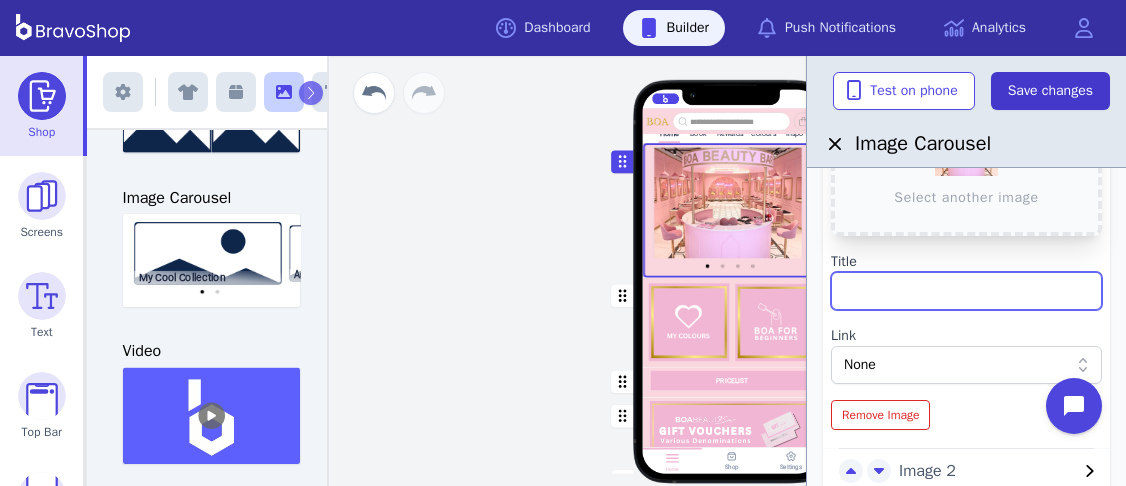type 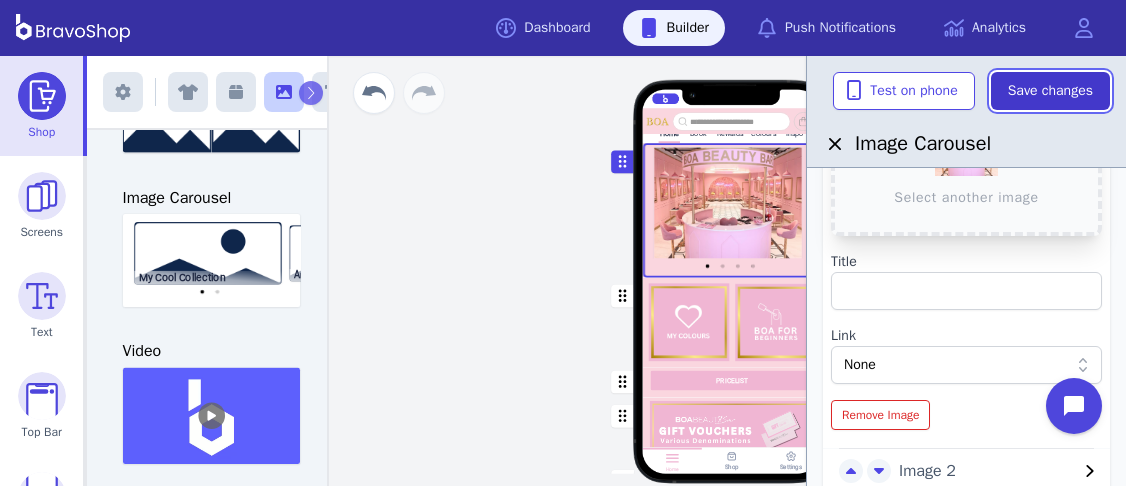 click on "Save changes" at bounding box center [1050, 91] 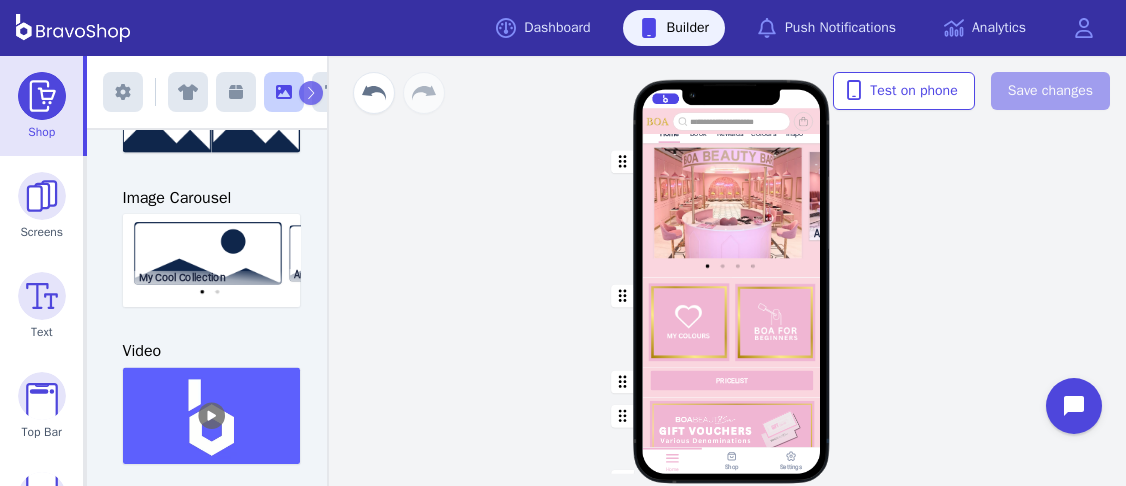 click at bounding box center (732, 210) 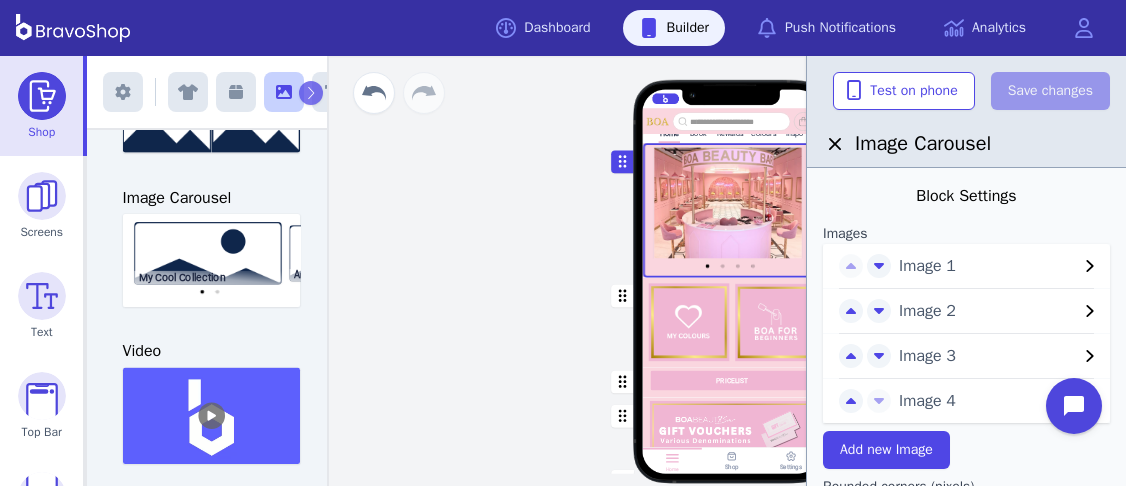 click on "Image 2" at bounding box center [988, 311] 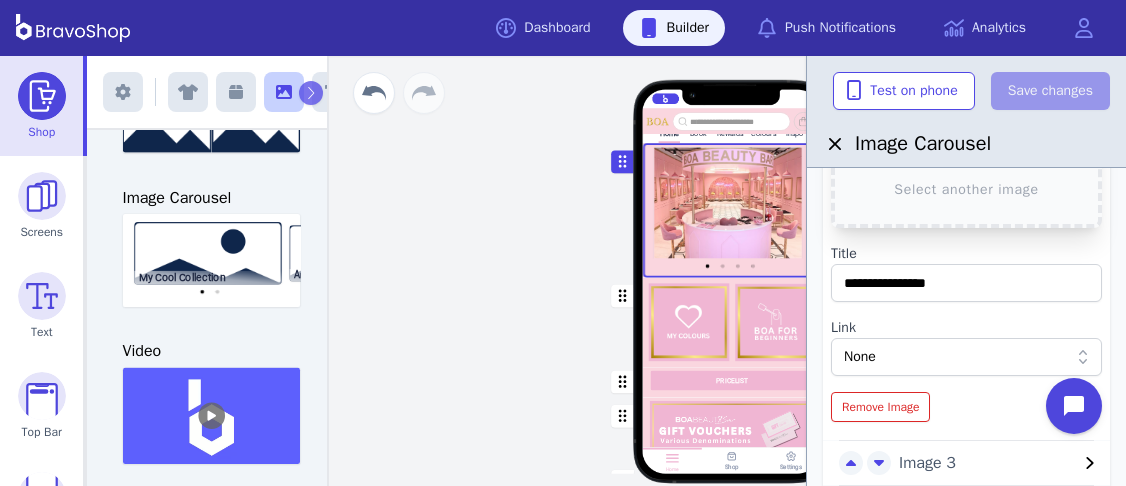 scroll, scrollTop: 276, scrollLeft: 0, axis: vertical 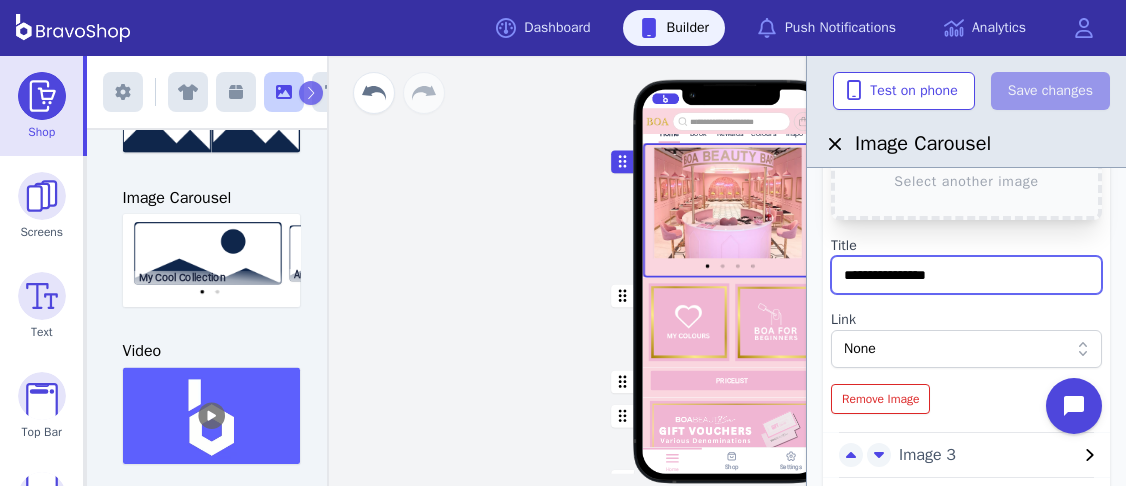 drag, startPoint x: 964, startPoint y: 286, endPoint x: 820, endPoint y: 266, distance: 145.38225 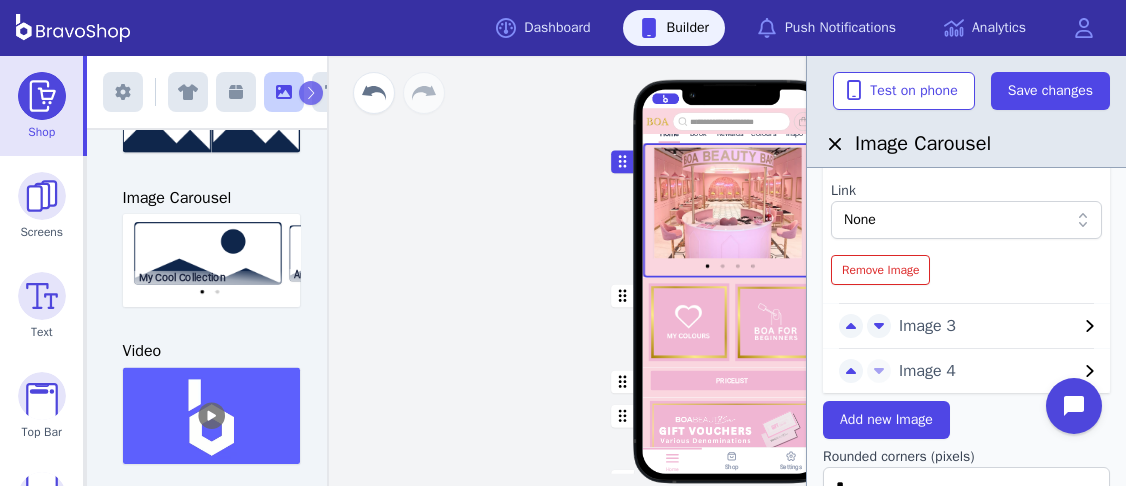 scroll, scrollTop: 483, scrollLeft: 0, axis: vertical 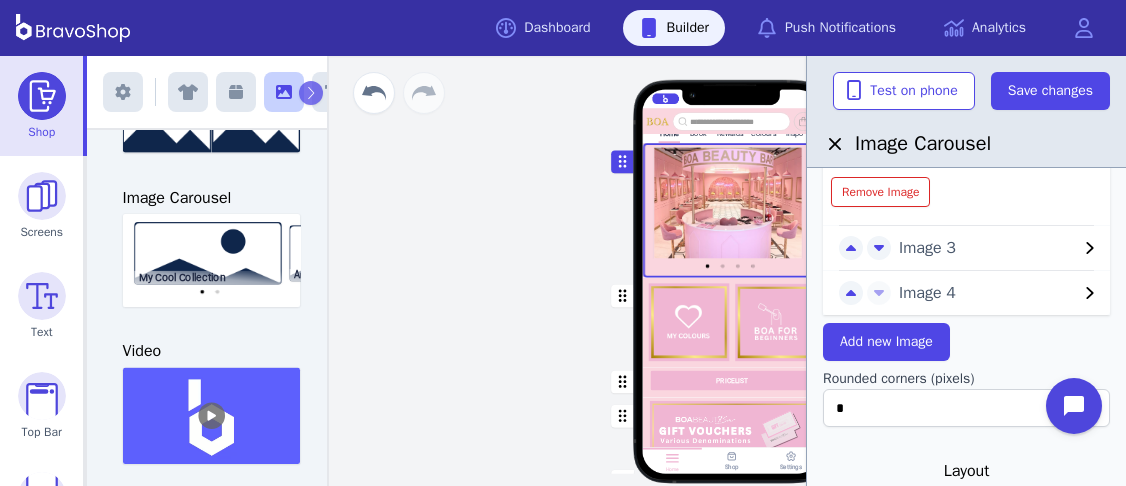 type 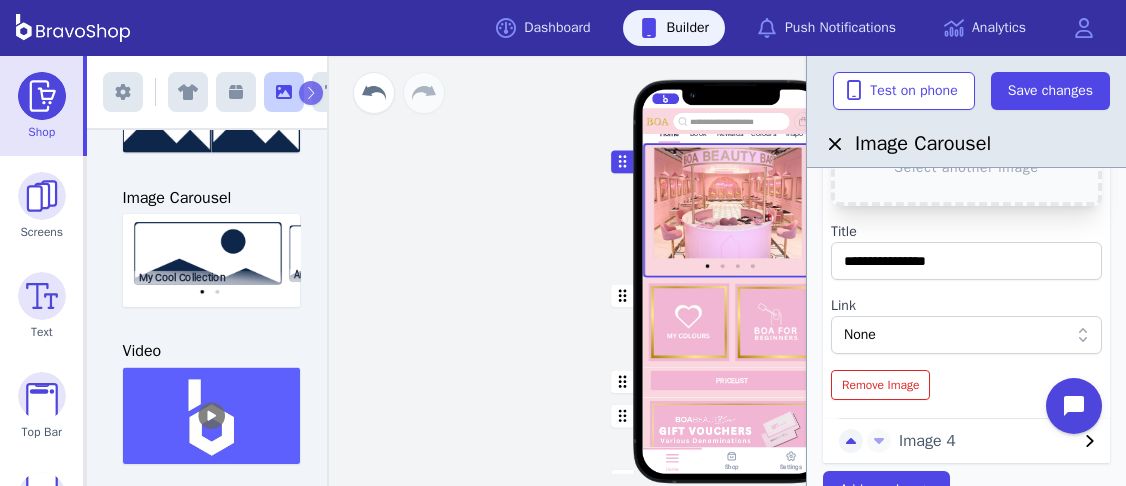 scroll, scrollTop: 336, scrollLeft: 0, axis: vertical 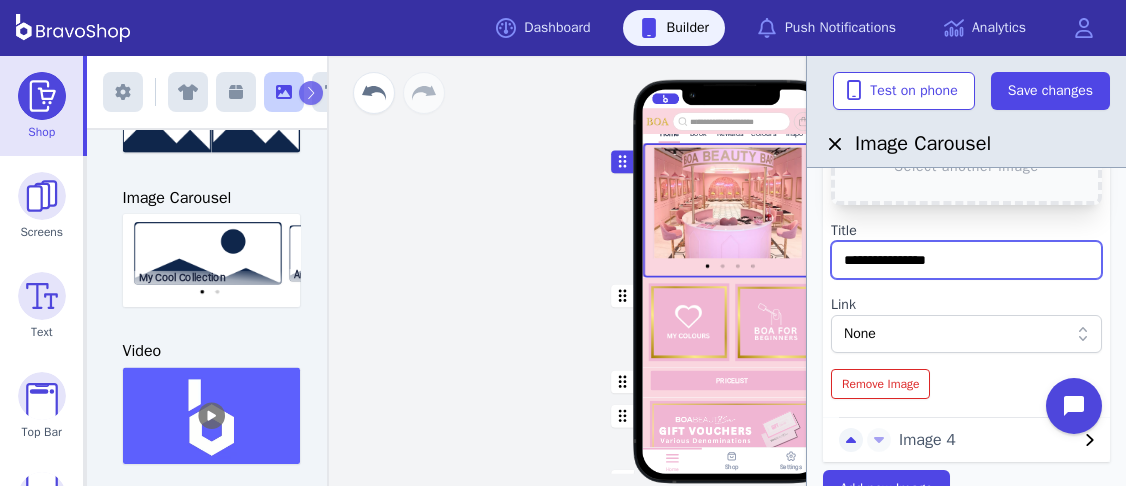 drag, startPoint x: 960, startPoint y: 255, endPoint x: 833, endPoint y: 264, distance: 127.3185 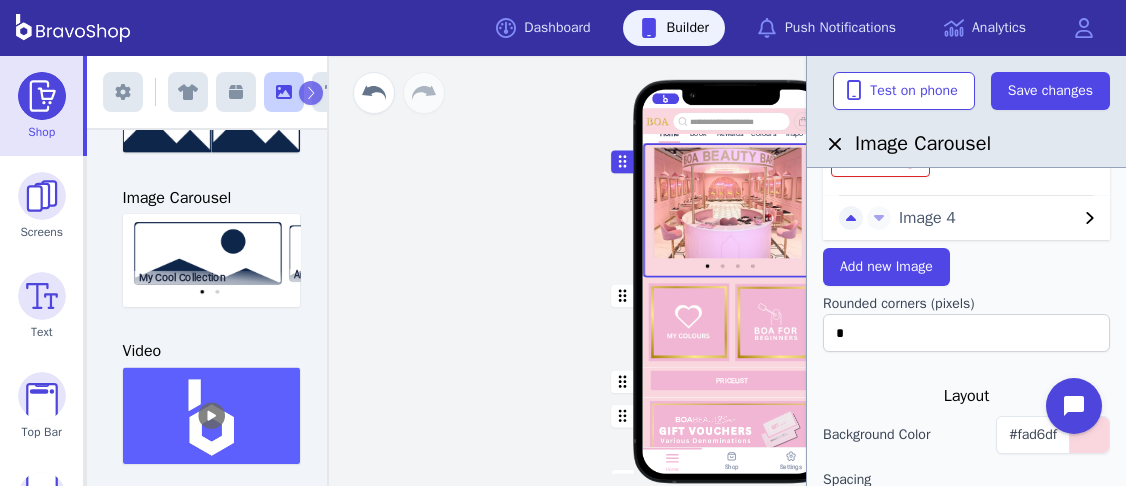 scroll, scrollTop: 561, scrollLeft: 0, axis: vertical 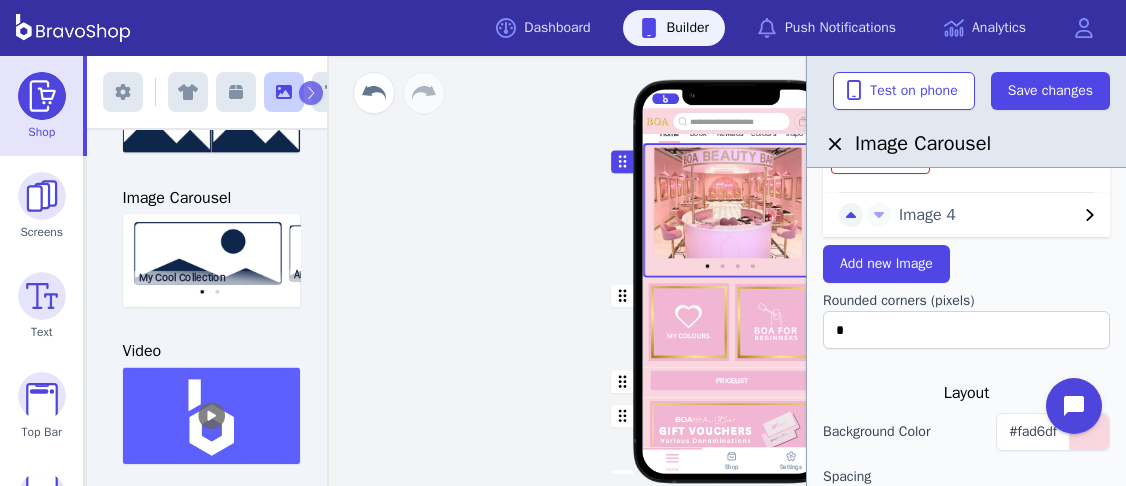type 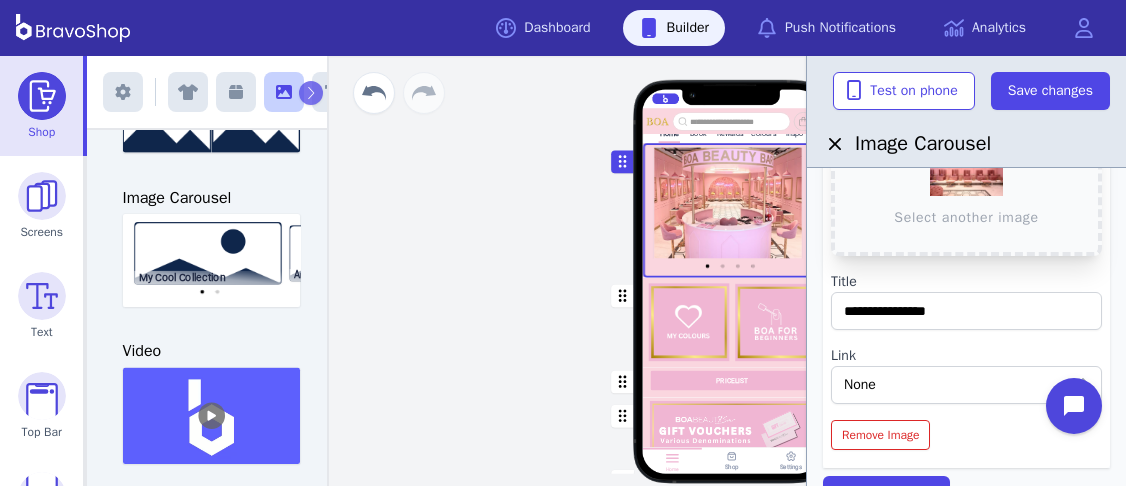 scroll, scrollTop: 320, scrollLeft: 0, axis: vertical 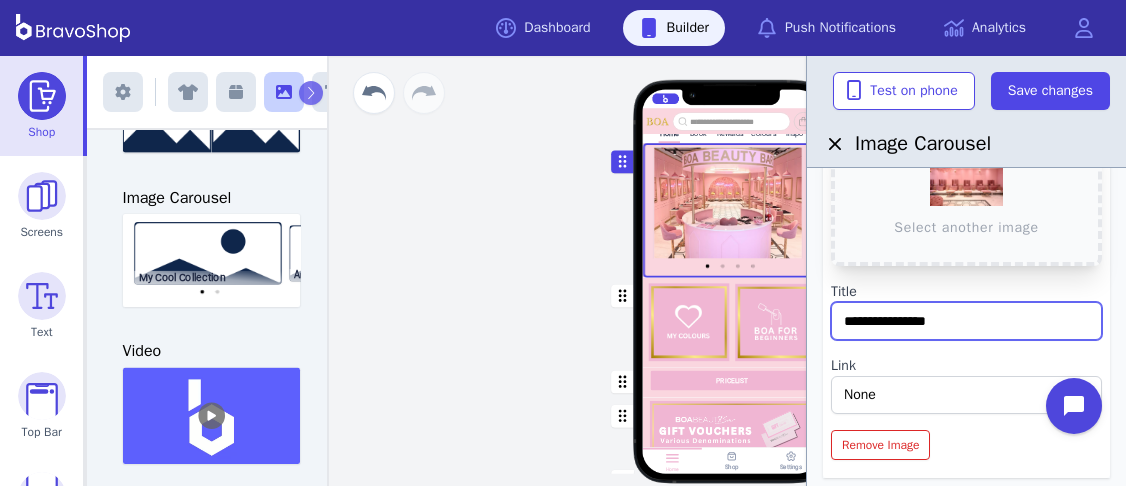 drag, startPoint x: 976, startPoint y: 318, endPoint x: 837, endPoint y: 318, distance: 139 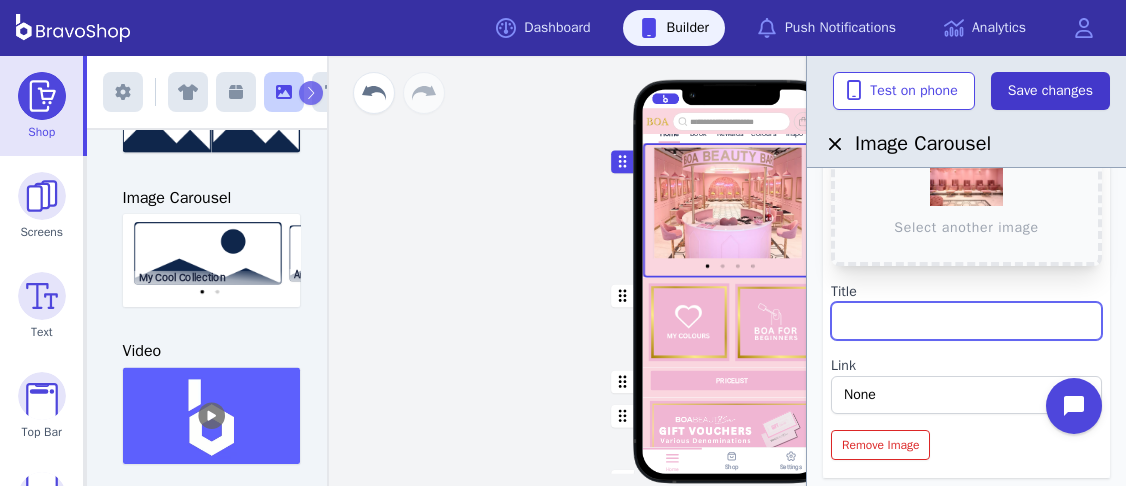 type 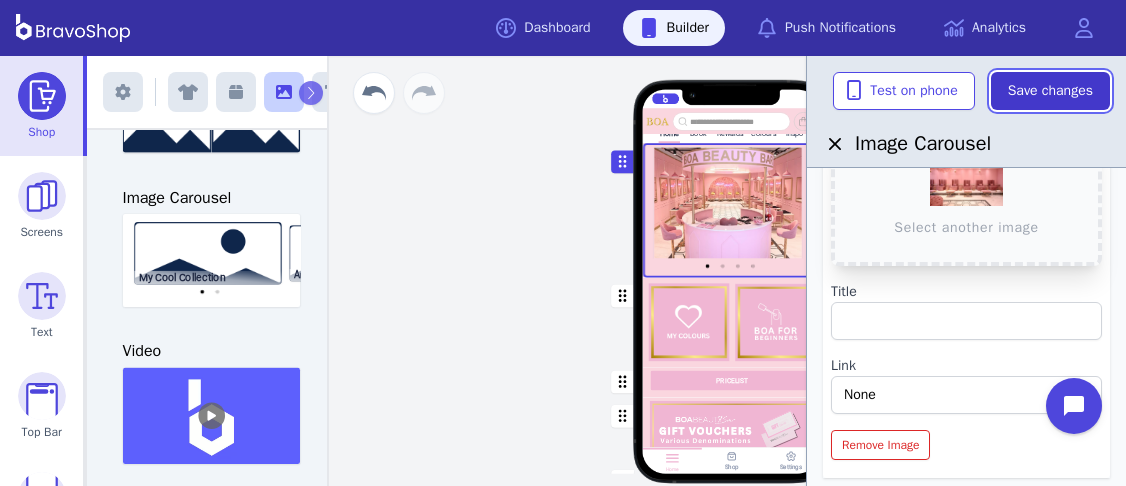 click on "Save changes" at bounding box center (1050, 91) 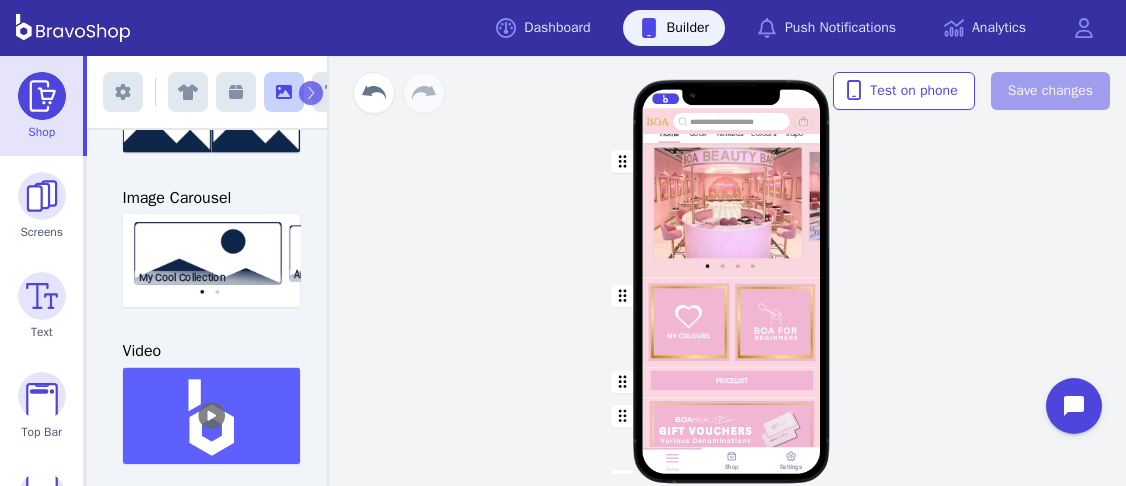 click at bounding box center (732, 210) 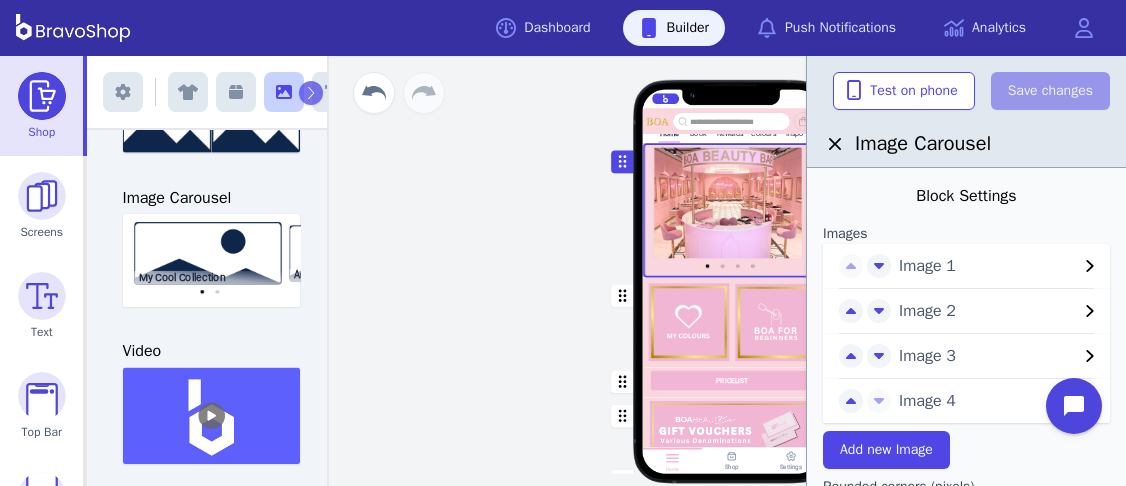 click on "Image 4" at bounding box center (988, 401) 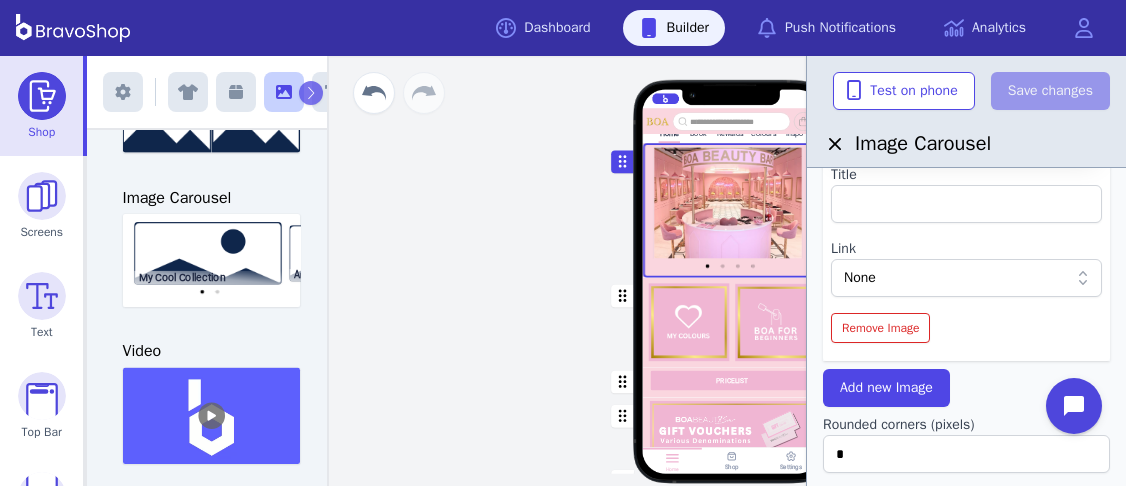 scroll, scrollTop: 444, scrollLeft: 0, axis: vertical 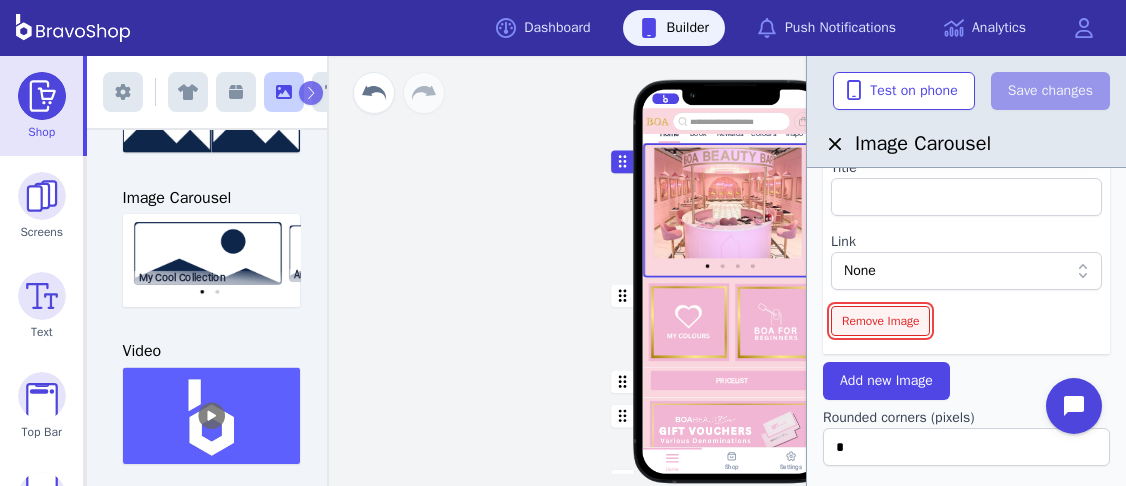click on "Remove   Image" at bounding box center [880, 321] 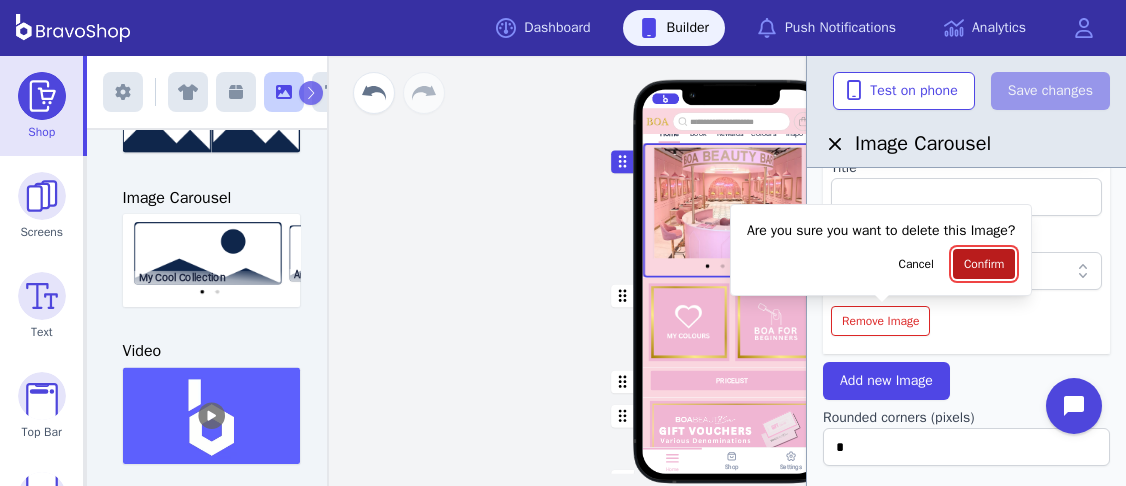 click on "Confirm" at bounding box center (984, 264) 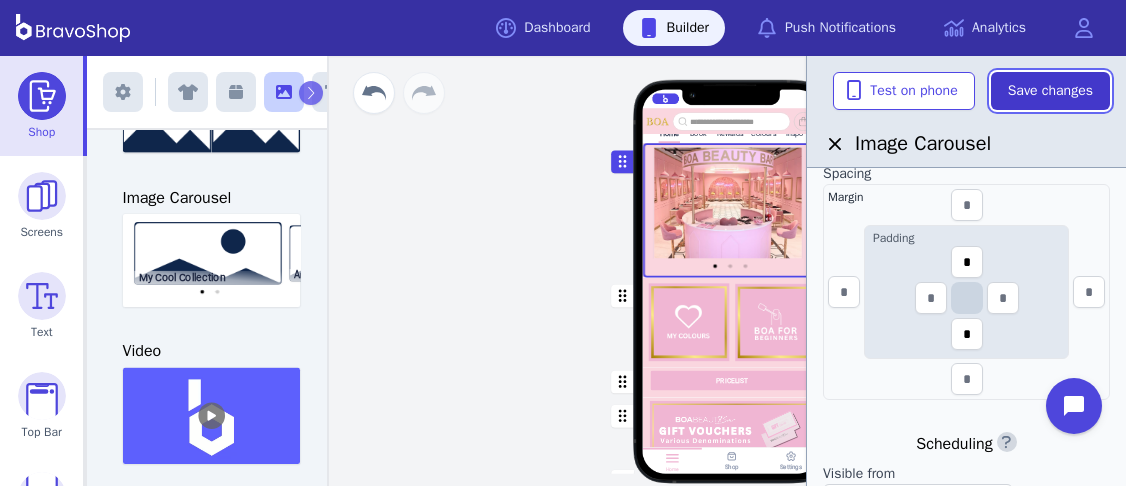 click on "Save changes" at bounding box center (1050, 91) 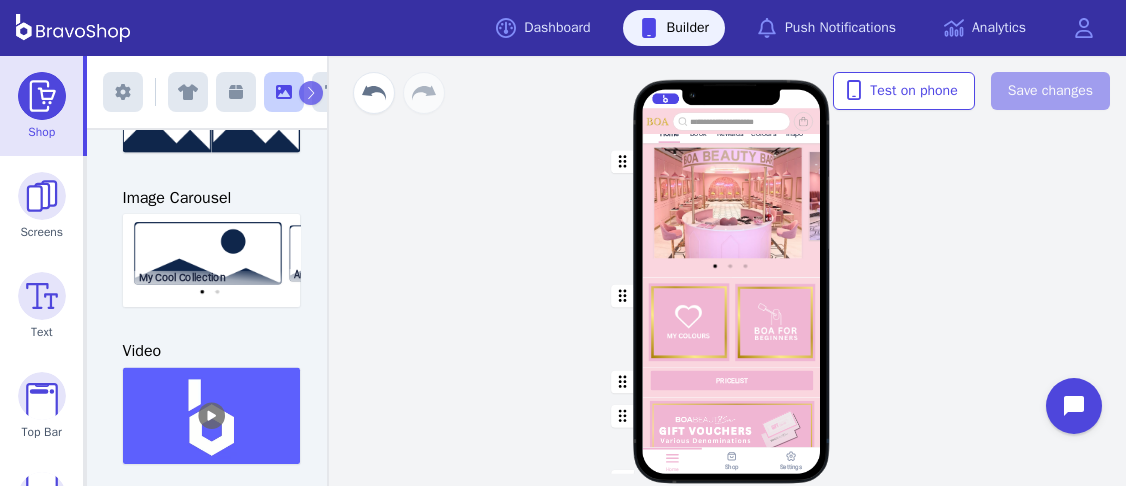 click at bounding box center [732, 210] 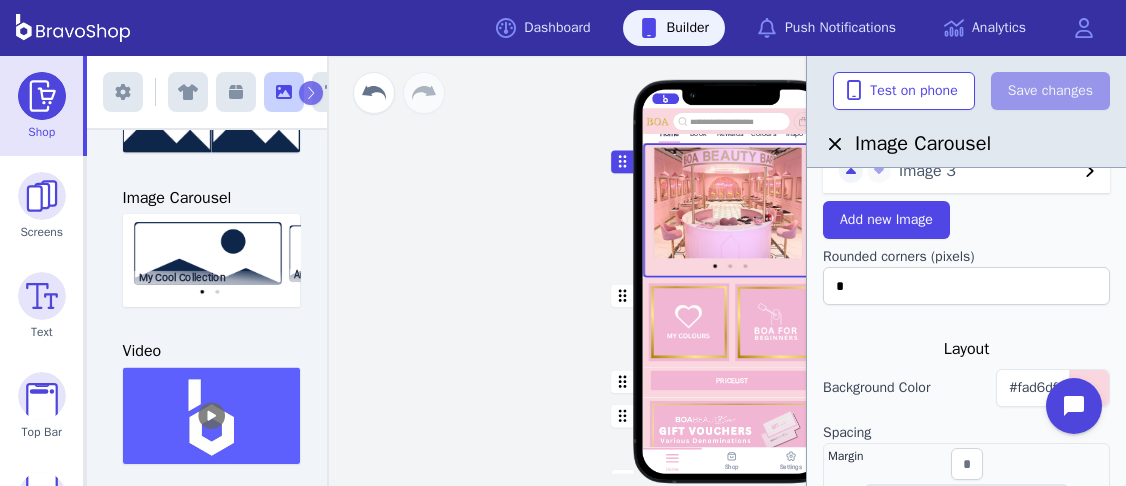 scroll, scrollTop: 0, scrollLeft: 0, axis: both 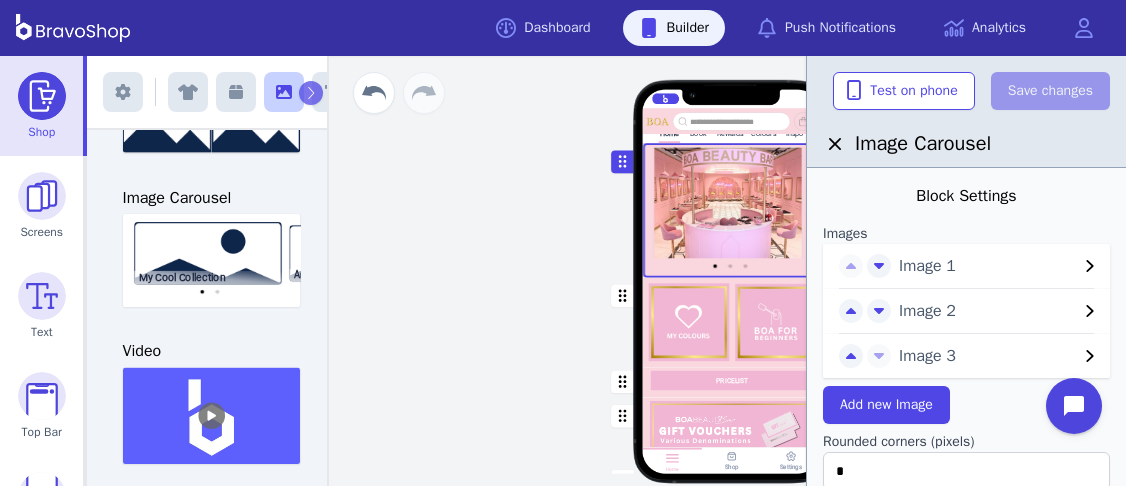 click at bounding box center [732, 322] 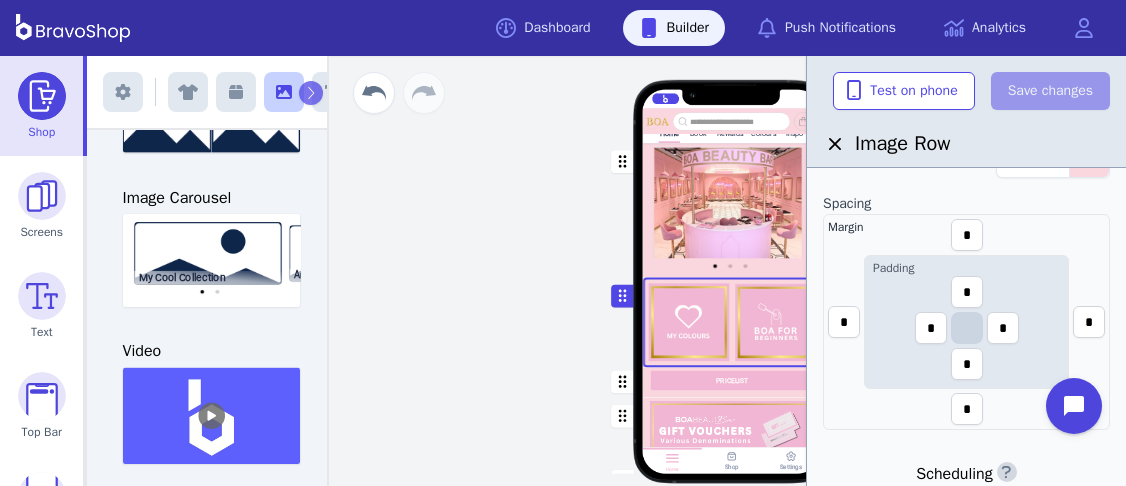 scroll, scrollTop: 0, scrollLeft: 0, axis: both 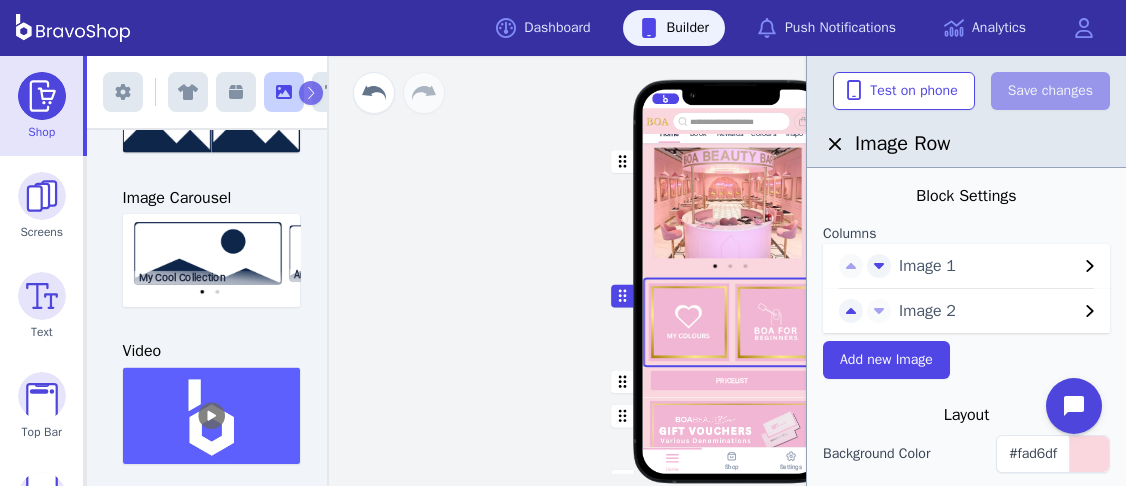 click at bounding box center (732, 210) 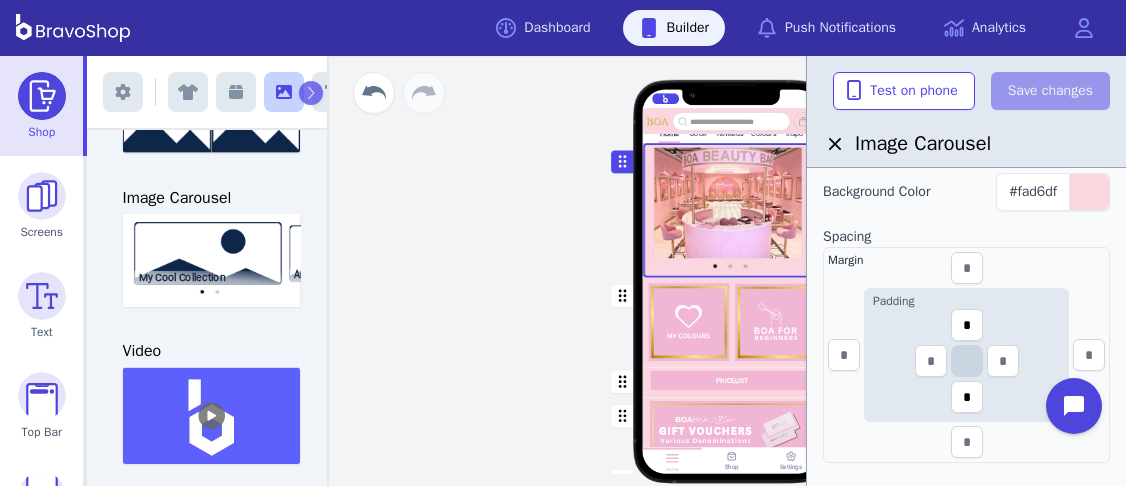 scroll, scrollTop: 386, scrollLeft: 0, axis: vertical 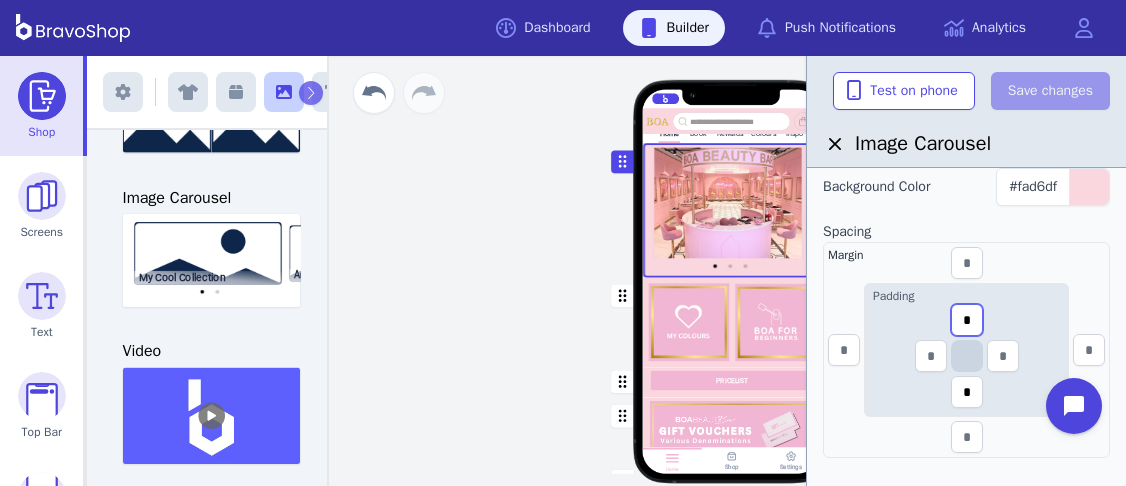 drag, startPoint x: 973, startPoint y: 314, endPoint x: 953, endPoint y: 315, distance: 20.024984 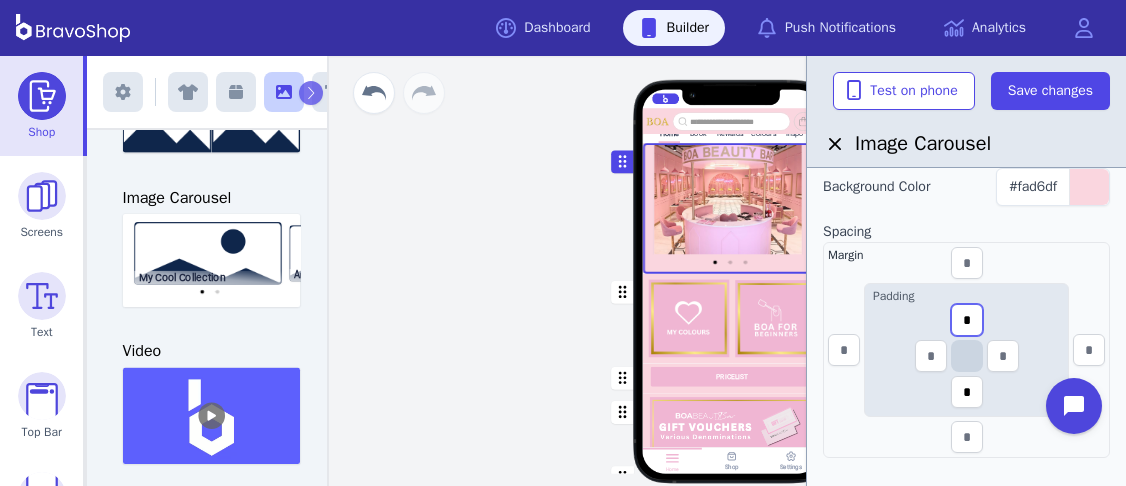 type on "*" 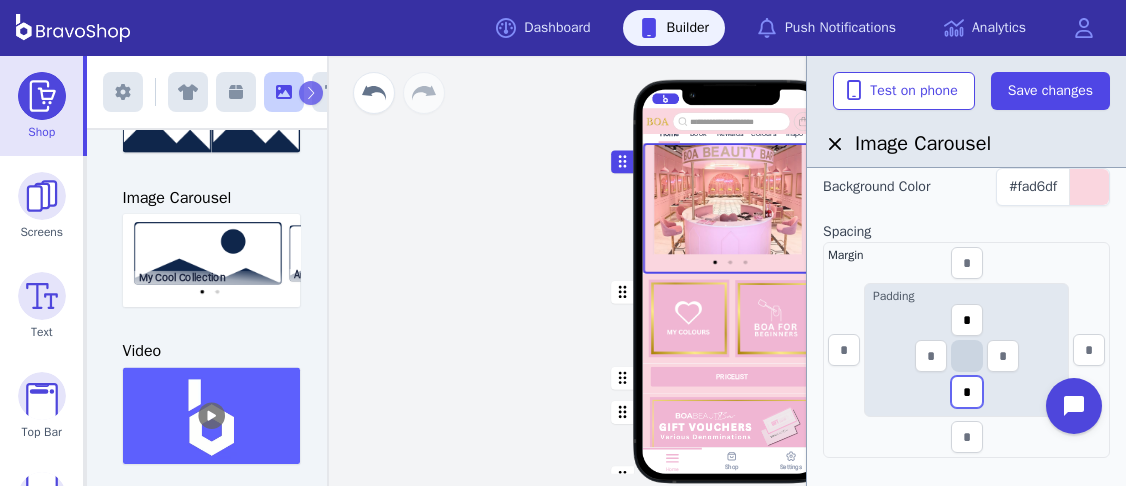 drag, startPoint x: 972, startPoint y: 387, endPoint x: 955, endPoint y: 390, distance: 17.262676 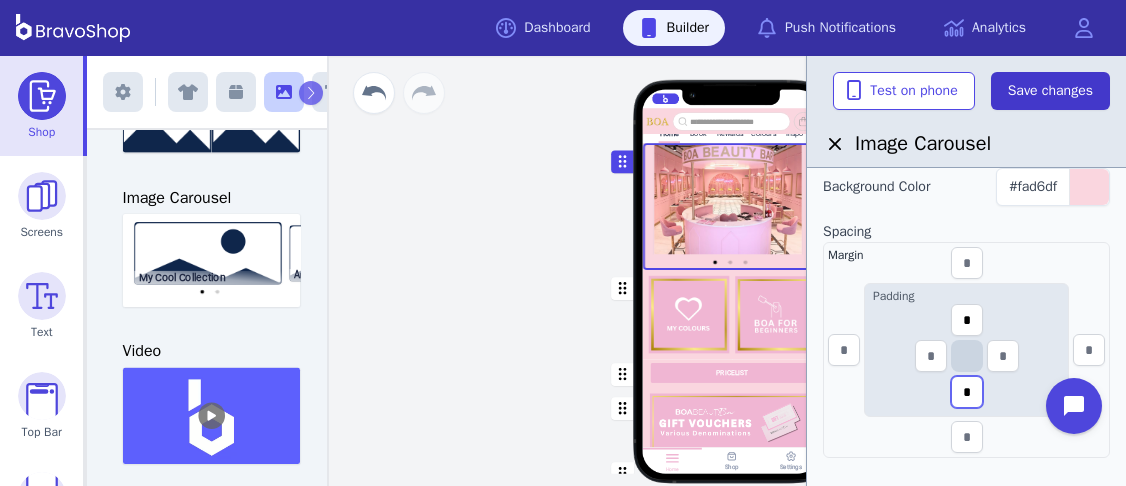 type on "*" 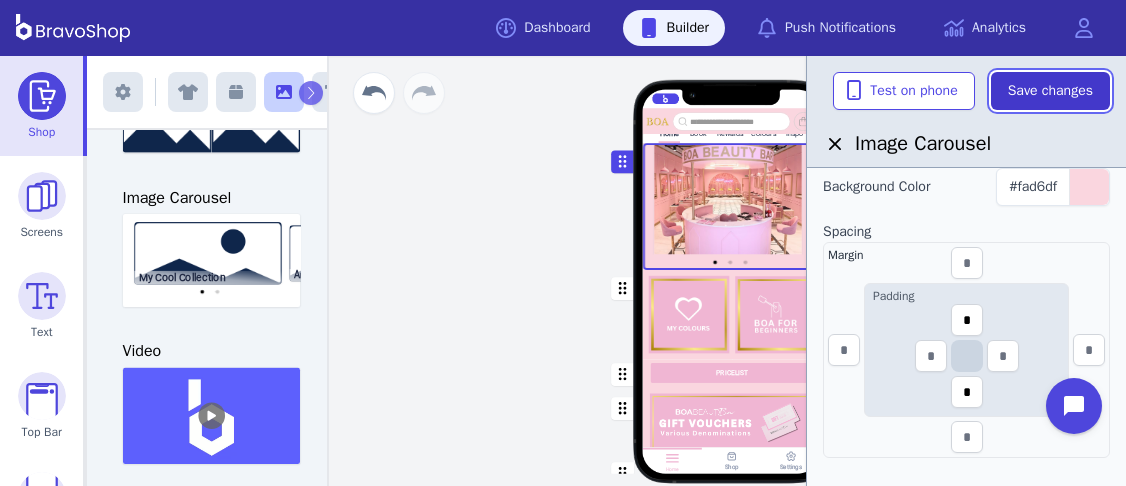 click on "Save changes" at bounding box center [1050, 91] 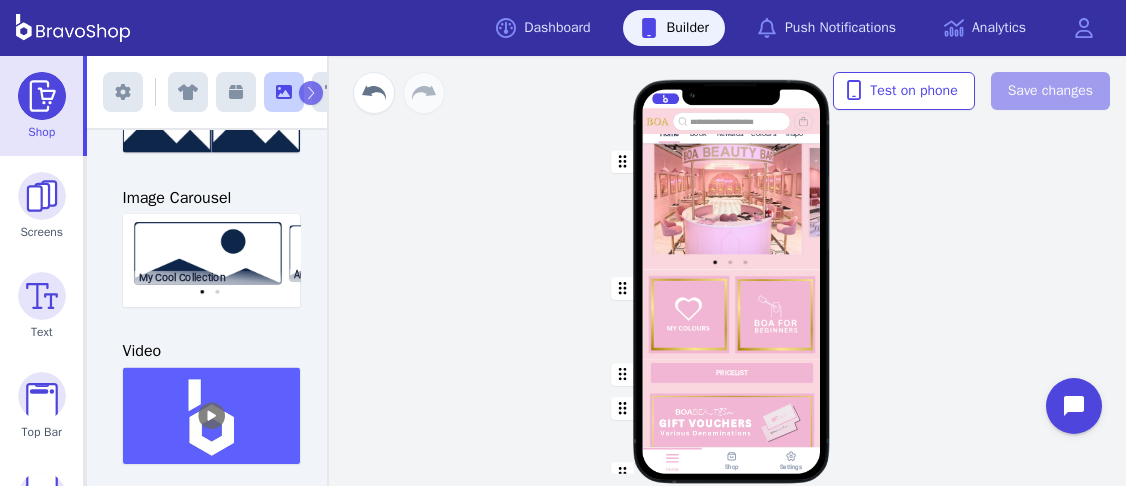 click on "Home Book Rewards Colours Inspo PRICELIST Featured Products Drag a block here to get started Home Shop Settings" at bounding box center (731, 291) 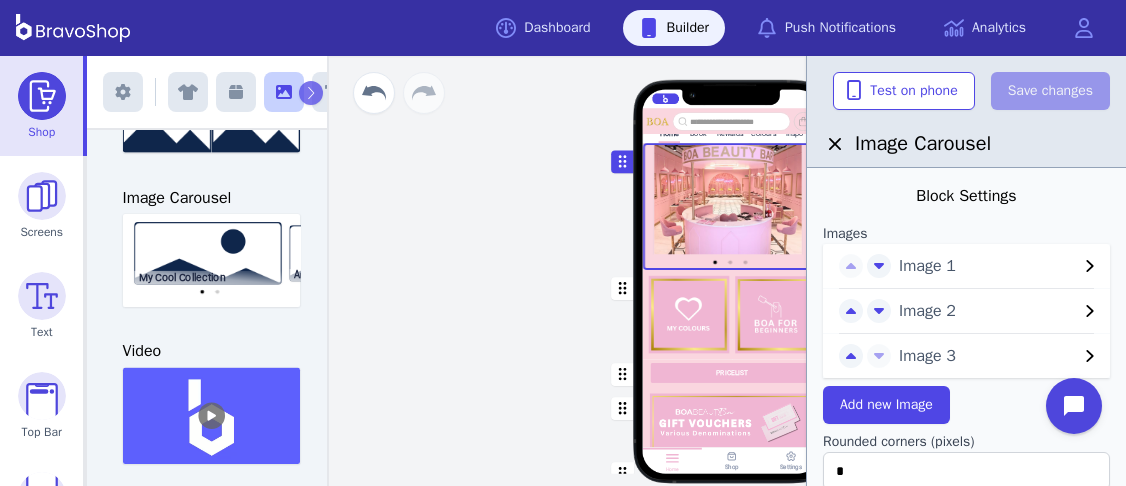 click on "Home Book Rewards Colours Inspo PRICELIST Featured Products Drag a block here to get started Home Shop Settings" at bounding box center (731, 271) 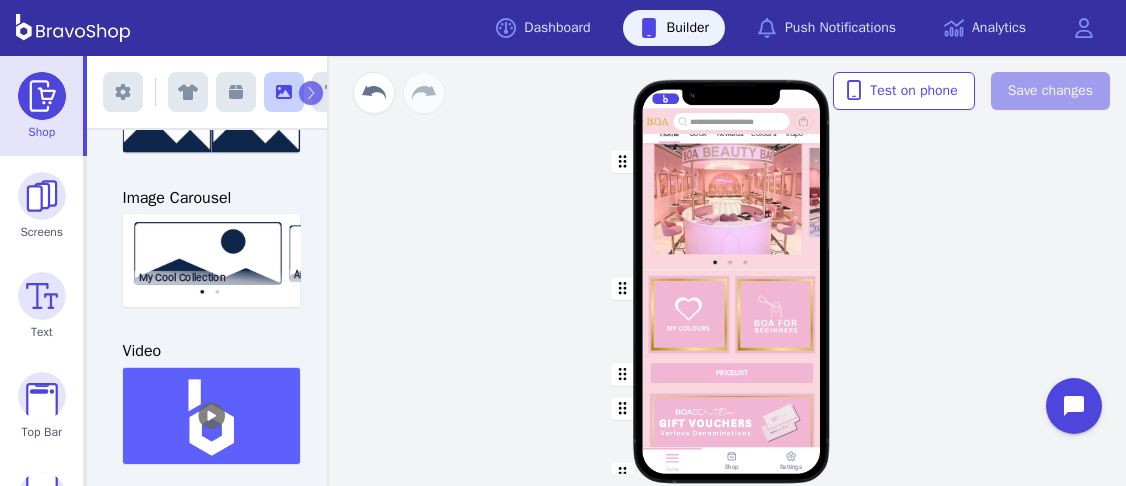 scroll, scrollTop: 0, scrollLeft: 0, axis: both 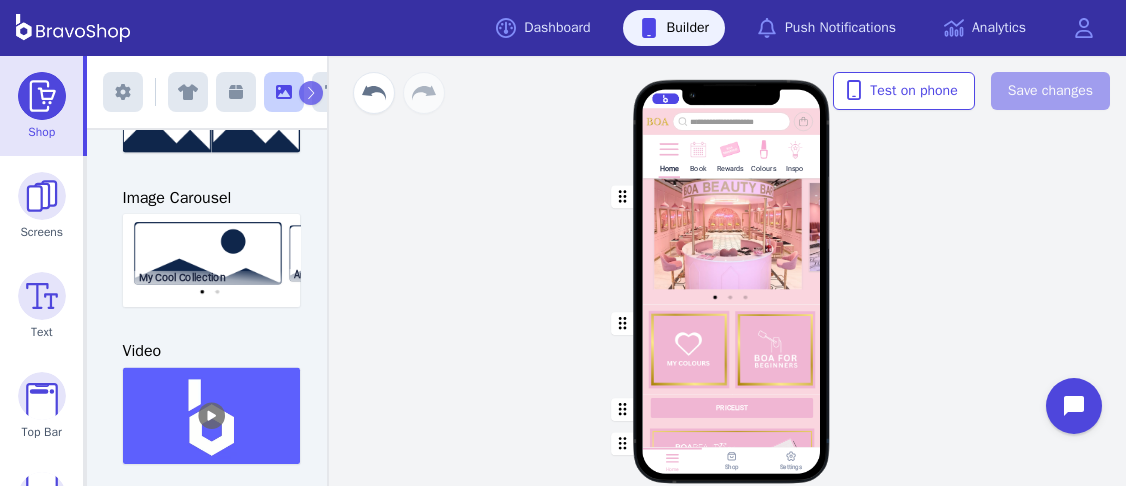 click at bounding box center (697, 148) 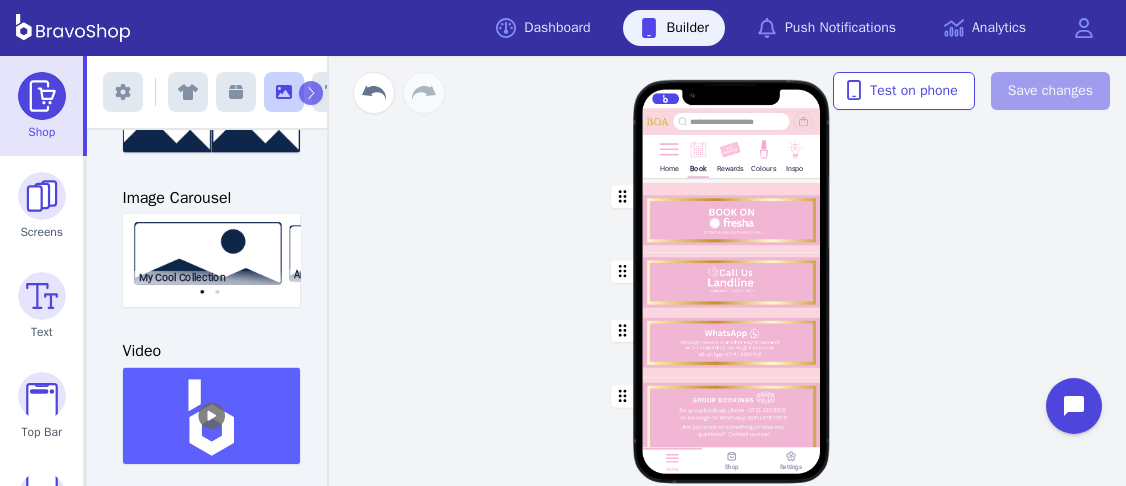 click at bounding box center (732, 281) 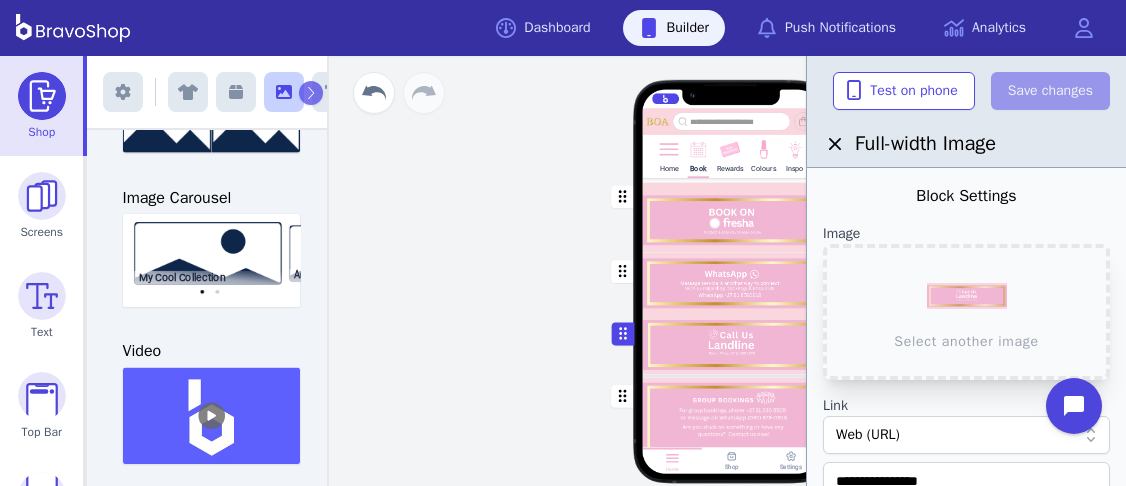 drag, startPoint x: 622, startPoint y: 266, endPoint x: 620, endPoint y: 328, distance: 62.03225 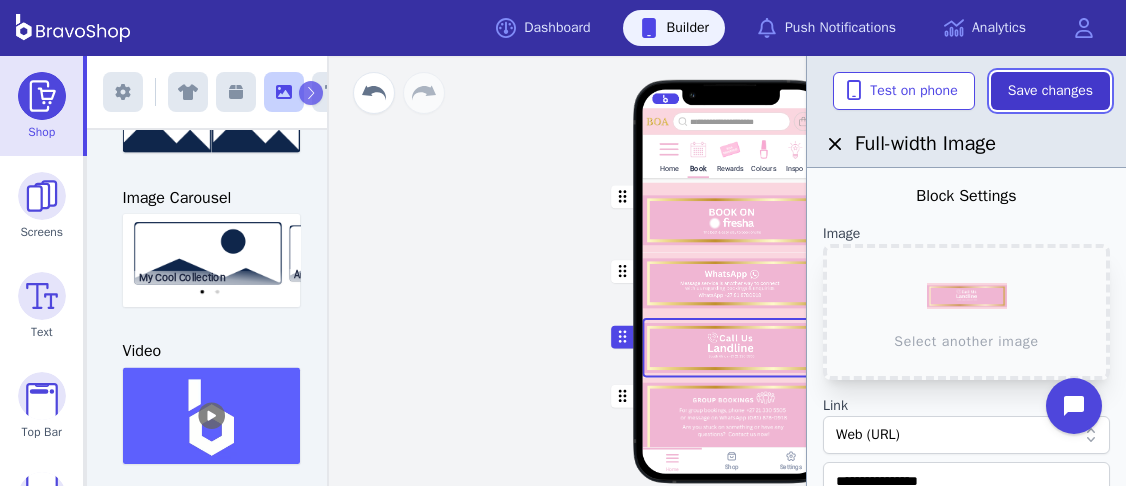 click on "Save changes" at bounding box center (1050, 91) 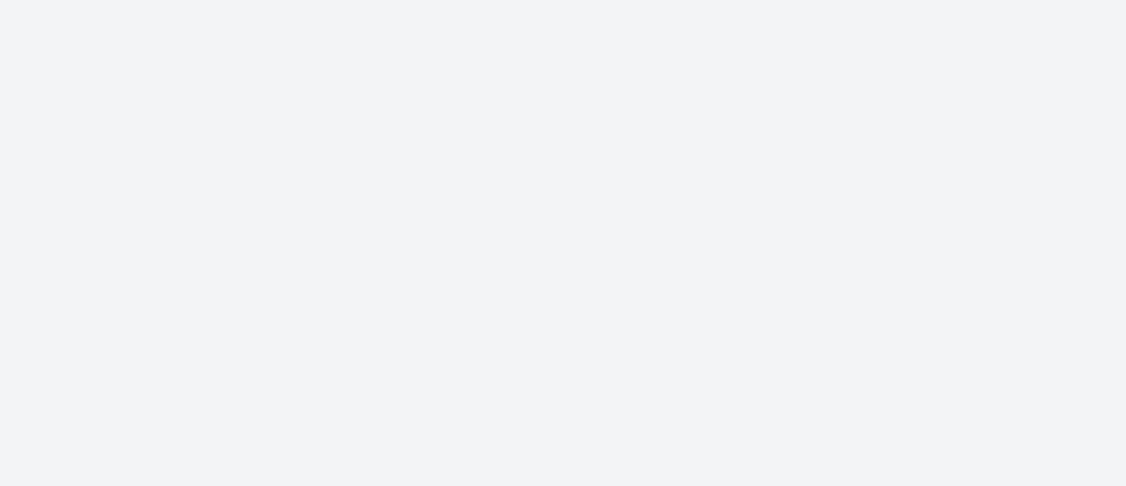 scroll, scrollTop: 0, scrollLeft: 0, axis: both 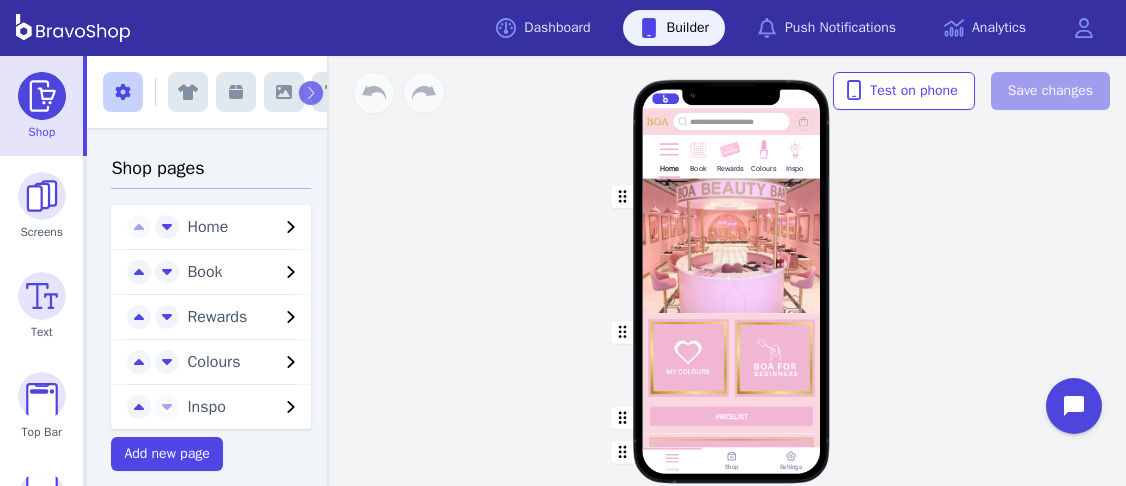 click at bounding box center (732, 245) 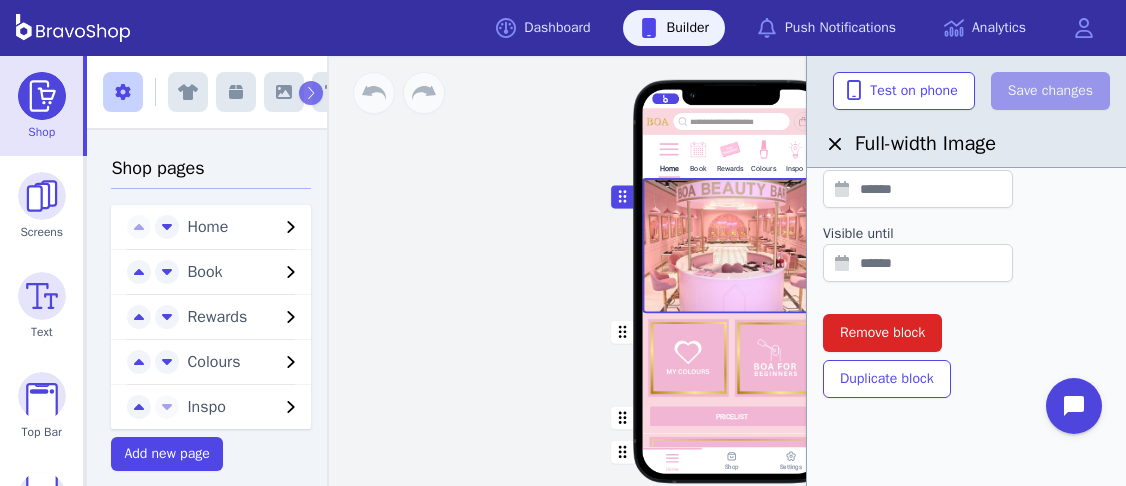 scroll, scrollTop: 0, scrollLeft: 0, axis: both 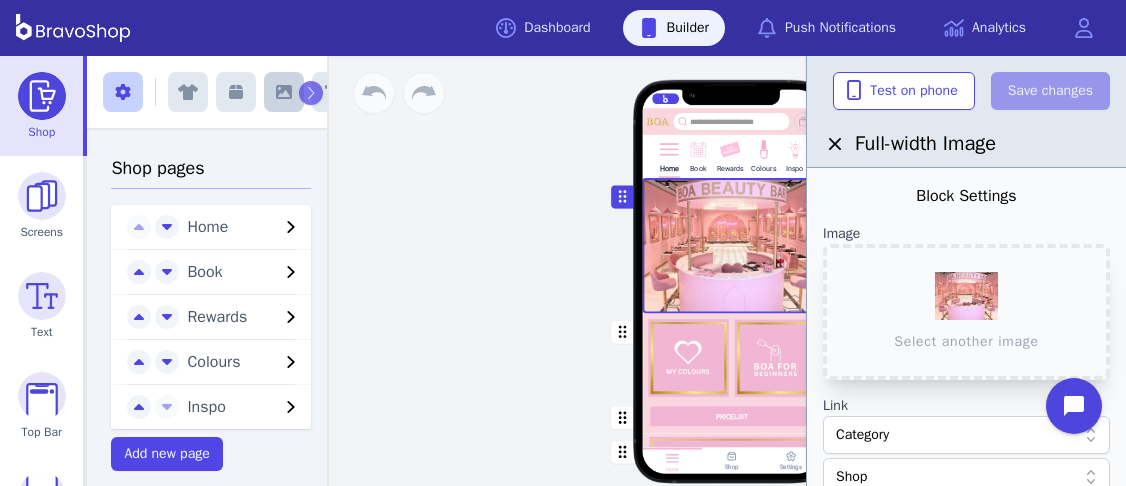 click 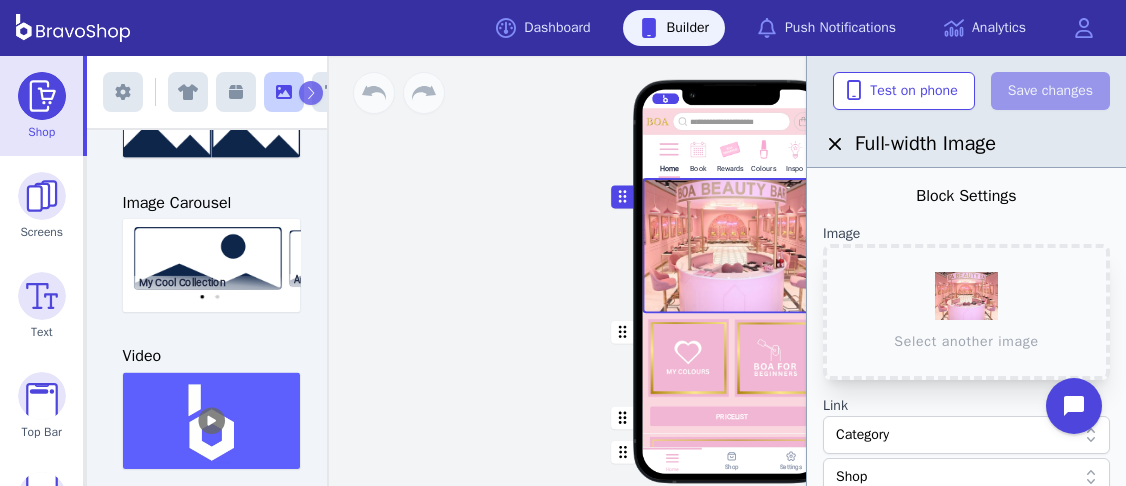 scroll, scrollTop: 531, scrollLeft: 0, axis: vertical 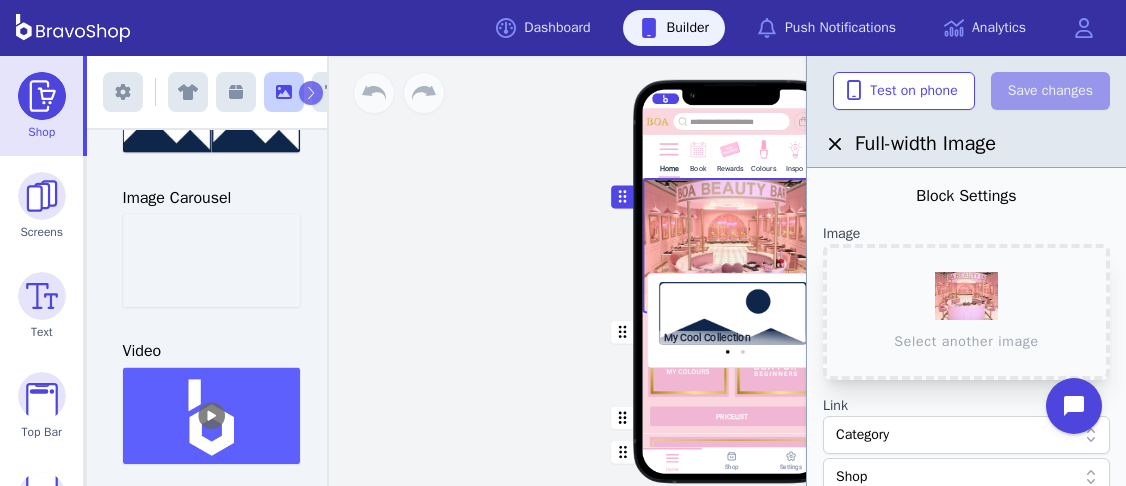 drag, startPoint x: 202, startPoint y: 278, endPoint x: 730, endPoint y: 302, distance: 528.54517 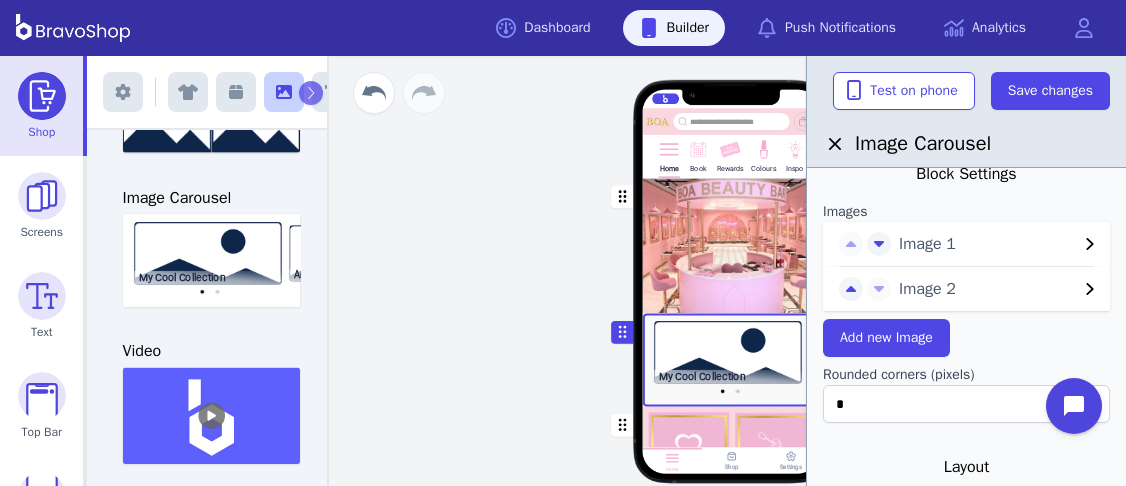 scroll, scrollTop: 20, scrollLeft: 0, axis: vertical 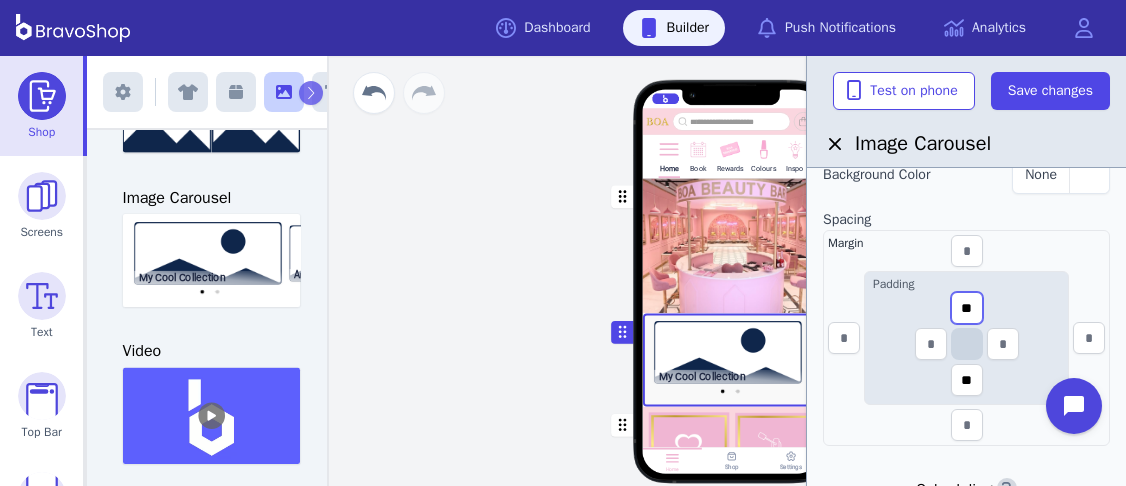 drag, startPoint x: 977, startPoint y: 310, endPoint x: 955, endPoint y: 305, distance: 22.561028 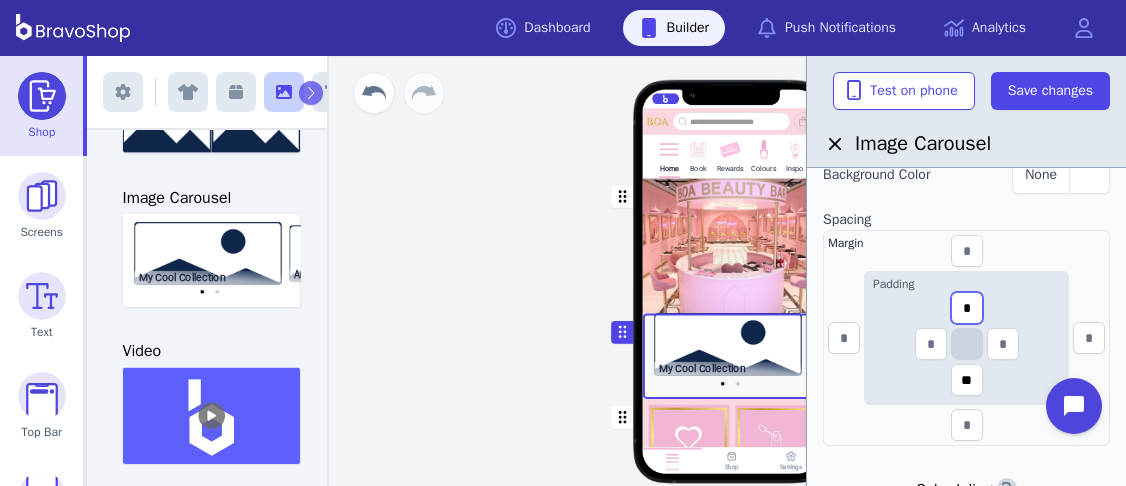 type on "*" 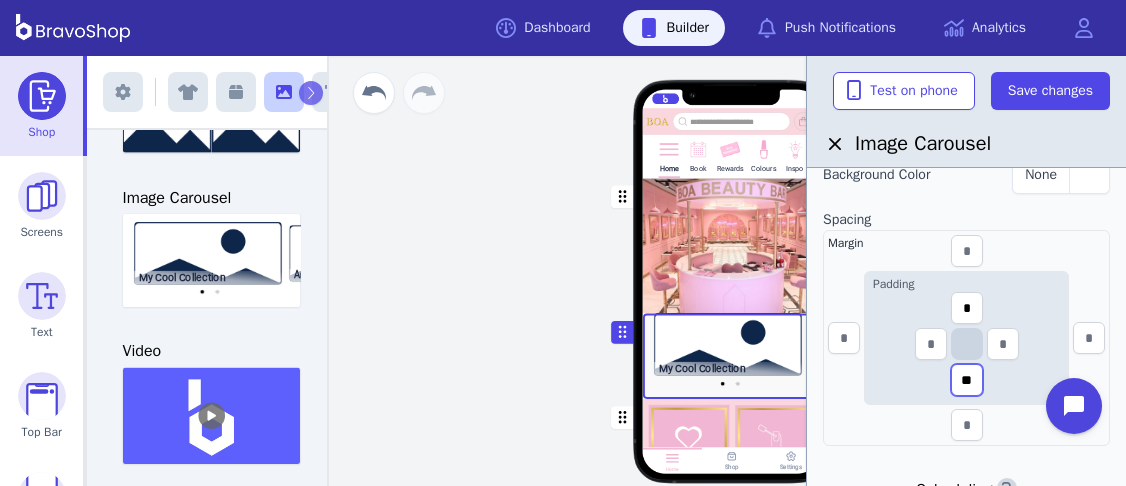 drag, startPoint x: 982, startPoint y: 381, endPoint x: 948, endPoint y: 377, distance: 34.234486 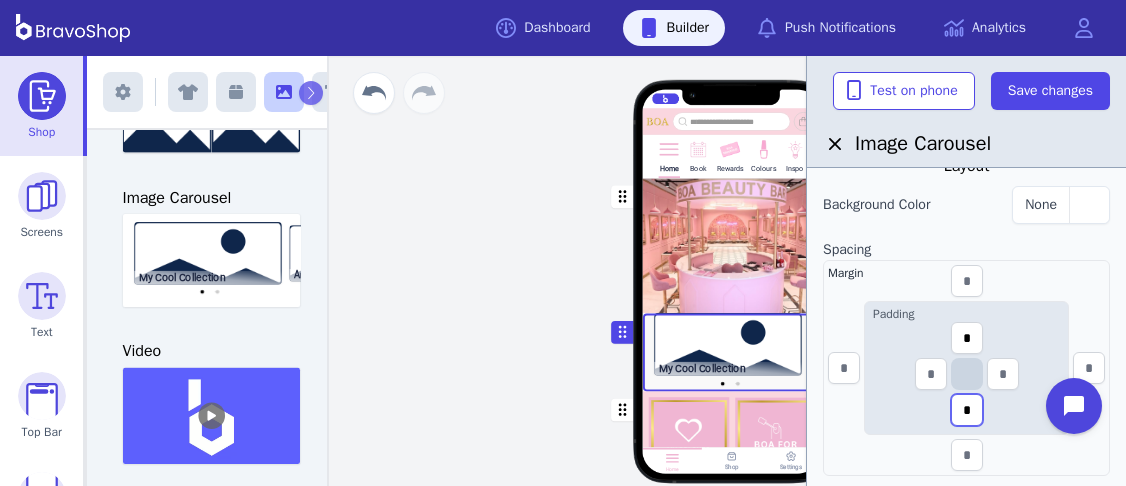 scroll, scrollTop: 325, scrollLeft: 0, axis: vertical 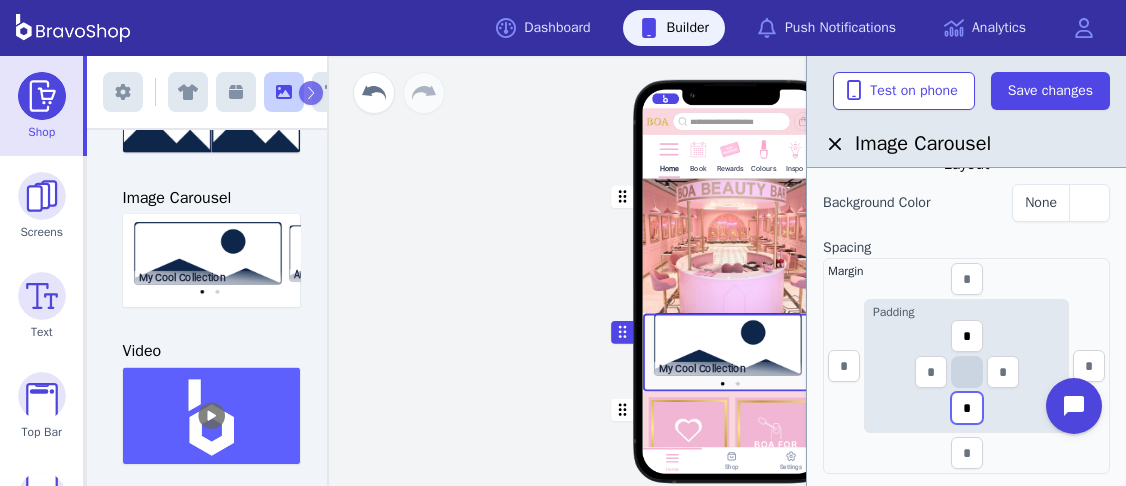 type on "*" 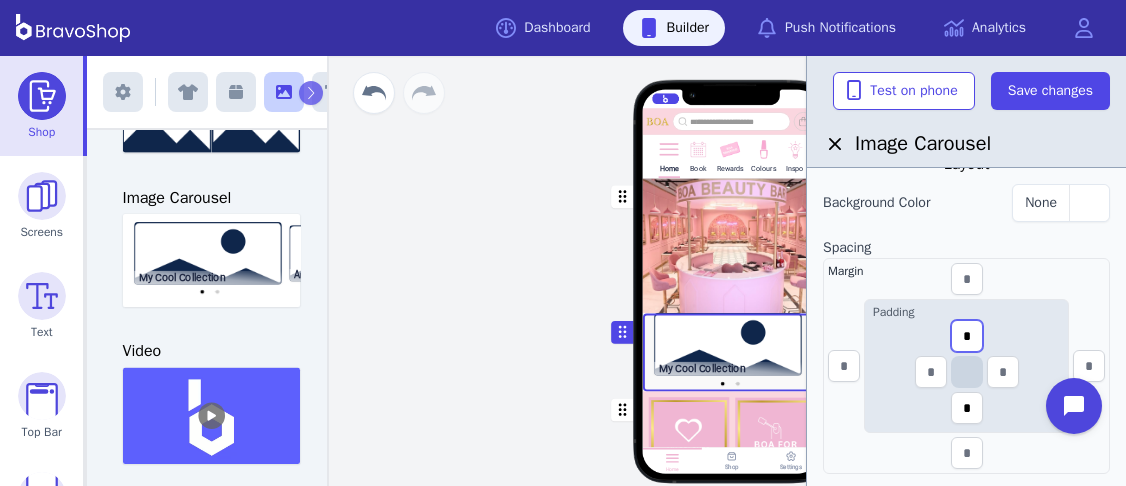 drag, startPoint x: 960, startPoint y: 331, endPoint x: 980, endPoint y: 332, distance: 20.024984 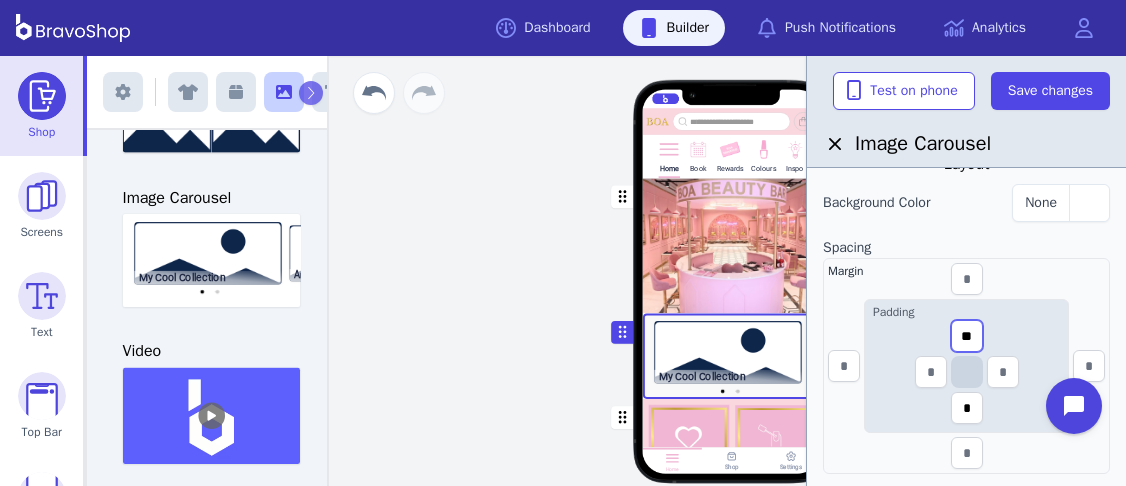 type on "**" 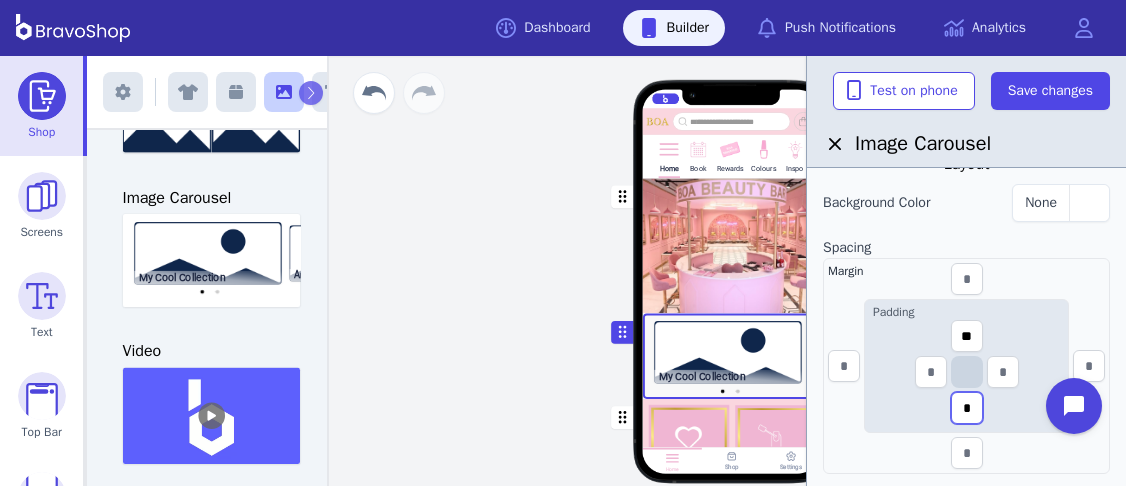 drag, startPoint x: 957, startPoint y: 403, endPoint x: 971, endPoint y: 403, distance: 14 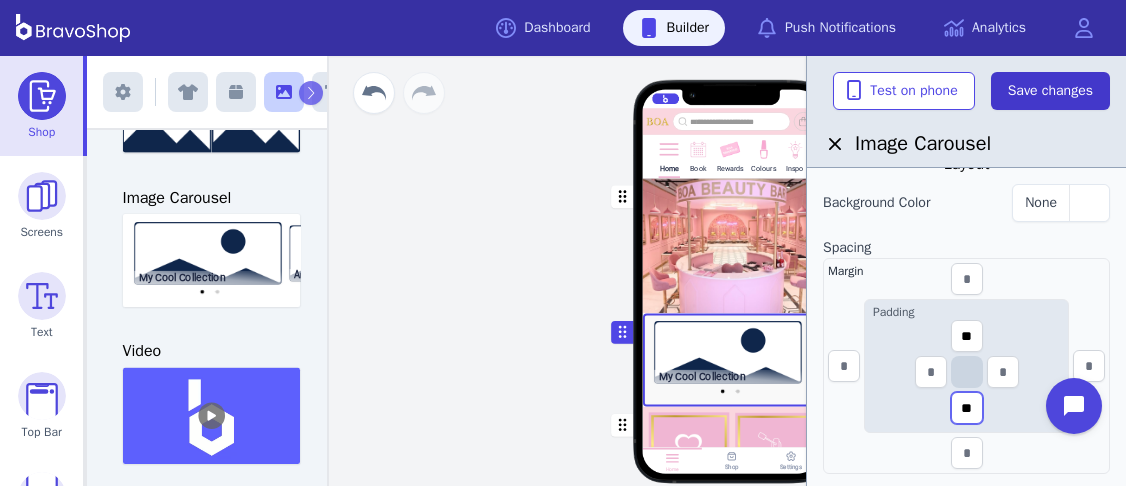 type on "**" 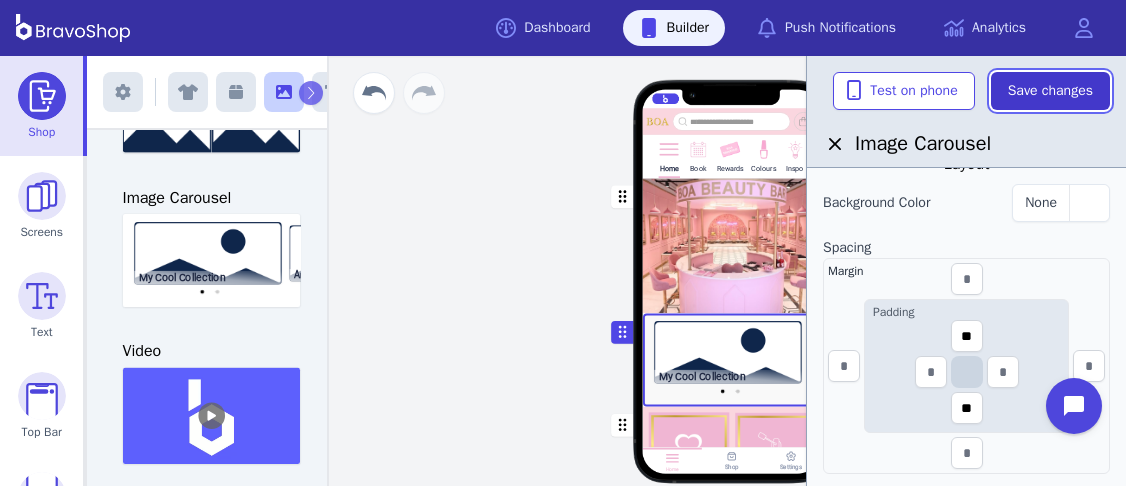 click on "Save changes" at bounding box center (1050, 91) 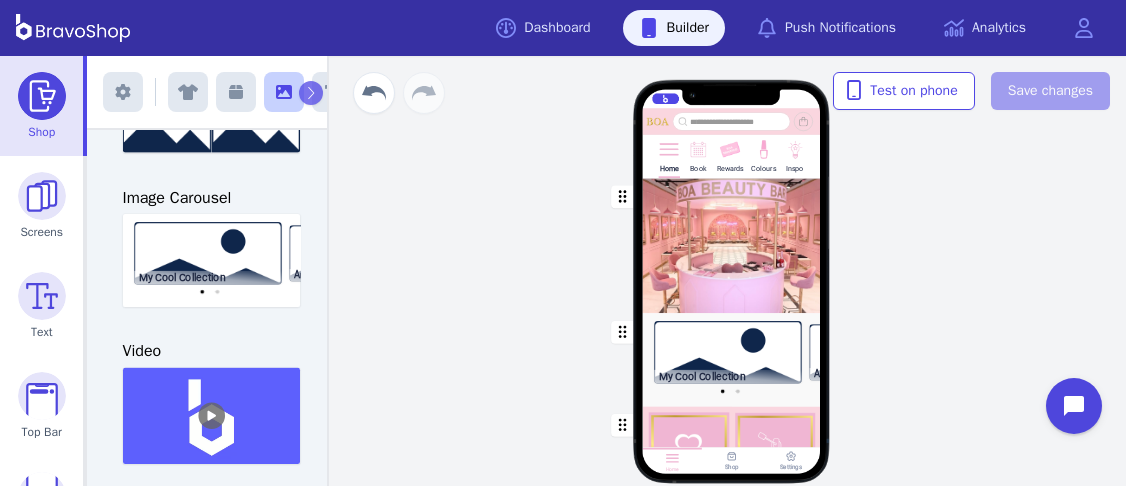 click at bounding box center (732, 359) 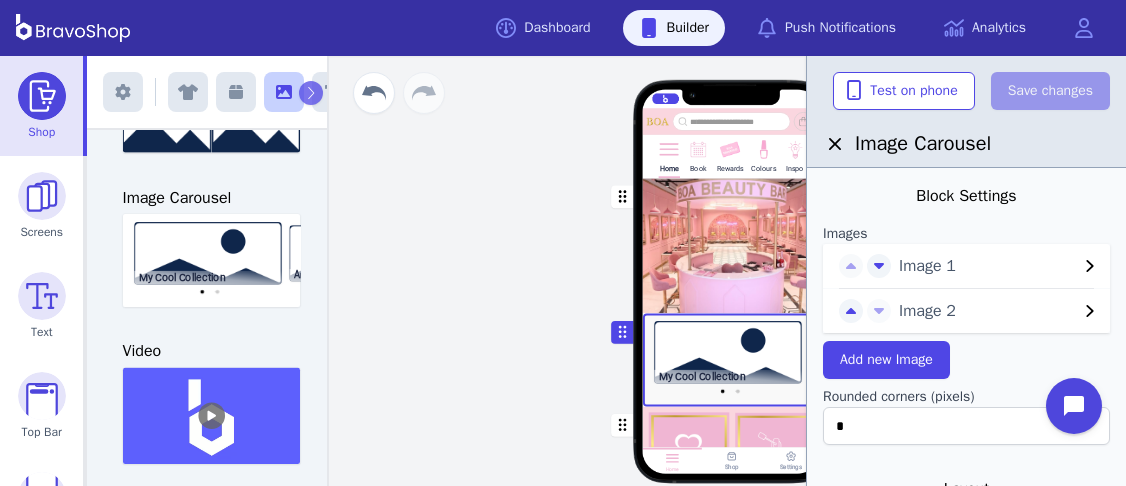 click on "Image 1" at bounding box center (988, 266) 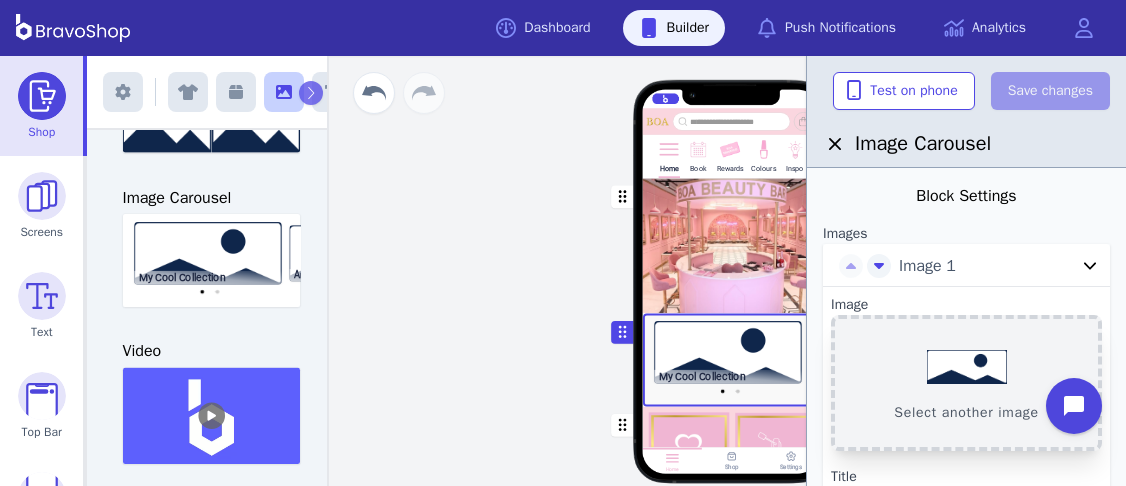 click on "Select another image" at bounding box center (966, 383) 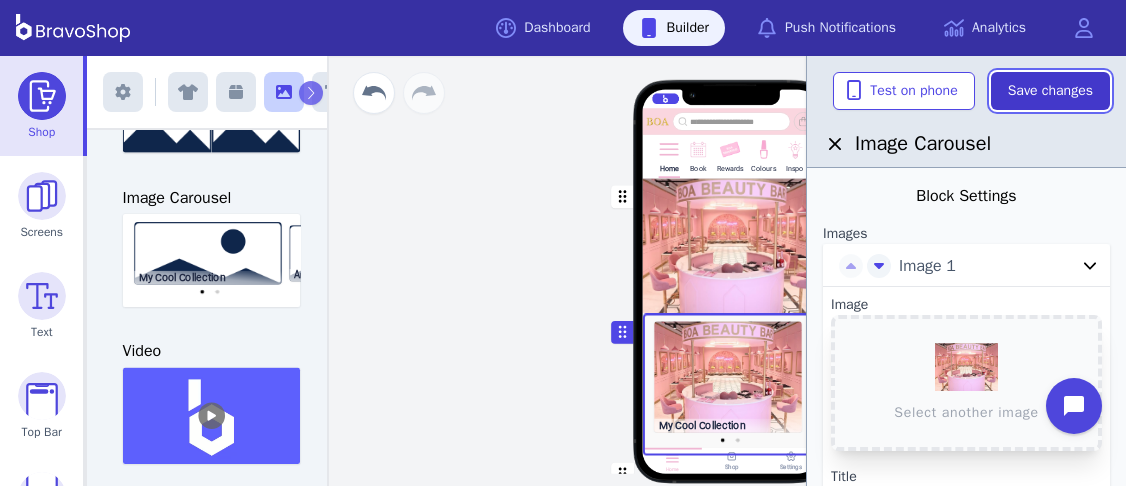click on "Save changes" at bounding box center [1050, 91] 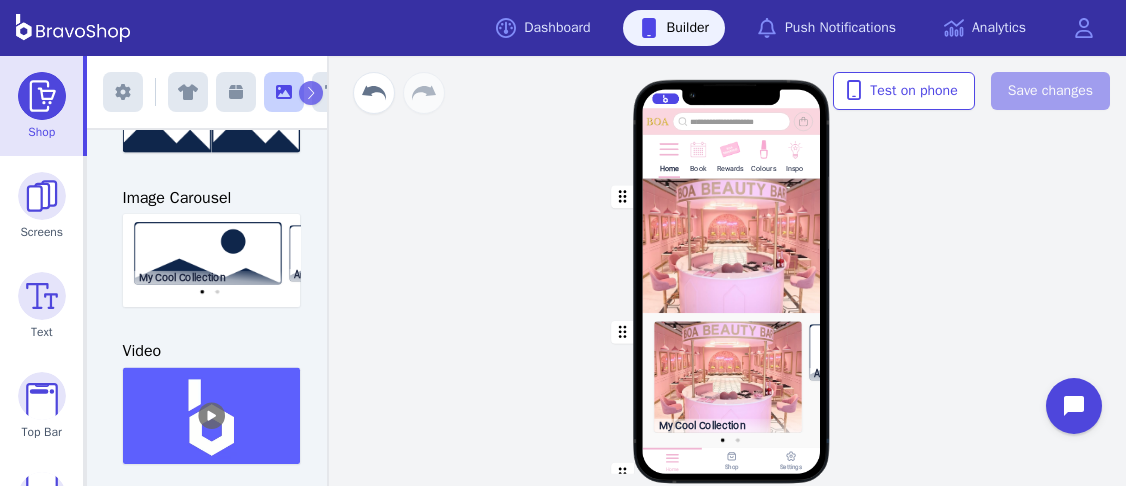click at bounding box center (732, 384) 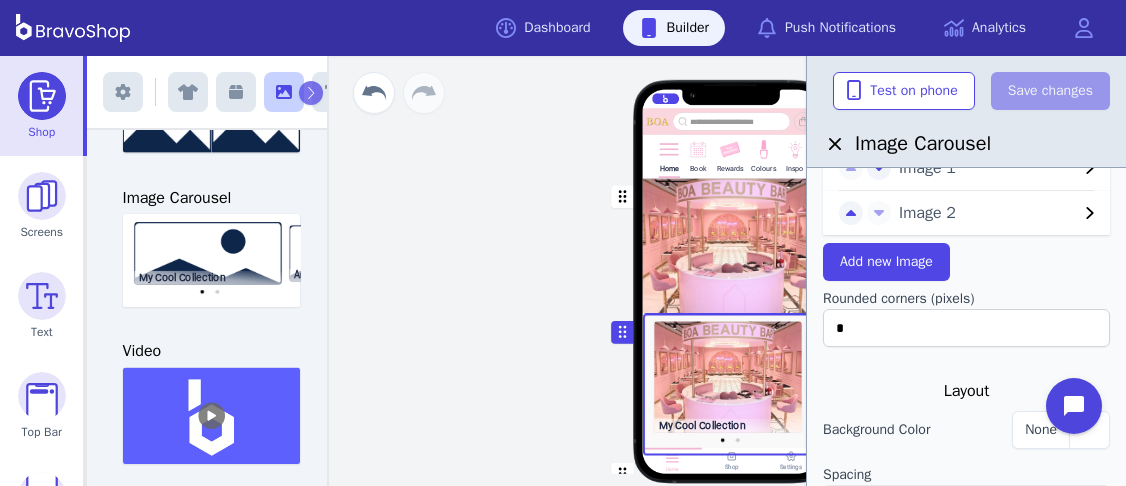 scroll, scrollTop: 106, scrollLeft: 0, axis: vertical 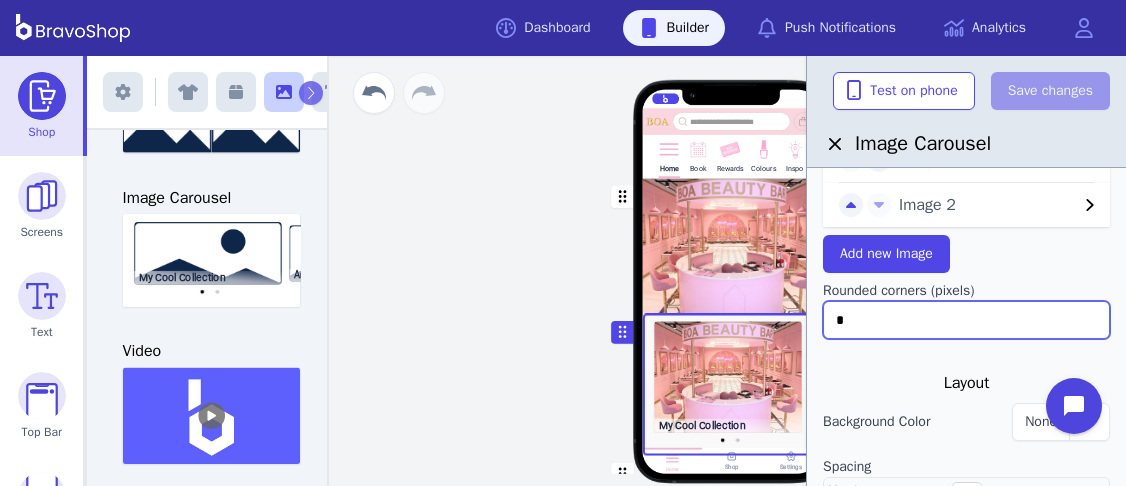 drag, startPoint x: 895, startPoint y: 308, endPoint x: 831, endPoint y: 292, distance: 65.96969 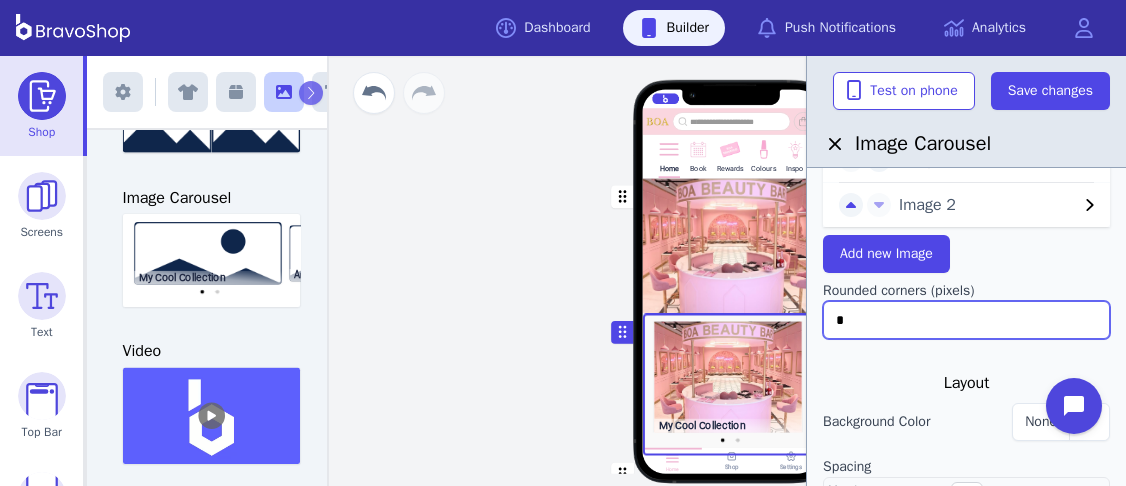type on "*" 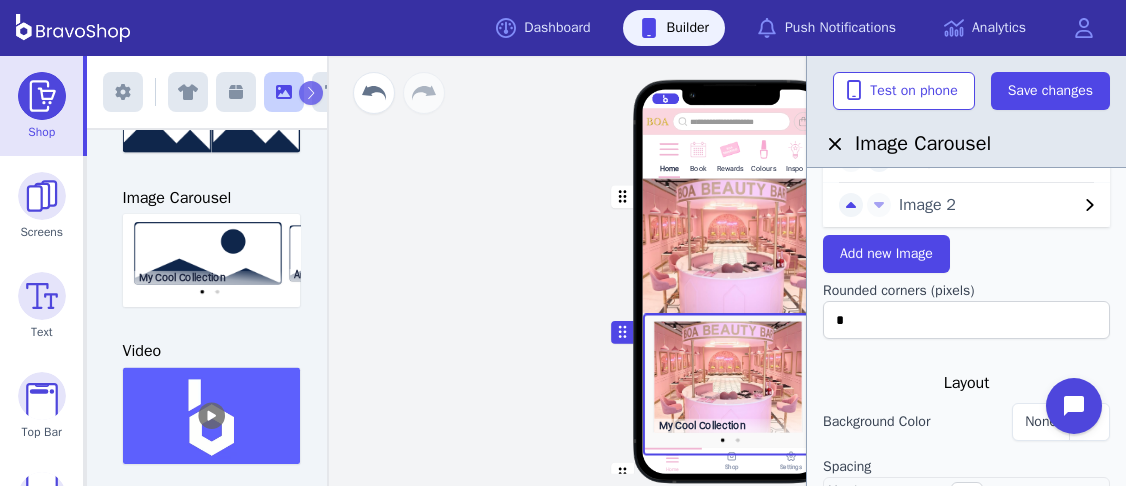 click at bounding box center [966, 363] 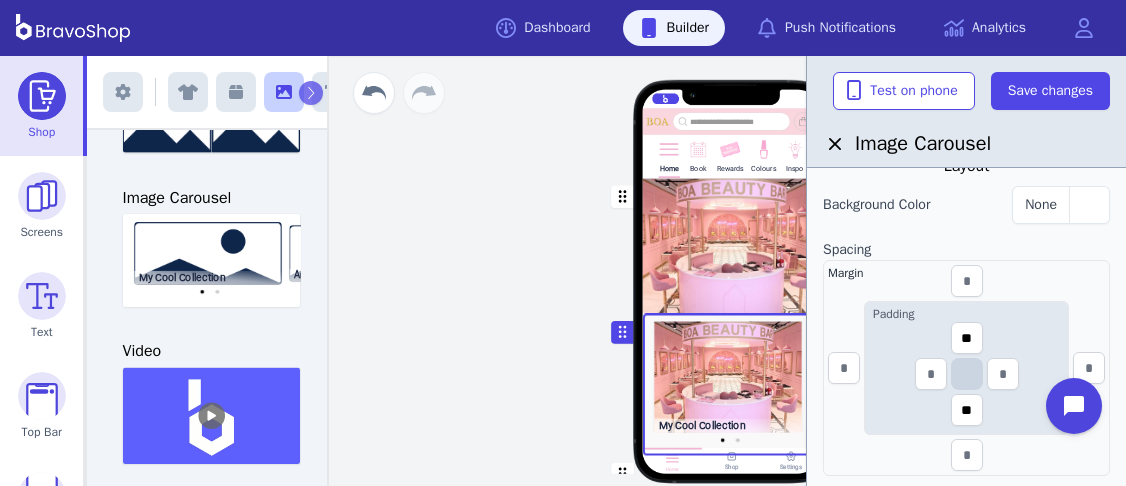 scroll, scrollTop: 321, scrollLeft: 0, axis: vertical 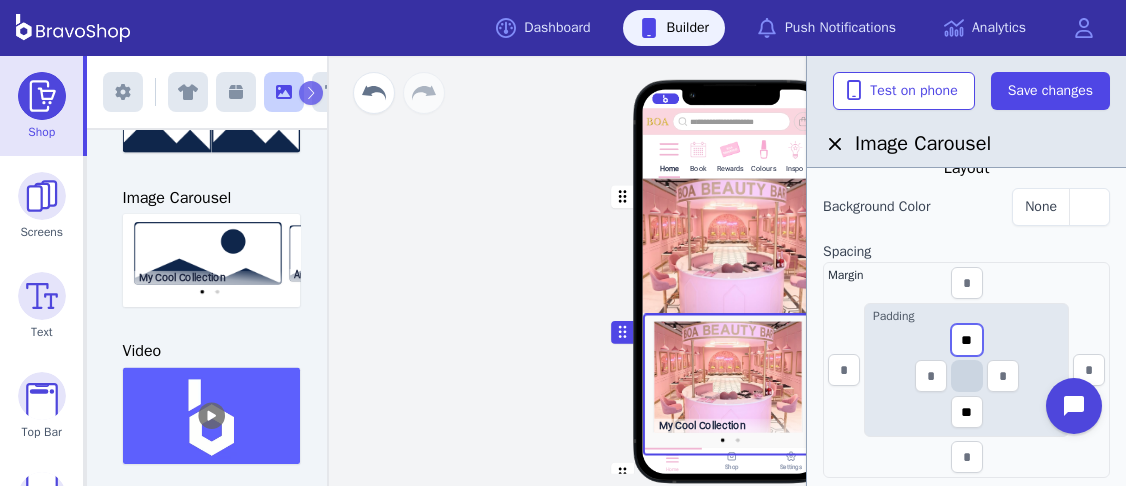 drag, startPoint x: 977, startPoint y: 335, endPoint x: 957, endPoint y: 334, distance: 20.024984 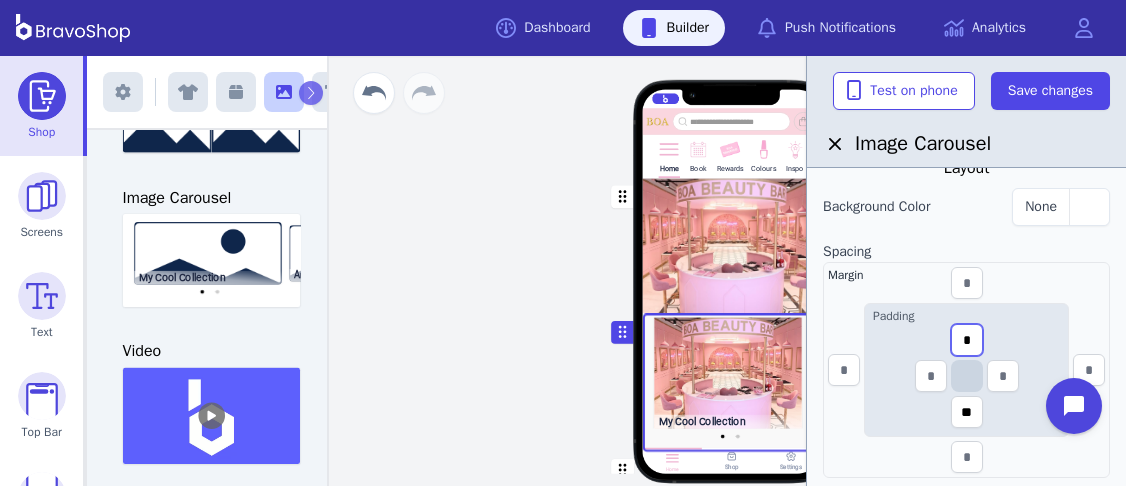 type on "*" 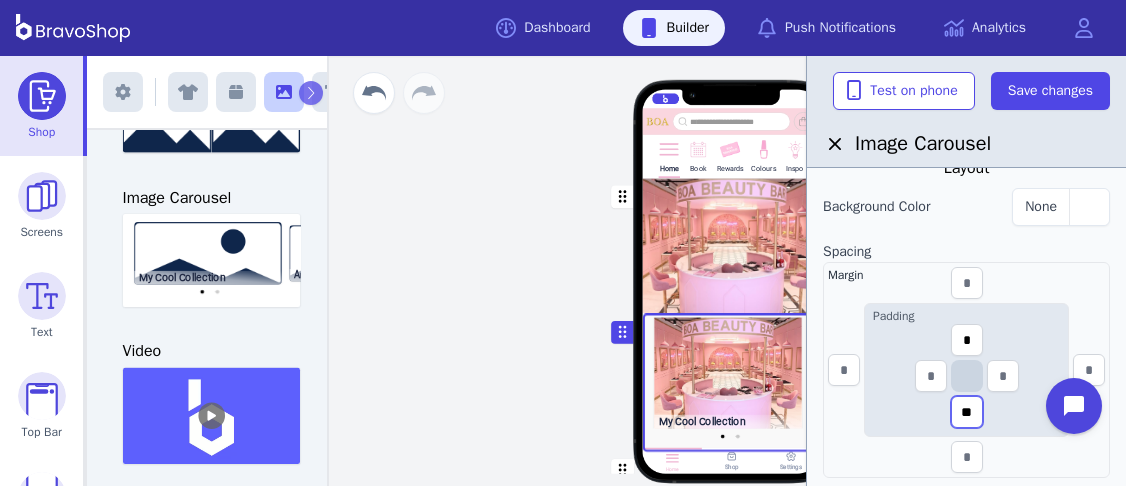 drag, startPoint x: 974, startPoint y: 404, endPoint x: 956, endPoint y: 401, distance: 18.248287 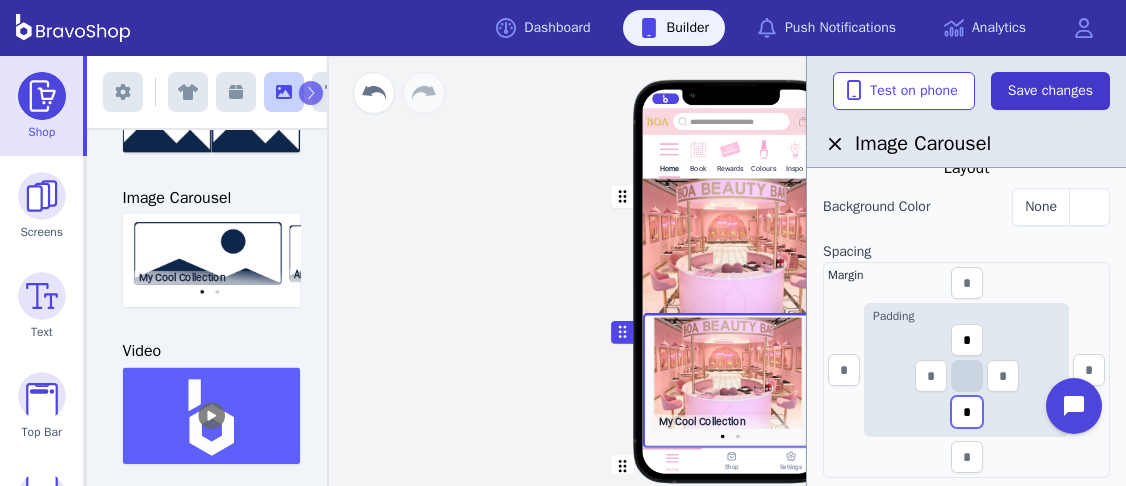 type on "*" 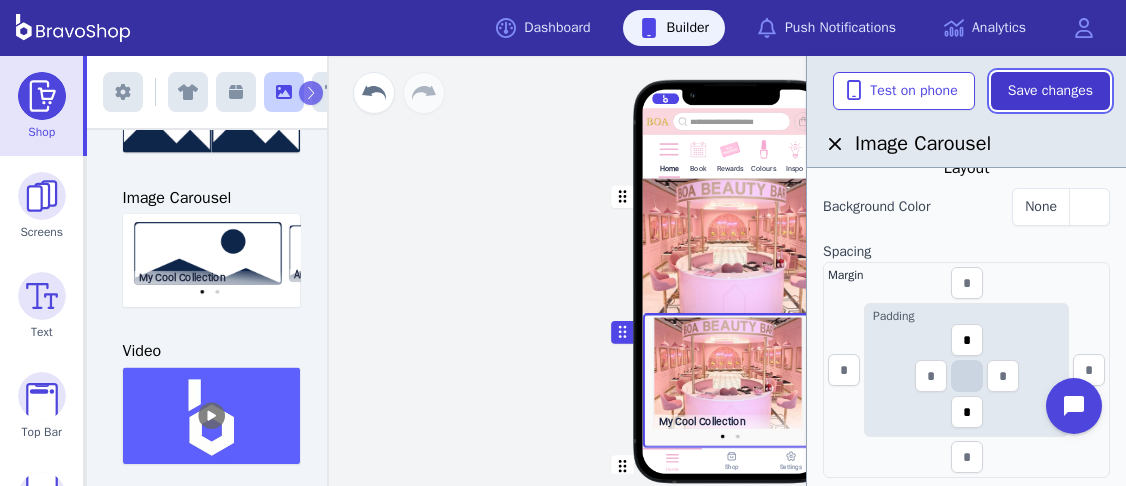 click on "Save changes" at bounding box center [1050, 91] 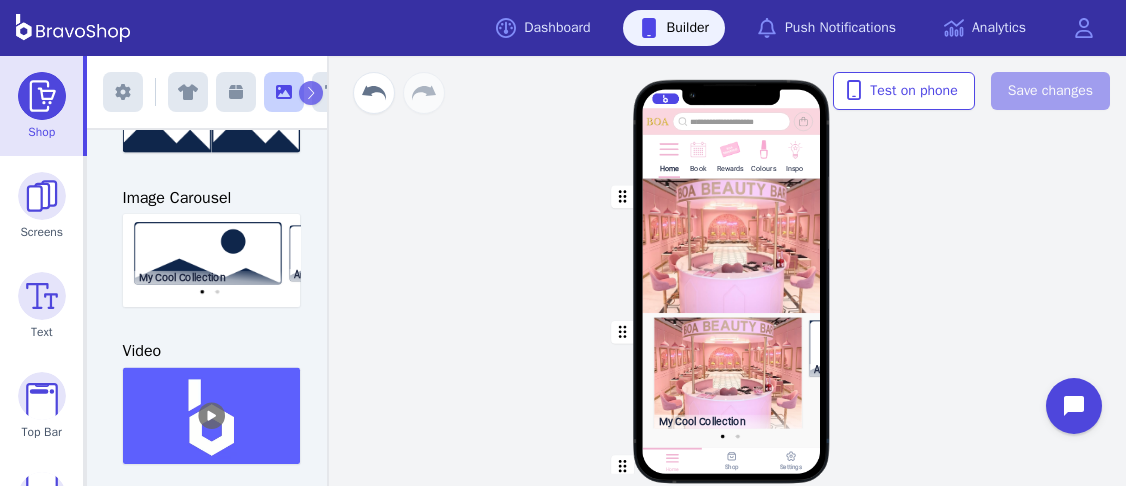 click at bounding box center [763, 148] 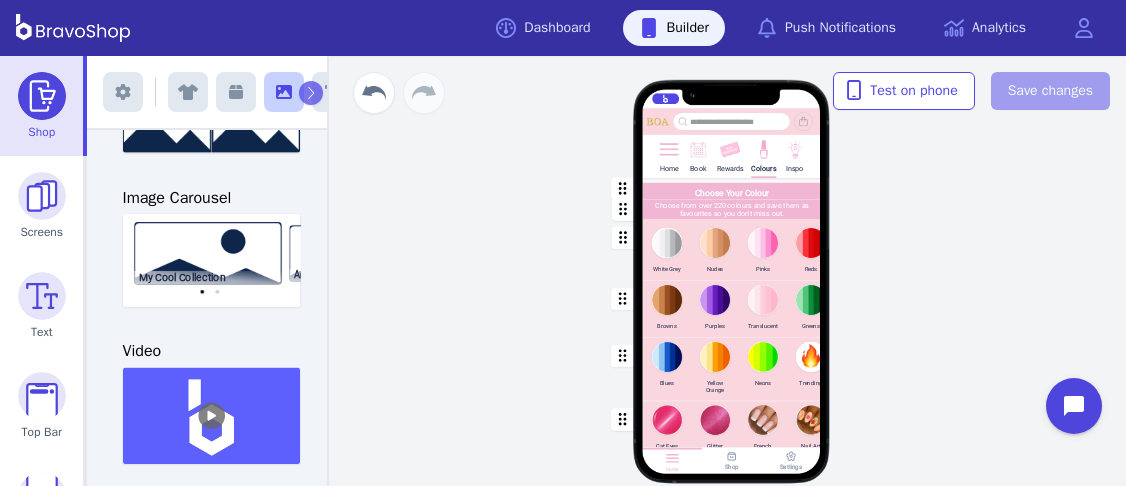 click at bounding box center (732, 249) 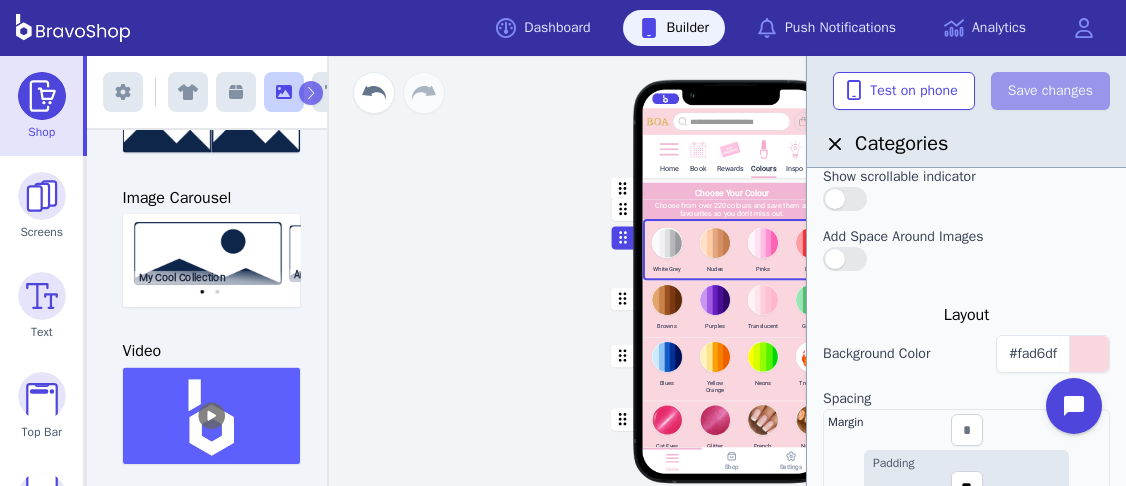 scroll, scrollTop: 343, scrollLeft: 0, axis: vertical 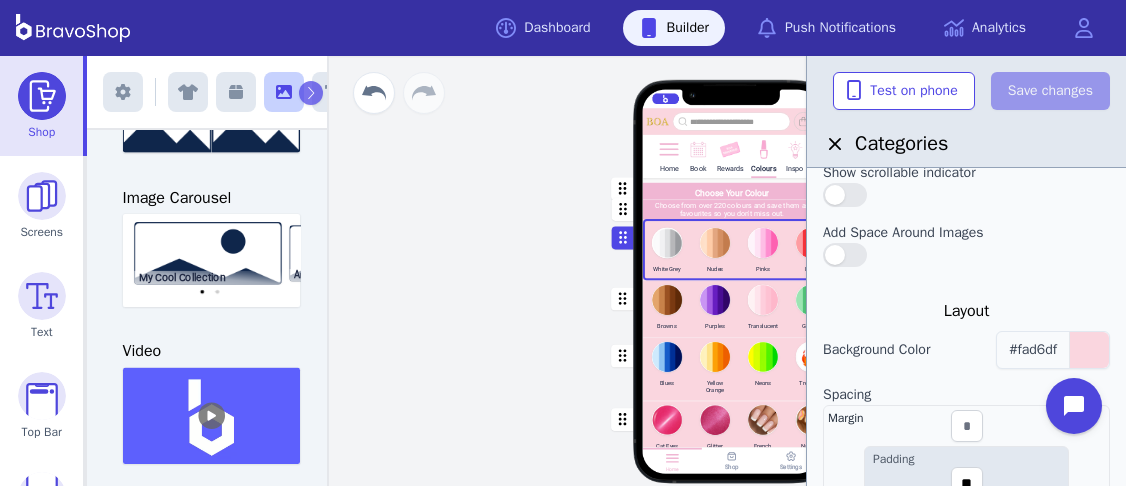click on "#fad6df" at bounding box center [1053, 350] 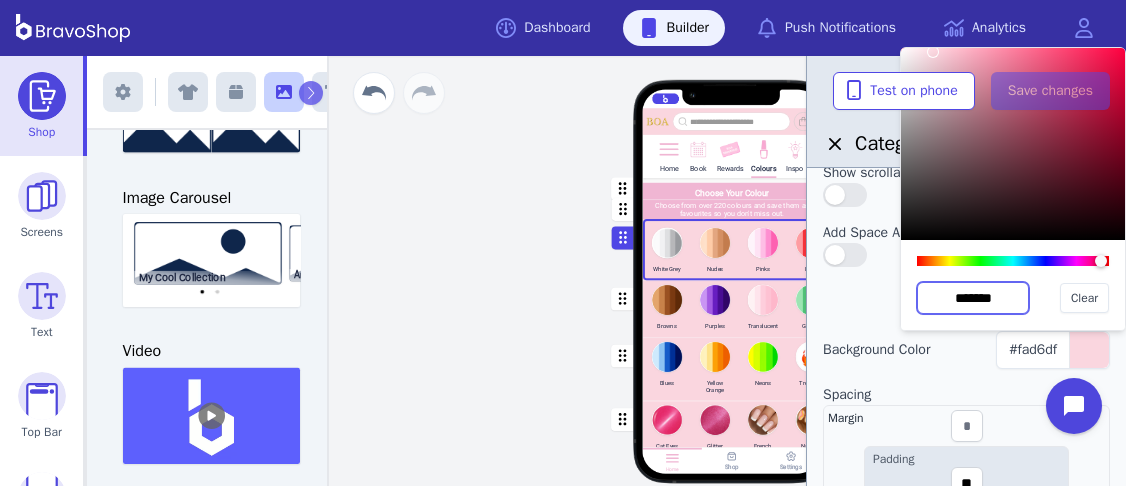 click on "*******" at bounding box center [973, 298] 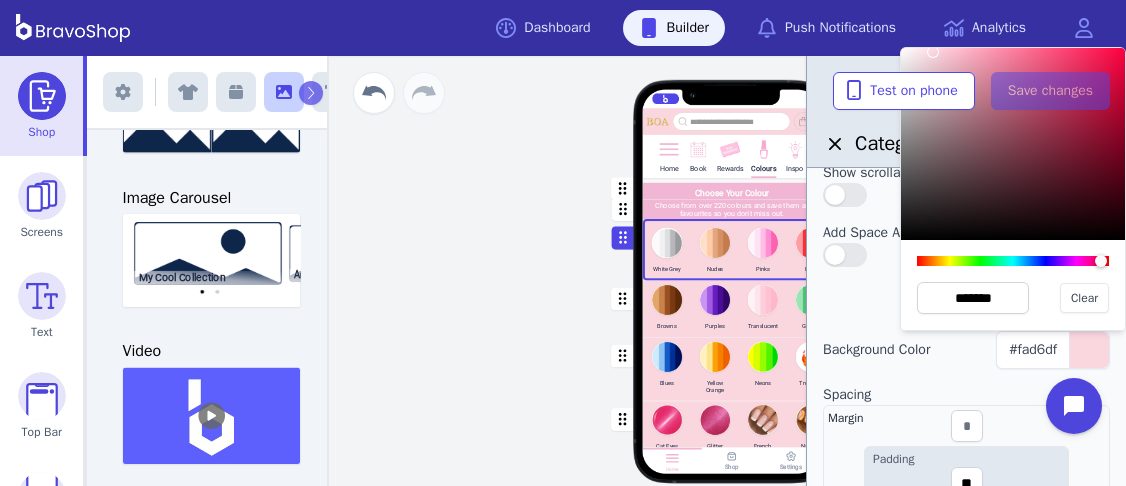 click at bounding box center [668, 148] 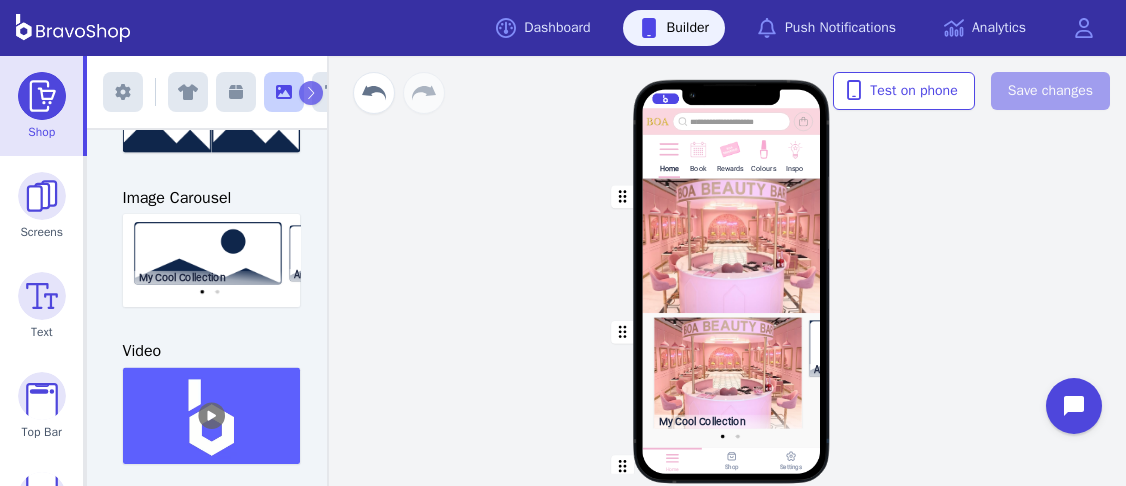 click at bounding box center [732, 245] 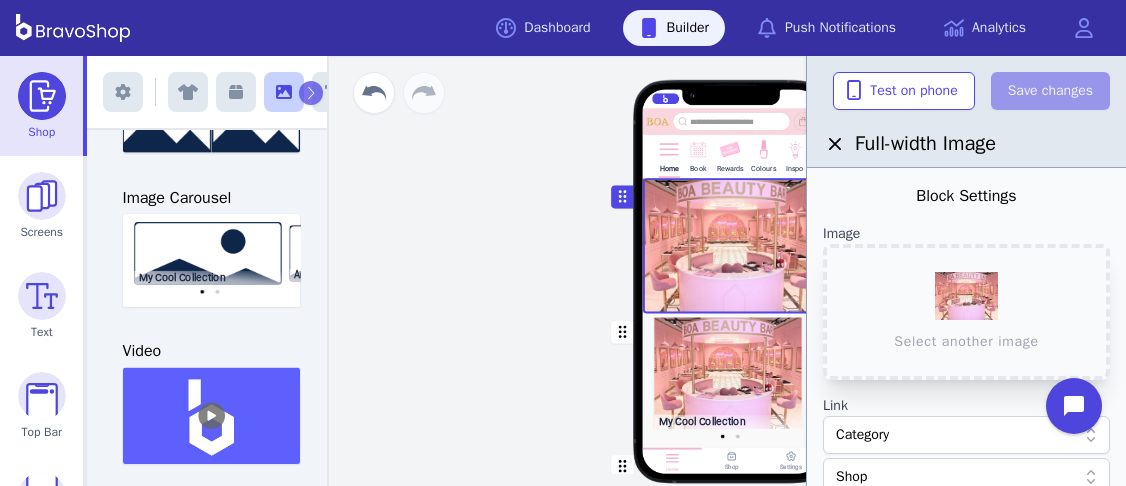 click at bounding box center [732, 380] 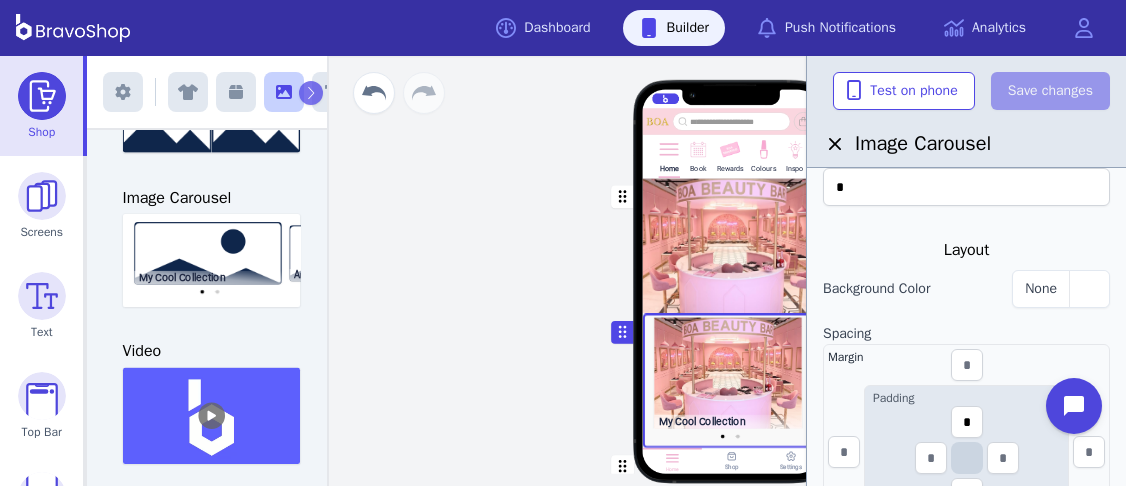 scroll, scrollTop: 240, scrollLeft: 0, axis: vertical 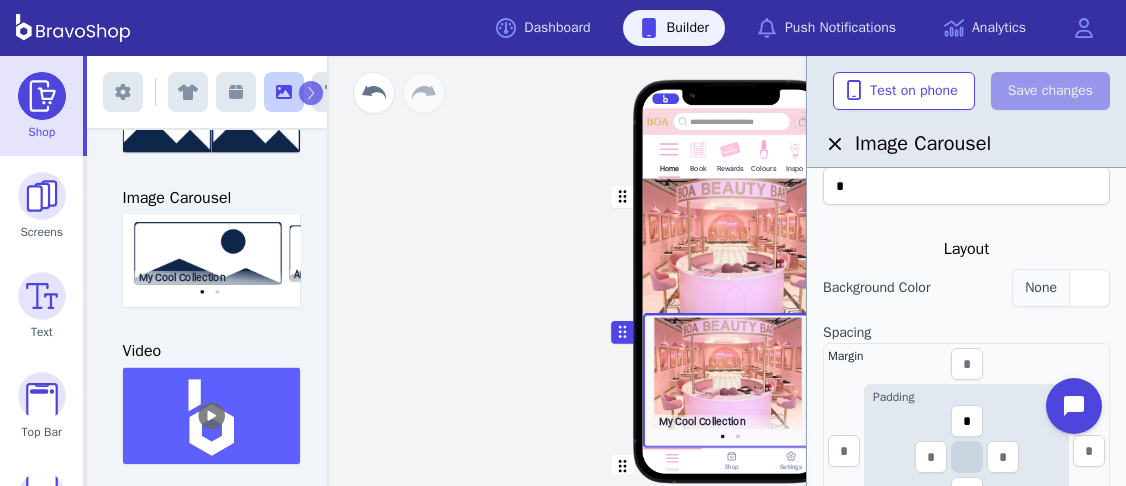 click at bounding box center [1089, 288] 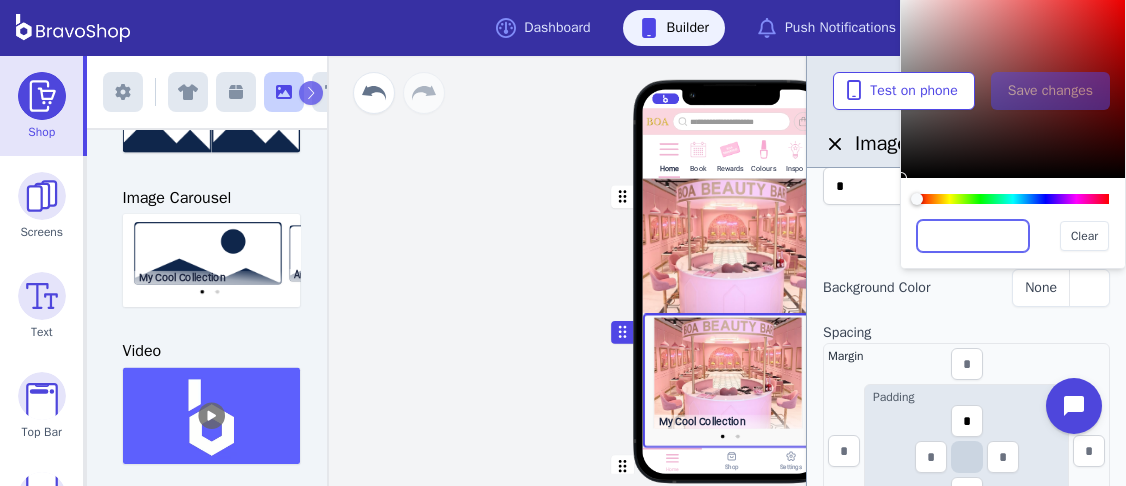 click at bounding box center [973, 236] 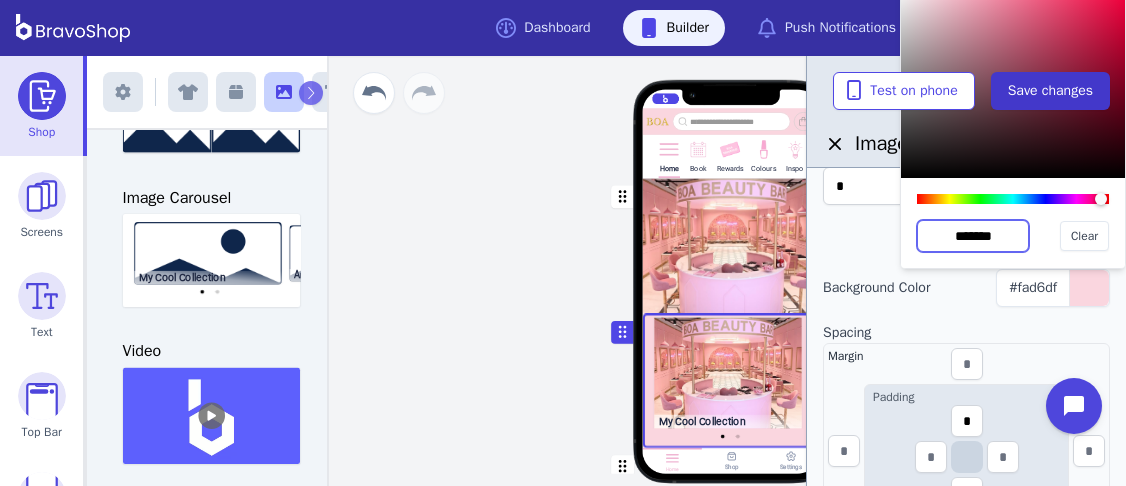 type on "*******" 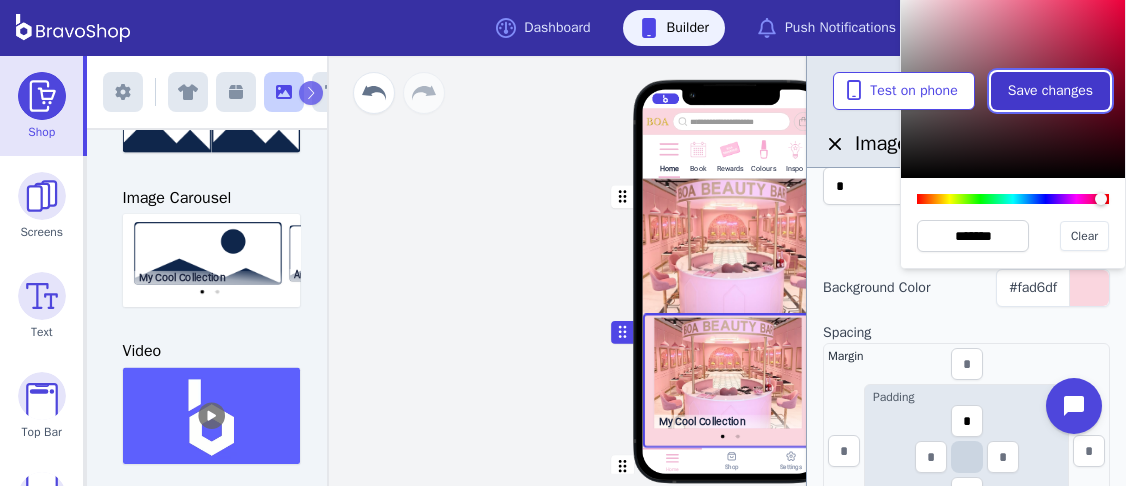 click on "Save changes" at bounding box center (1050, 91) 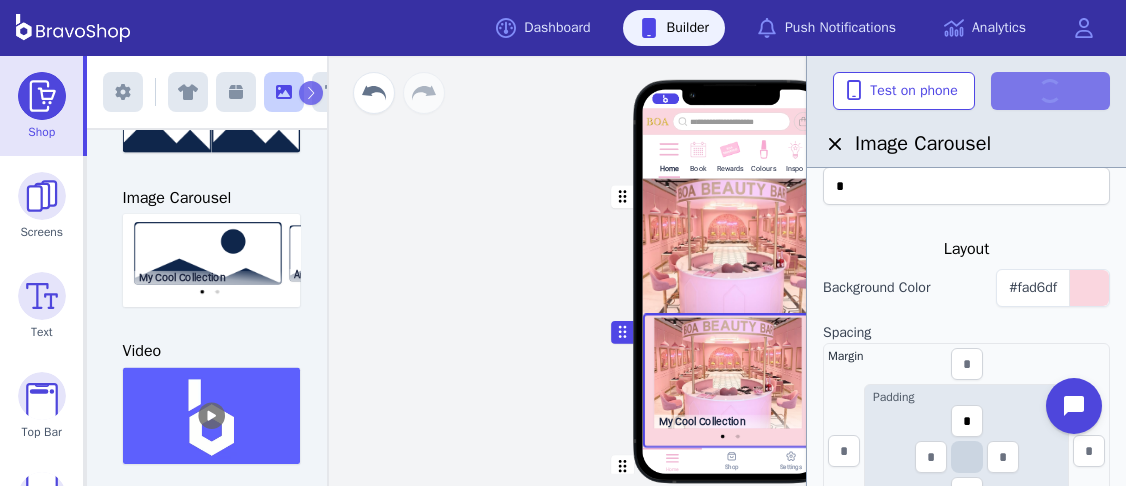 click at bounding box center [732, 245] 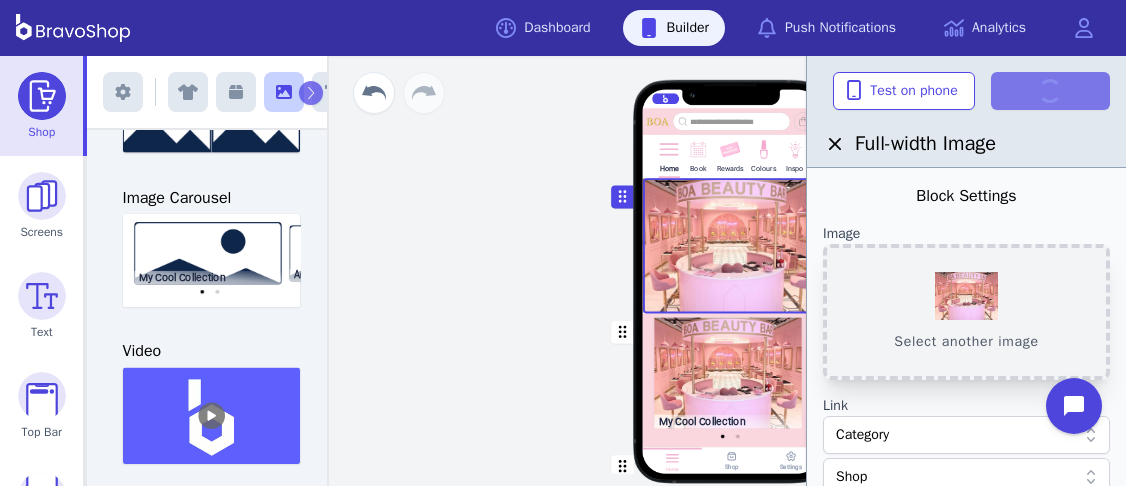 scroll, scrollTop: 243, scrollLeft: 0, axis: vertical 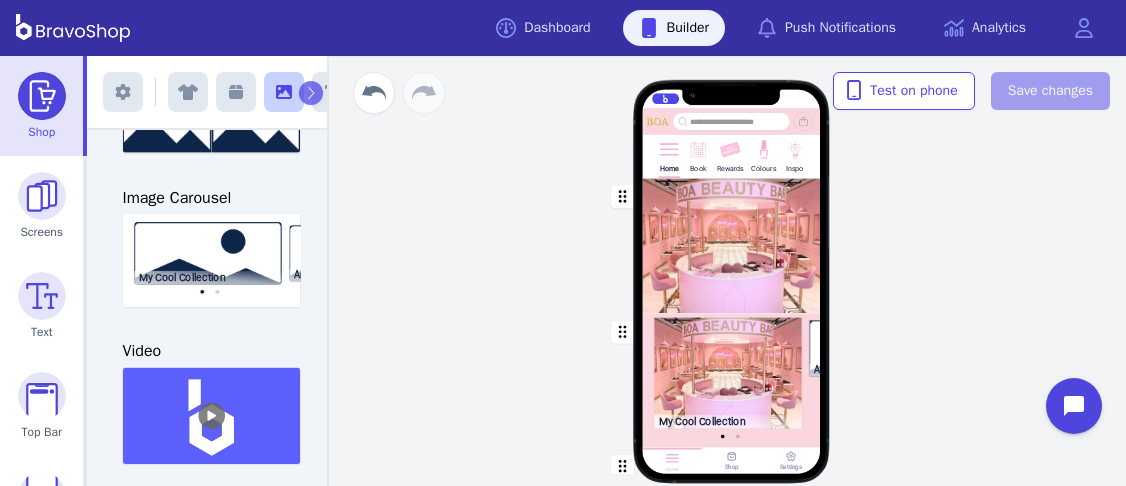 click at bounding box center (732, 245) 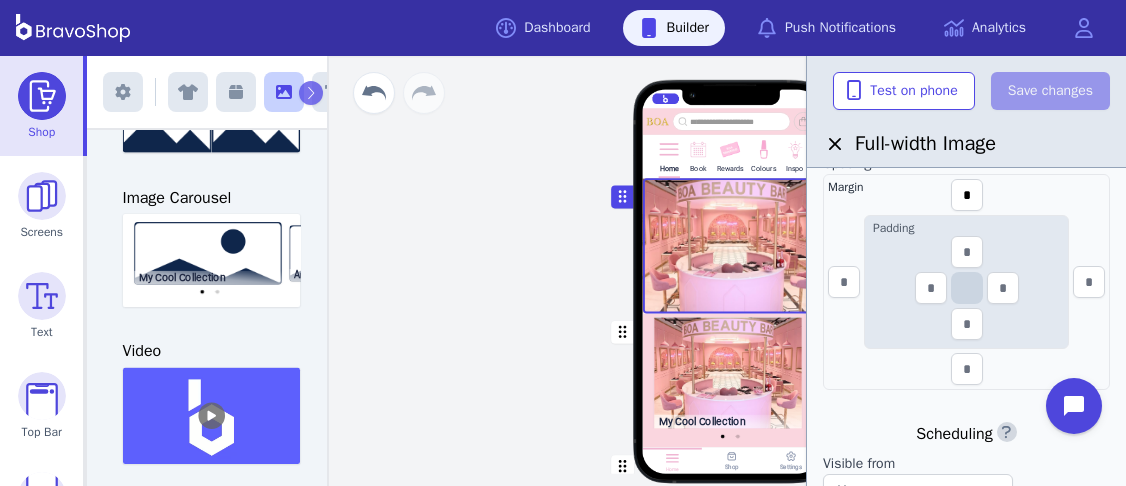 scroll, scrollTop: 764, scrollLeft: 0, axis: vertical 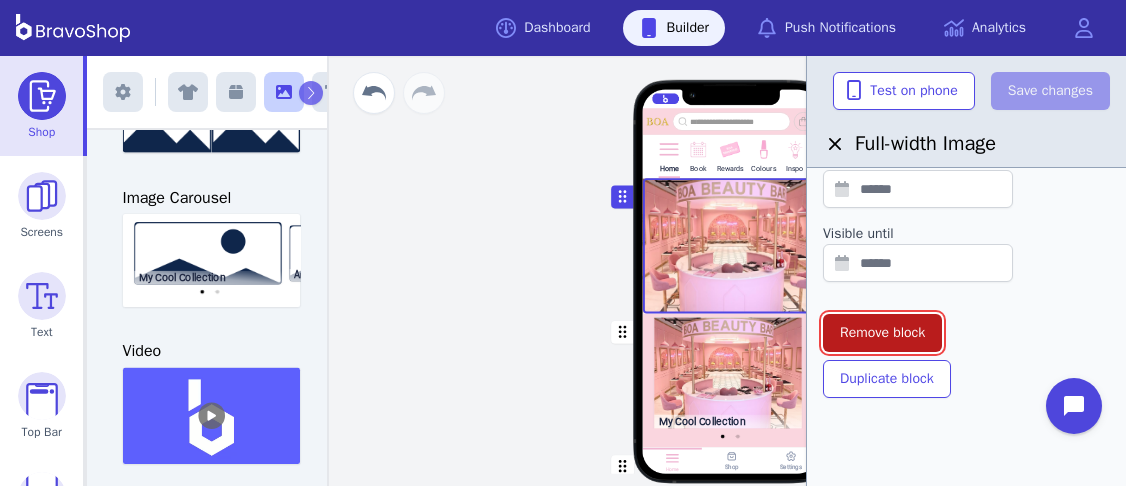click on "Remove block" at bounding box center (882, 333) 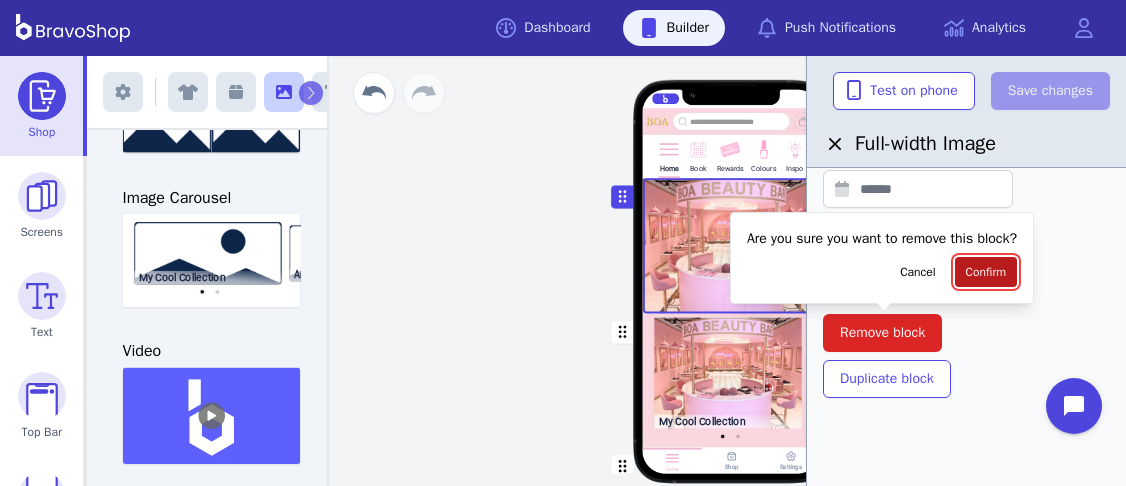 click on "Confirm" at bounding box center [986, 272] 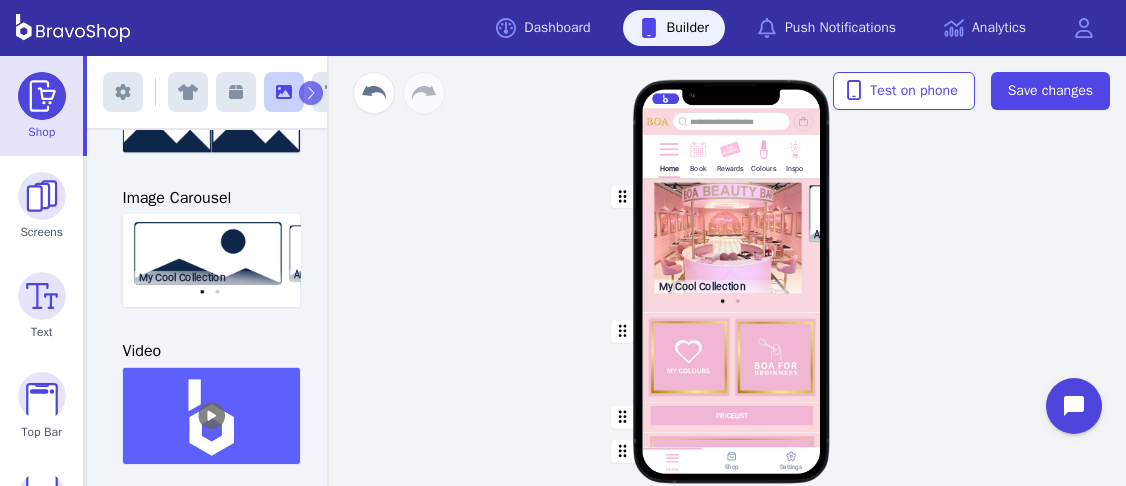 click at bounding box center (732, 245) 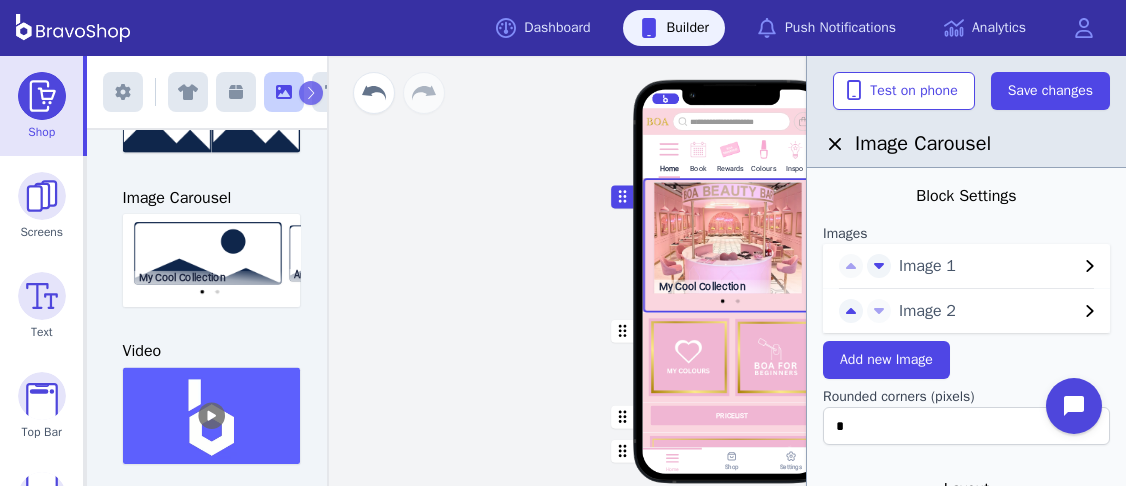 click on "Image 2" at bounding box center (988, 311) 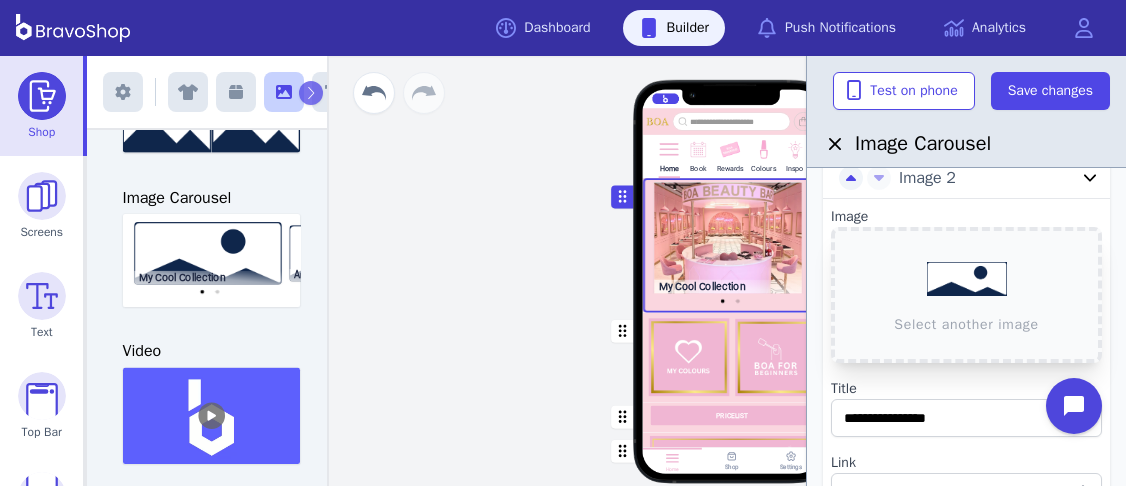 scroll, scrollTop: 134, scrollLeft: 0, axis: vertical 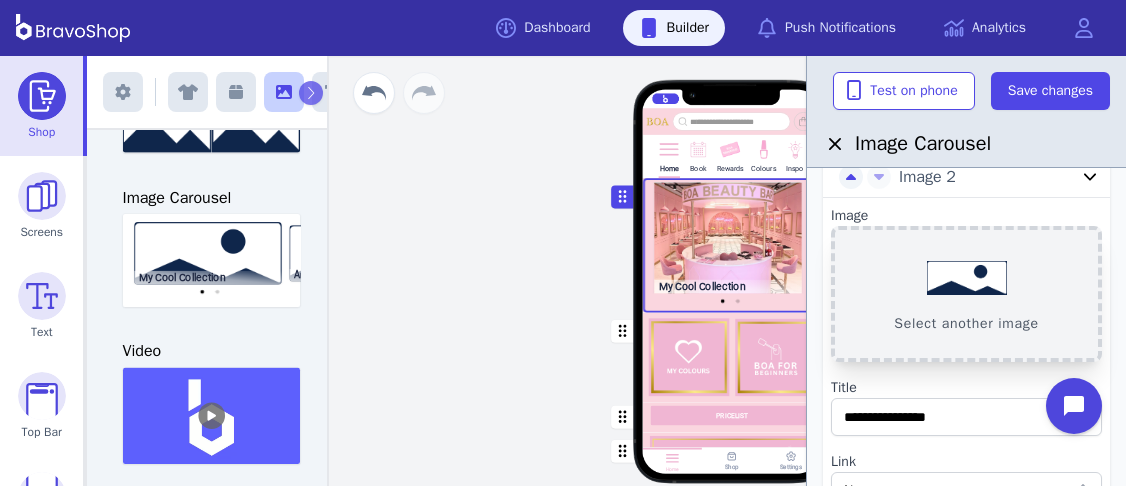 click on "Select another image" at bounding box center (966, 294) 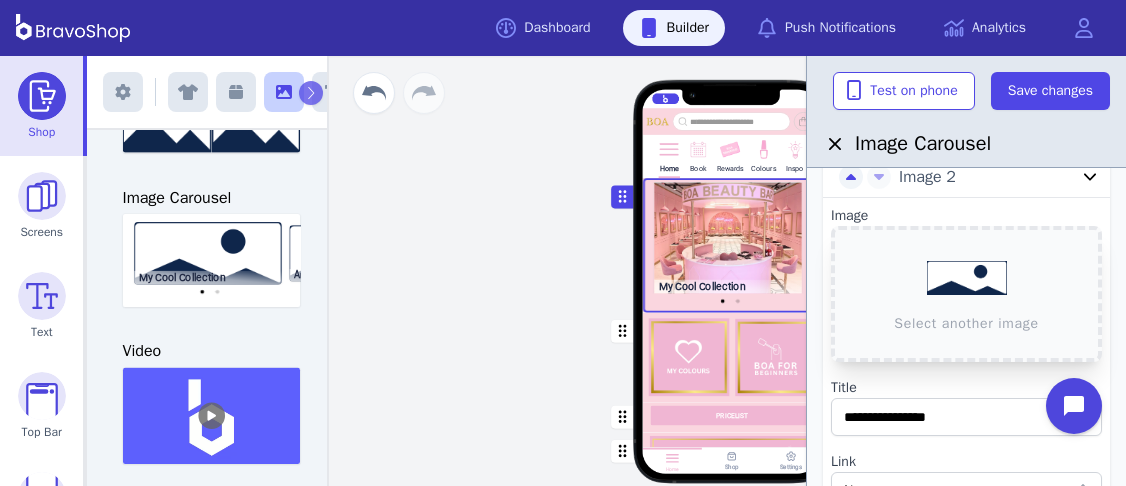 click on "Home Book Rewards Colours Inspo My Cool Collection Another Cool One PRICELIST Featured Products Drag a block here to get started Home Shop Settings" at bounding box center [731, 271] 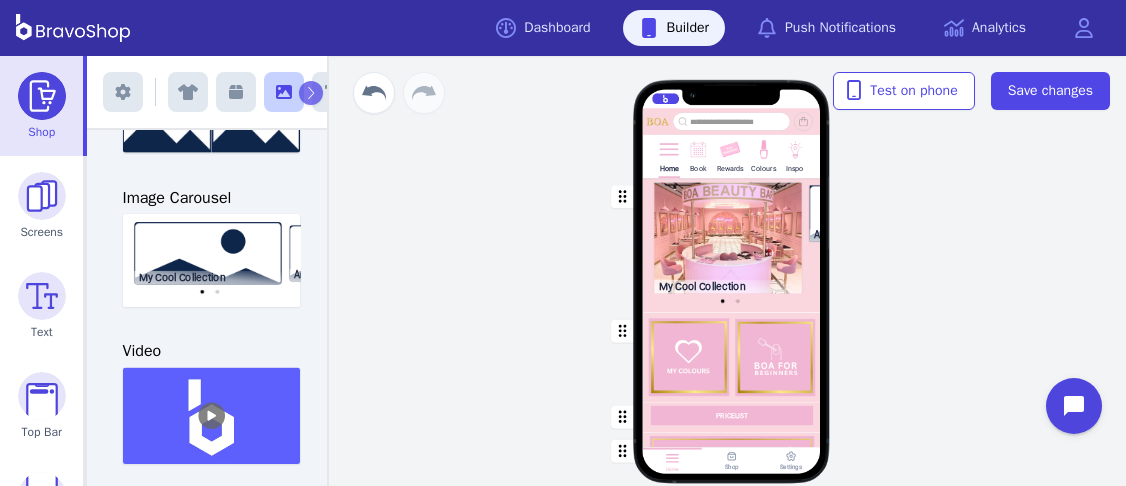 click at bounding box center [732, 245] 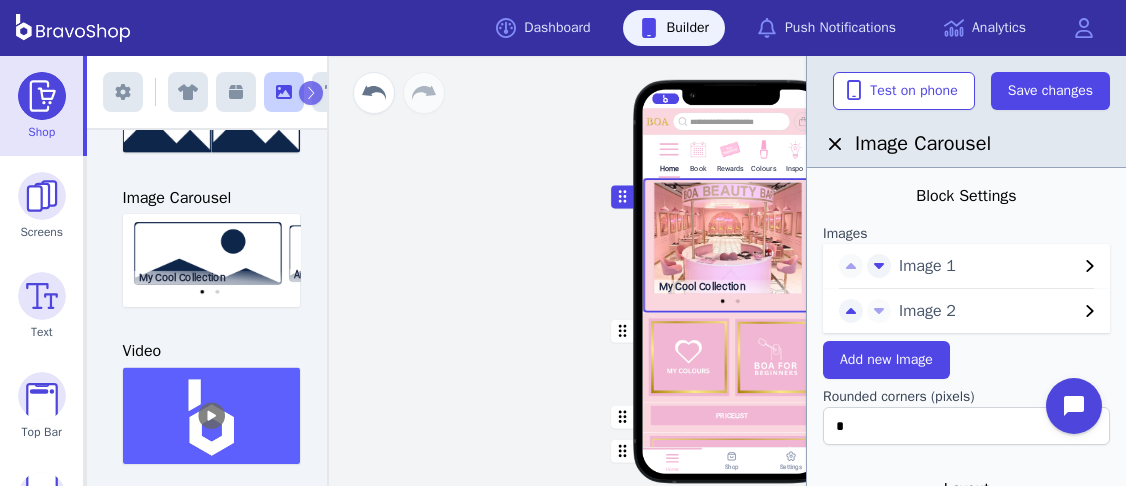 click on "Image 2" at bounding box center (988, 311) 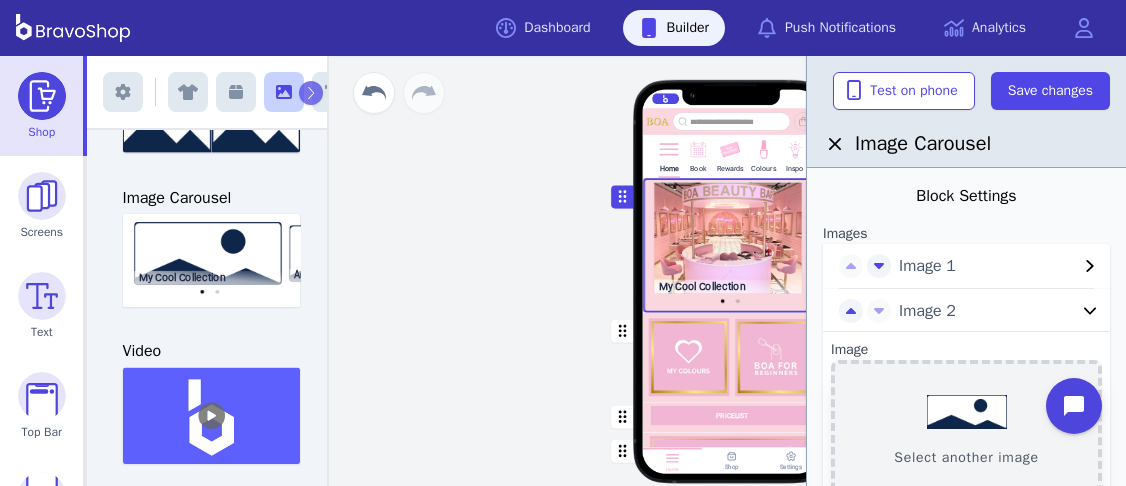 click on "Select another image" at bounding box center (966, 428) 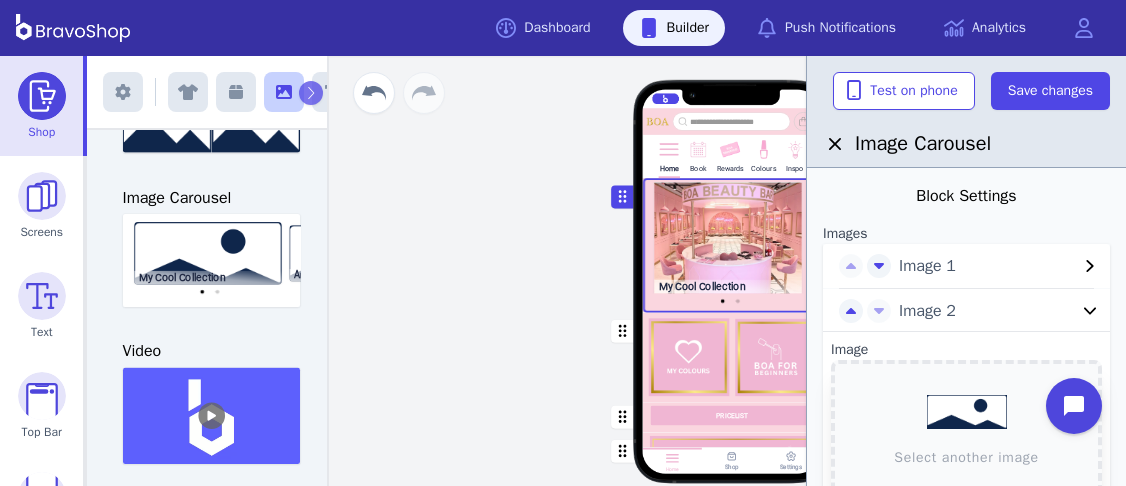 click on "Image 2" at bounding box center [988, 311] 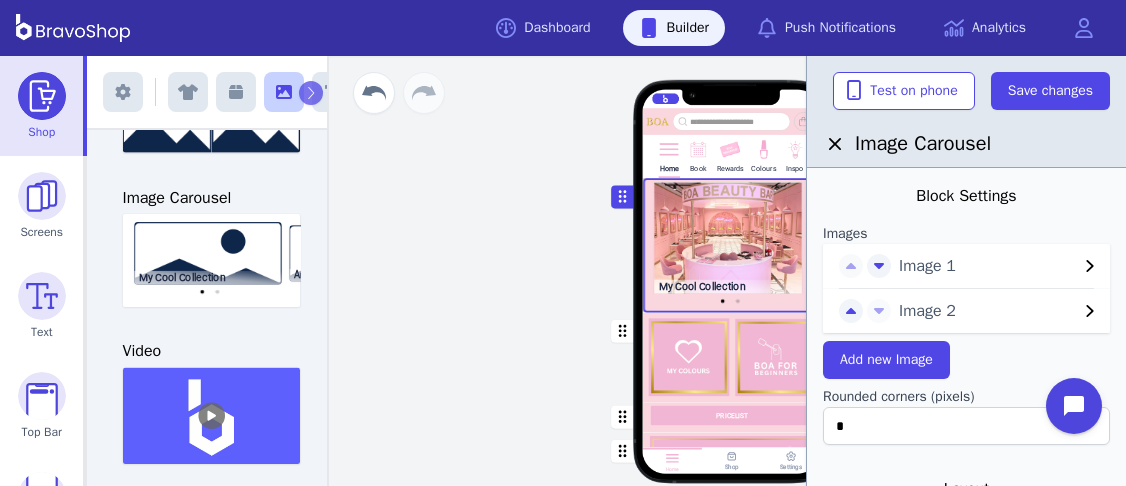 click on "Image 2" at bounding box center (988, 311) 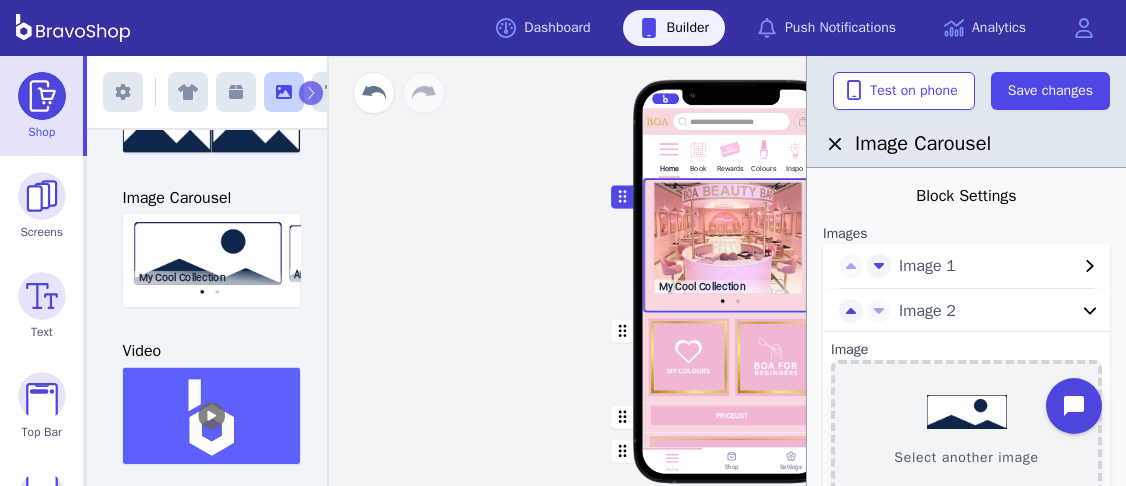 click on "Select another image" at bounding box center (966, 428) 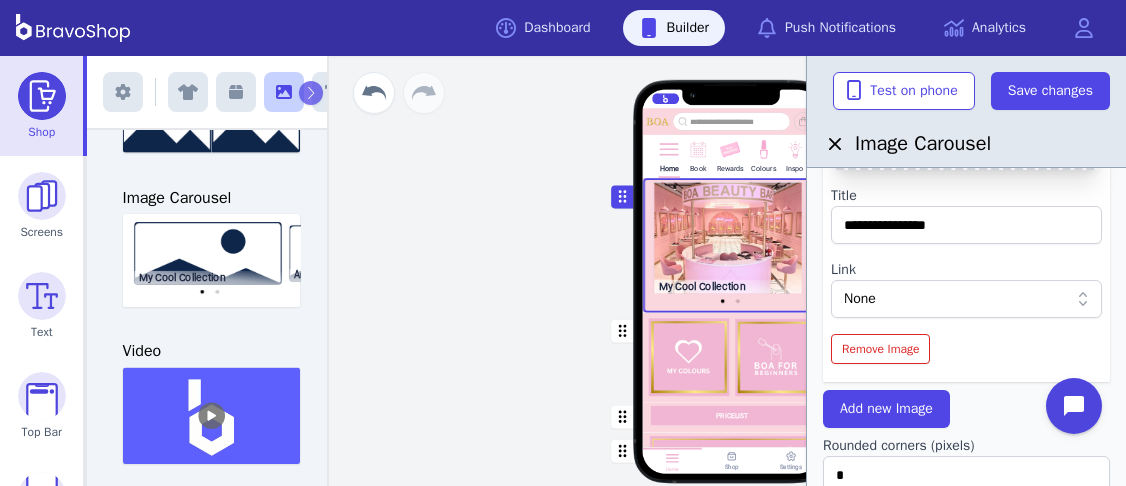 scroll, scrollTop: 346, scrollLeft: 0, axis: vertical 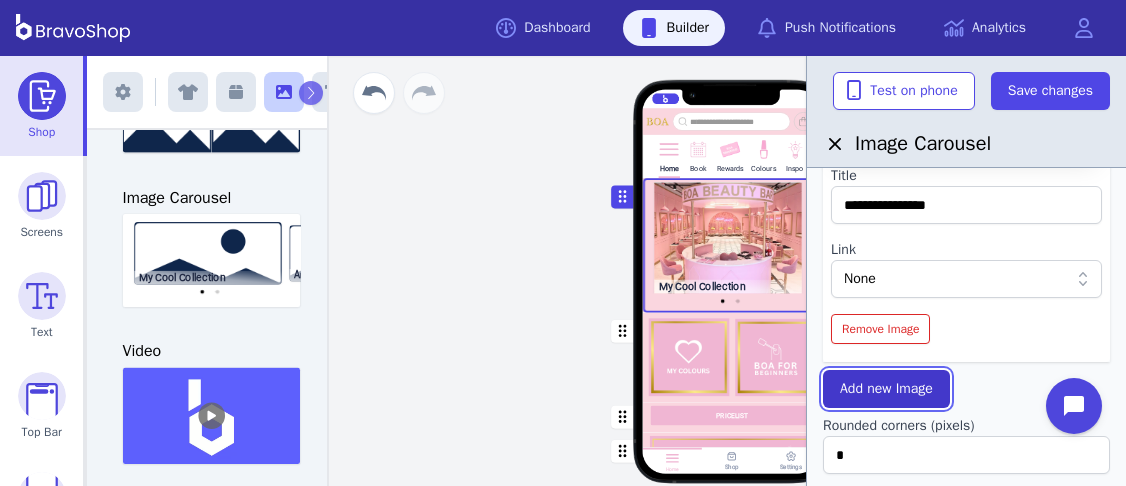 click on "Add new   Image" at bounding box center (886, 389) 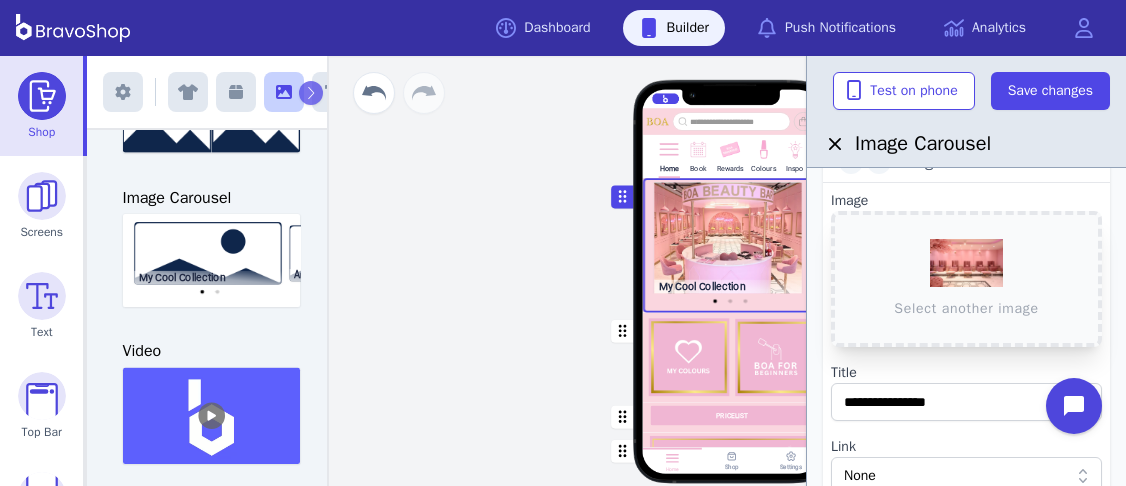scroll, scrollTop: 148, scrollLeft: 0, axis: vertical 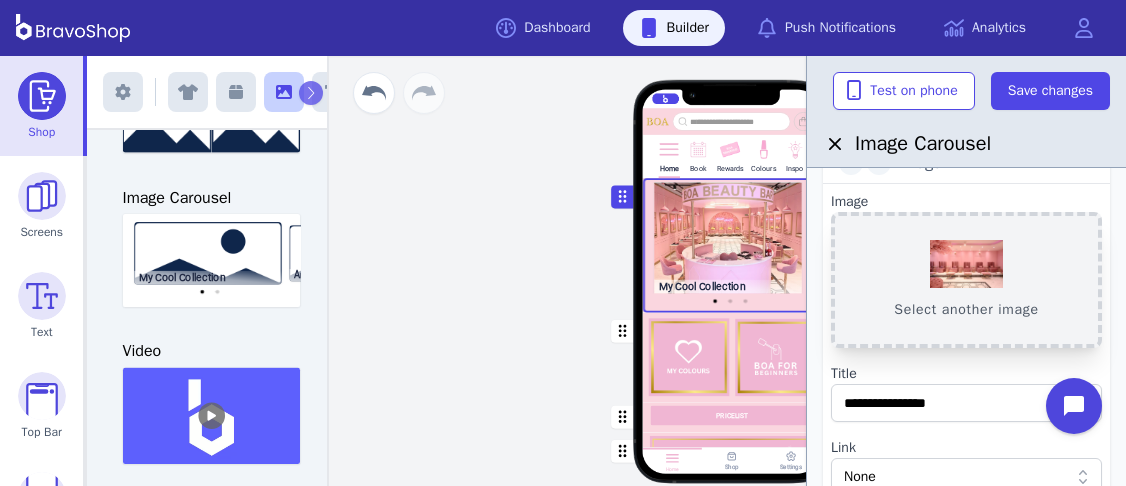click on "Select another image" at bounding box center (966, 280) 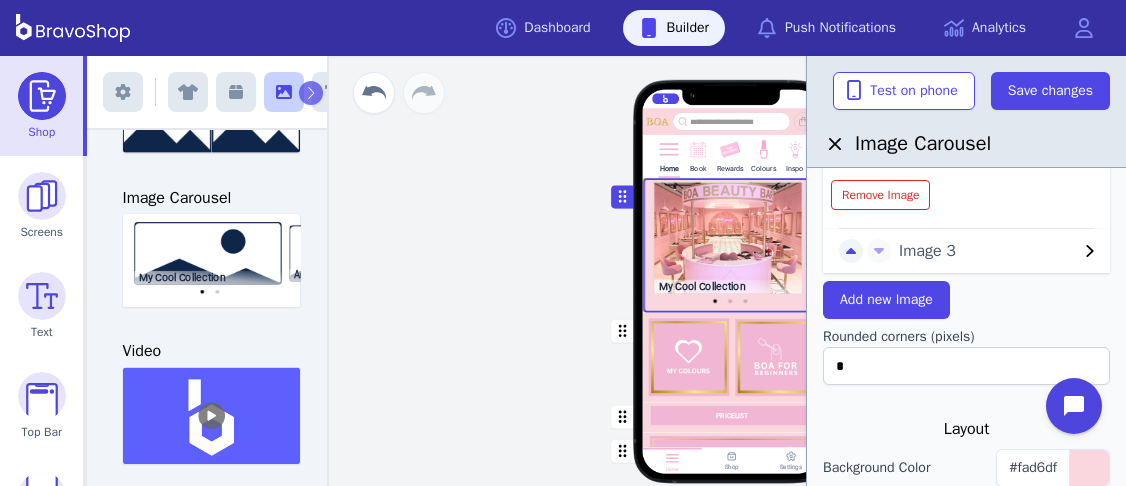 scroll, scrollTop: 490, scrollLeft: 0, axis: vertical 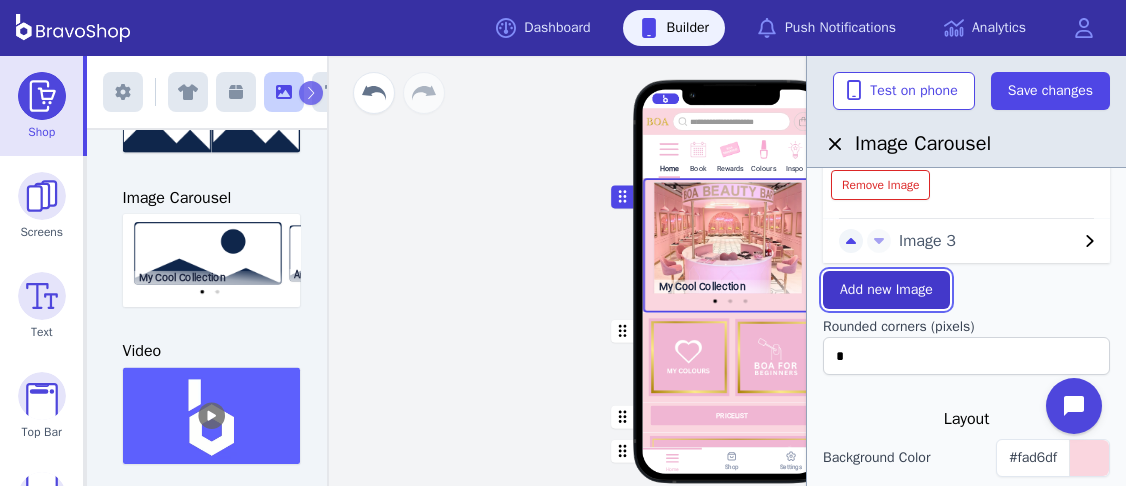 click on "Add new   Image" at bounding box center (886, 290) 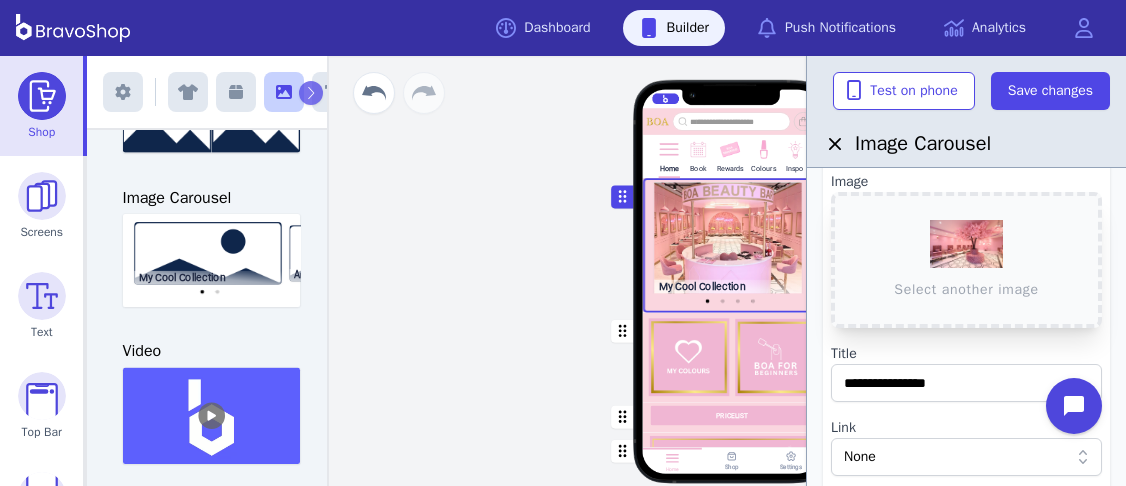 scroll, scrollTop: 160, scrollLeft: 0, axis: vertical 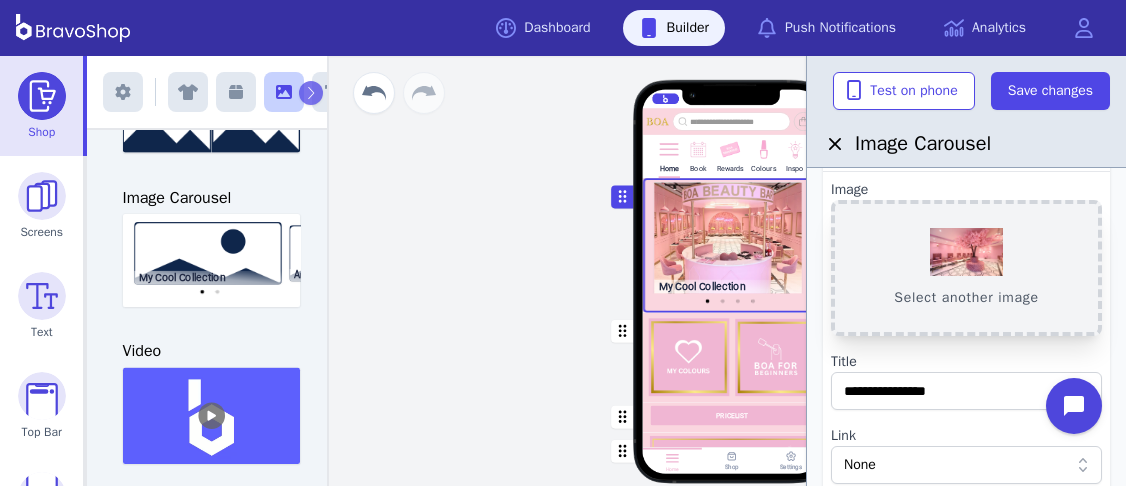 click on "Select another image" at bounding box center [966, 268] 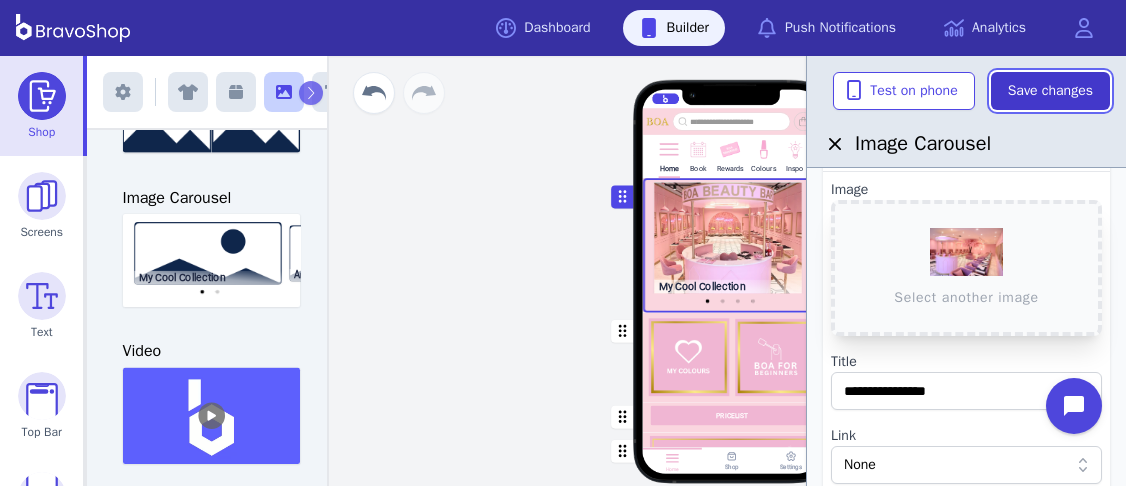click on "Save changes" at bounding box center (1050, 91) 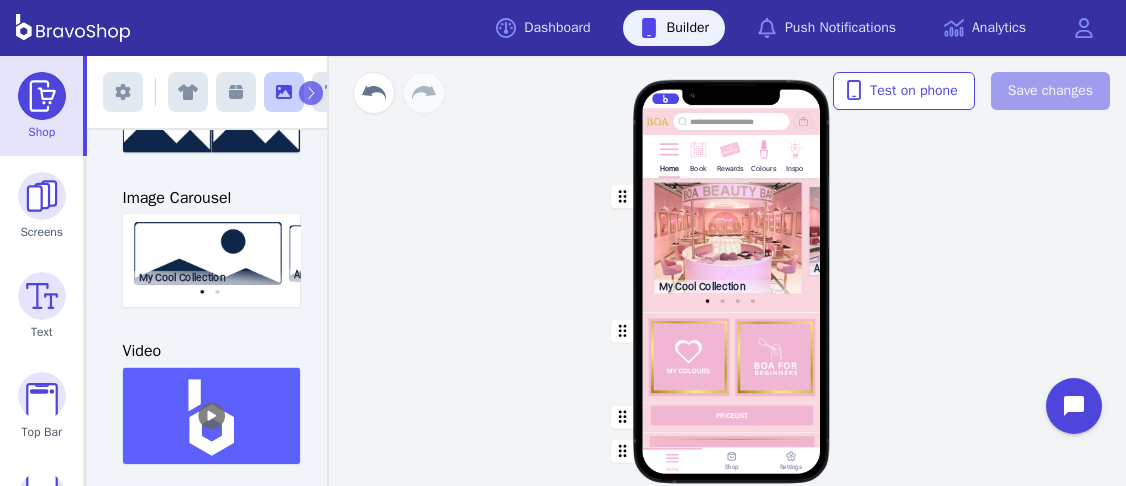 click at bounding box center (732, 245) 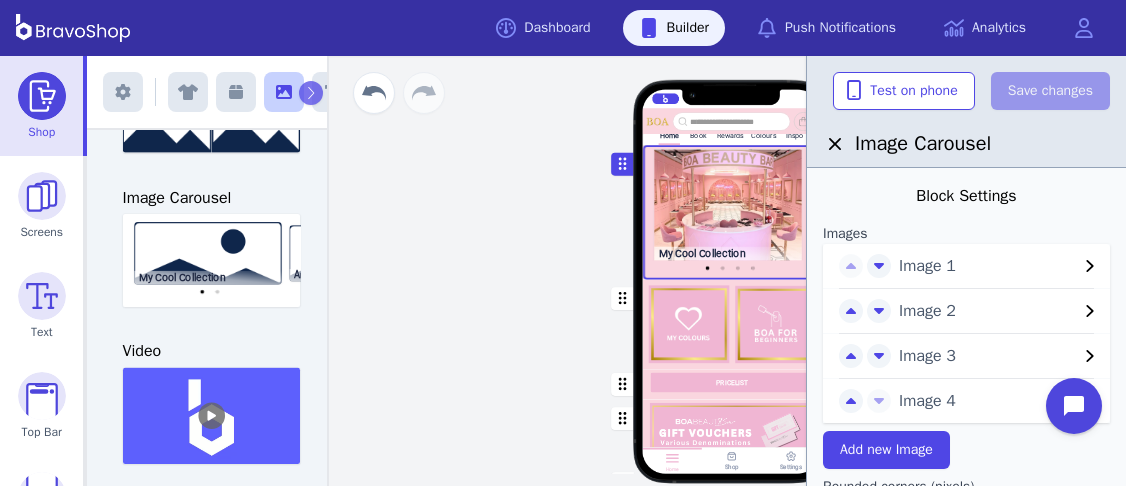 scroll, scrollTop: 74, scrollLeft: 0, axis: vertical 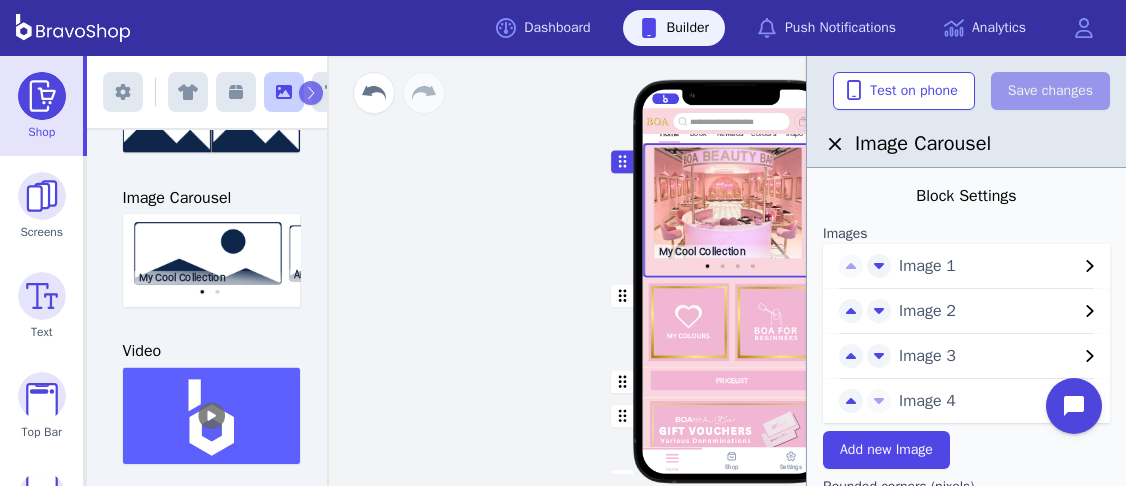 click on "Image 1" at bounding box center (988, 266) 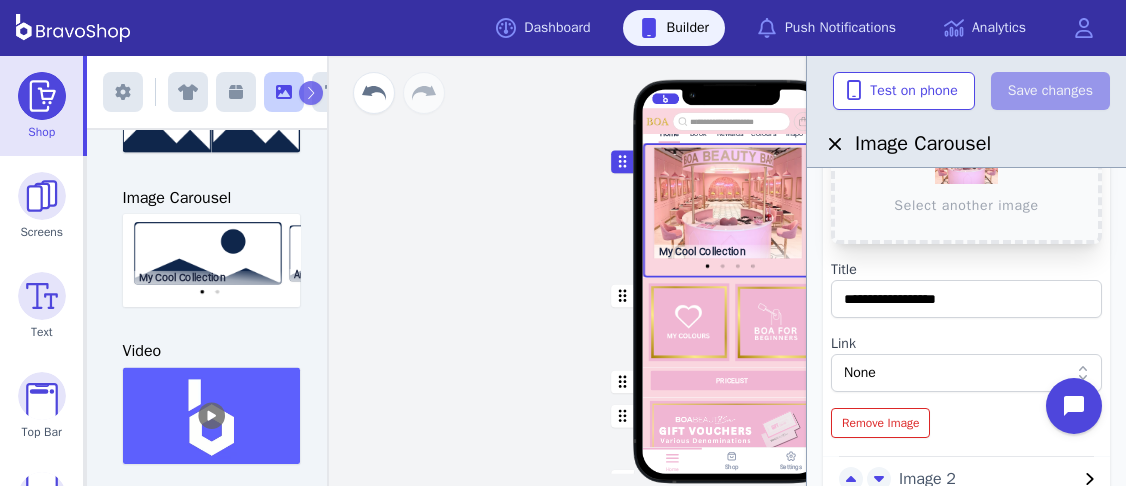 scroll, scrollTop: 215, scrollLeft: 0, axis: vertical 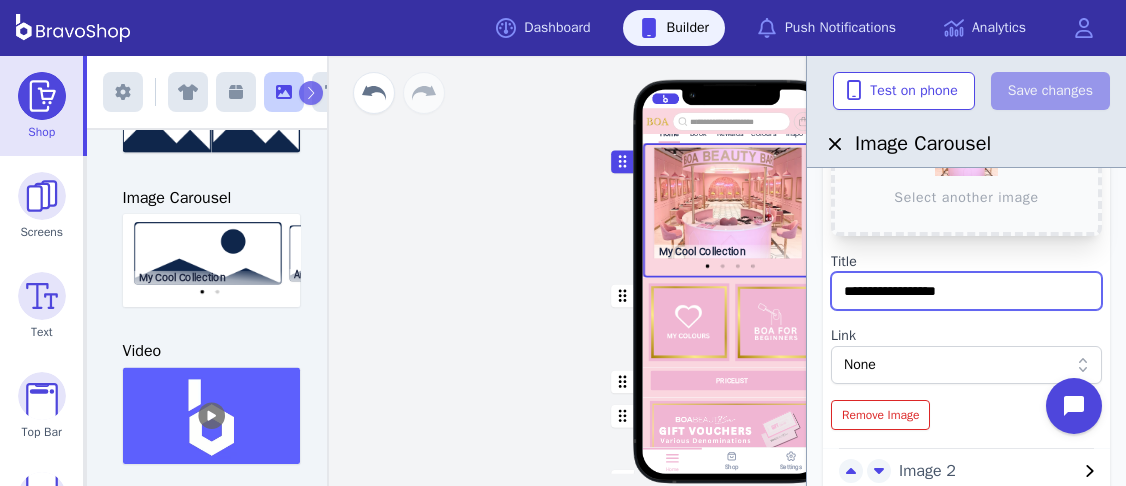 drag, startPoint x: 971, startPoint y: 290, endPoint x: 817, endPoint y: 286, distance: 154.05194 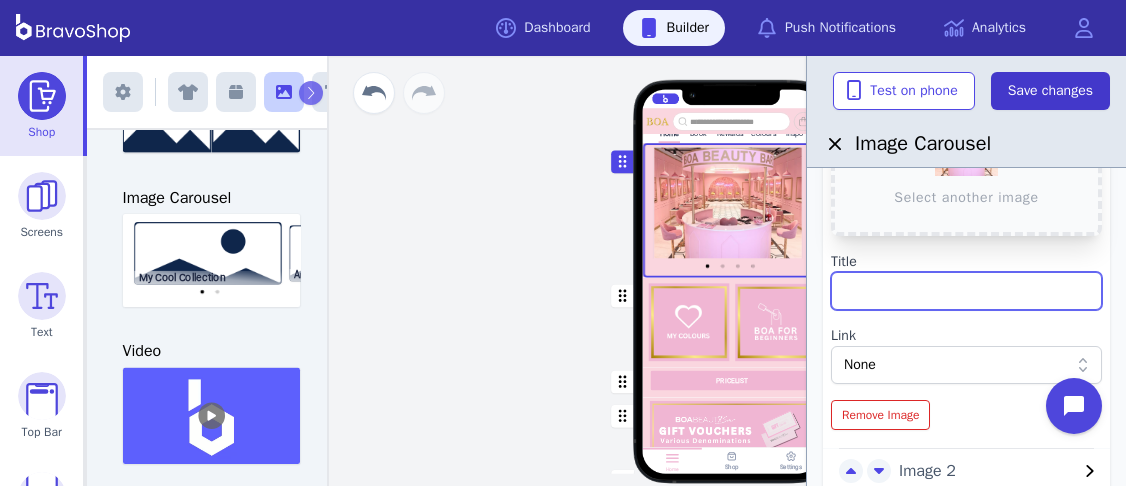 type 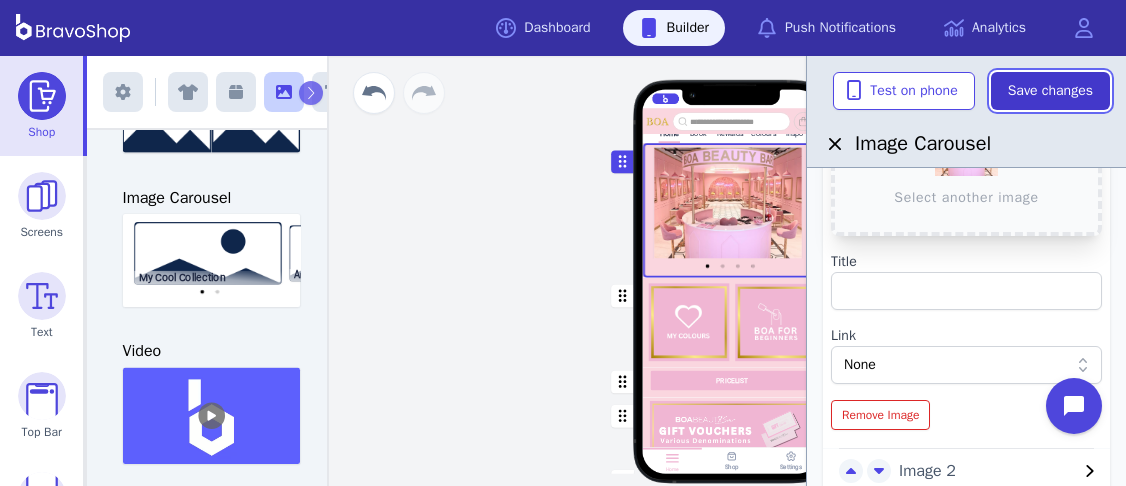 click on "Save changes" at bounding box center [1050, 91] 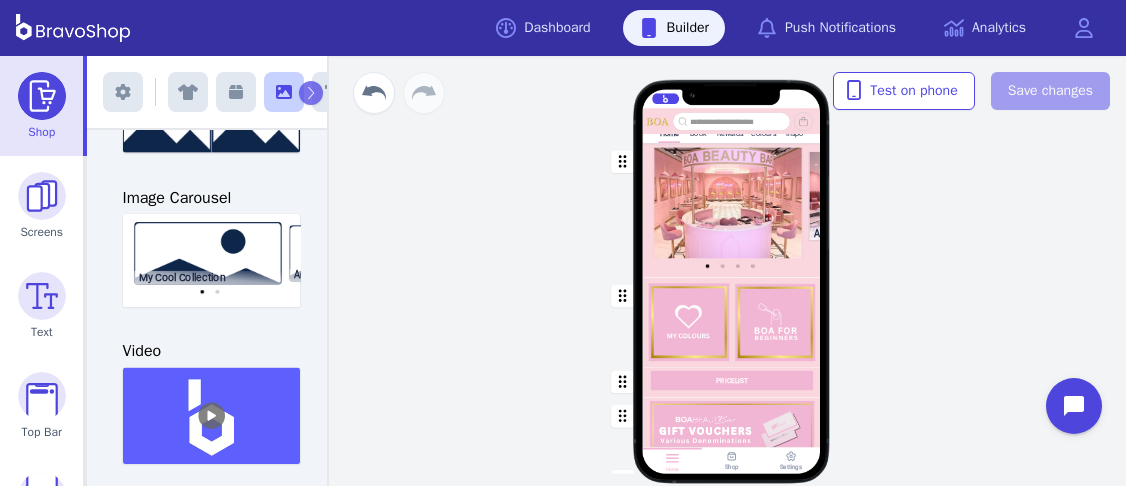 click at bounding box center (732, 210) 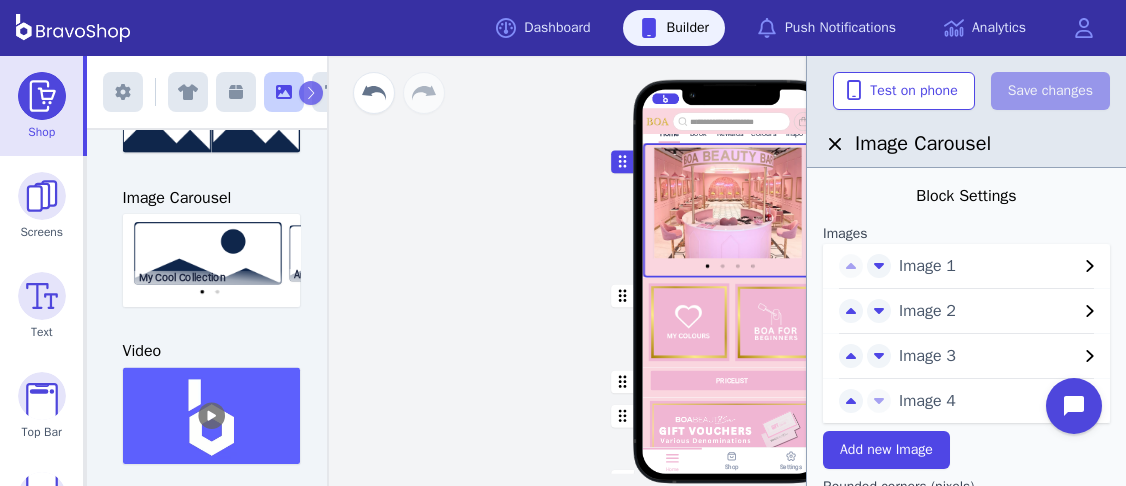 click on "Image 2" at bounding box center (988, 311) 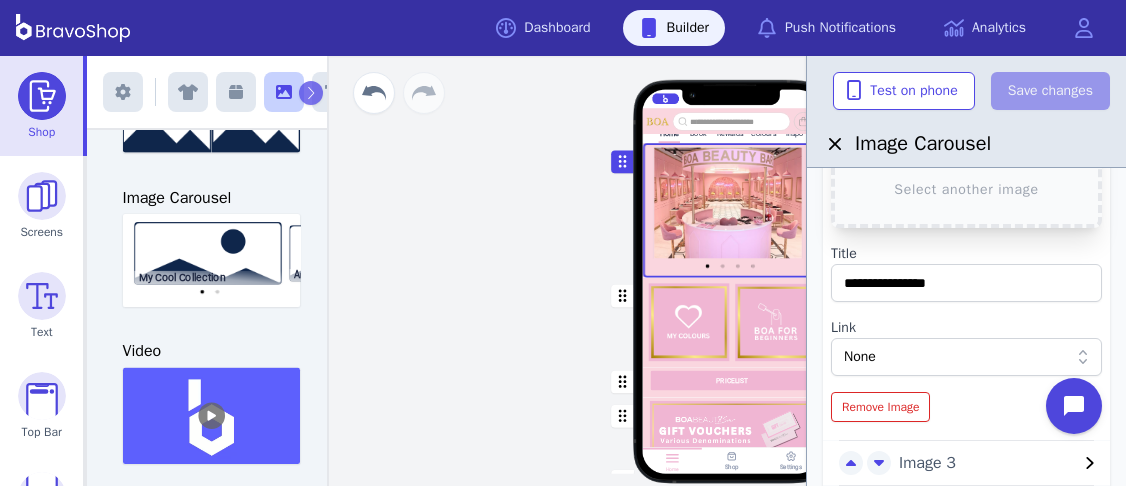 scroll, scrollTop: 276, scrollLeft: 0, axis: vertical 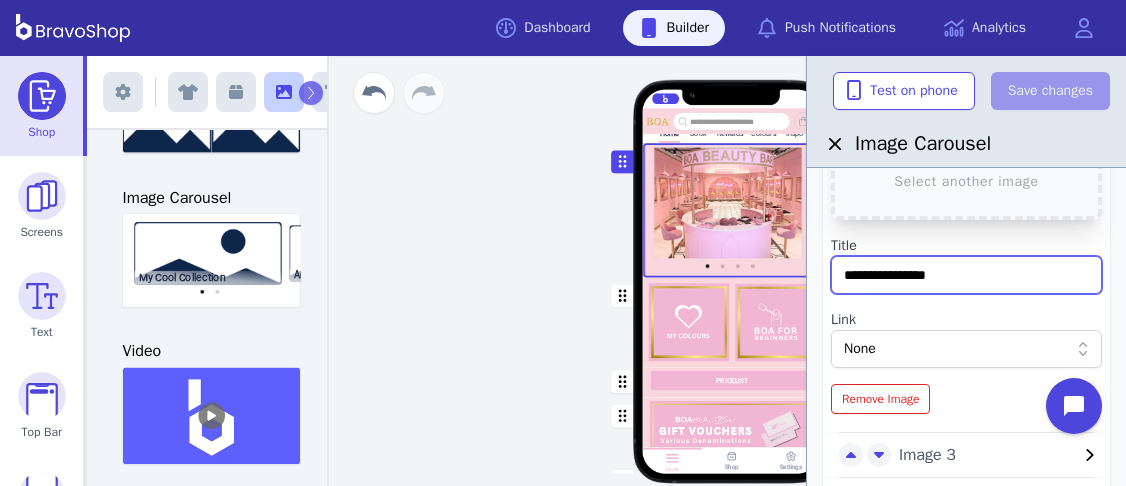 drag, startPoint x: 964, startPoint y: 286, endPoint x: 820, endPoint y: 266, distance: 145.38225 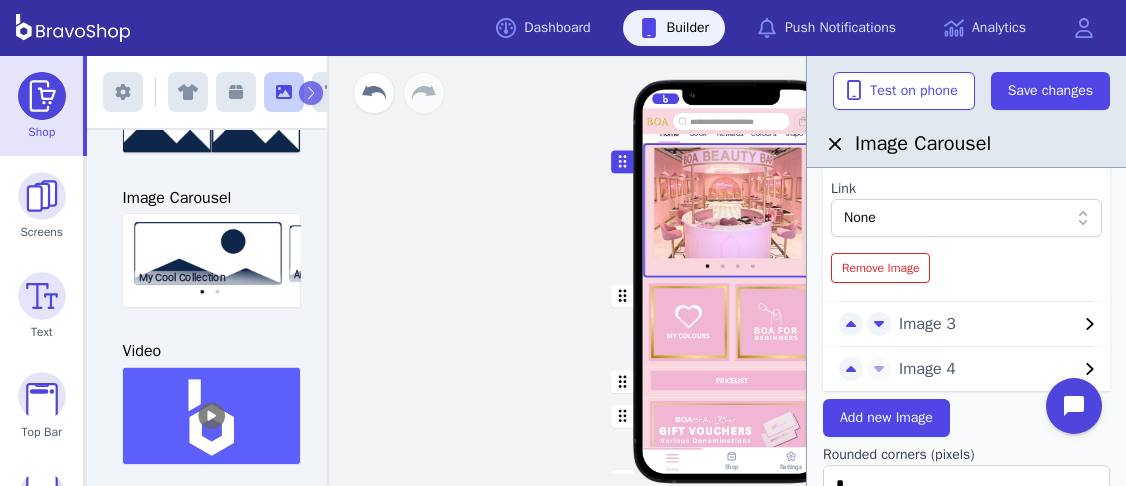 scroll, scrollTop: 483, scrollLeft: 0, axis: vertical 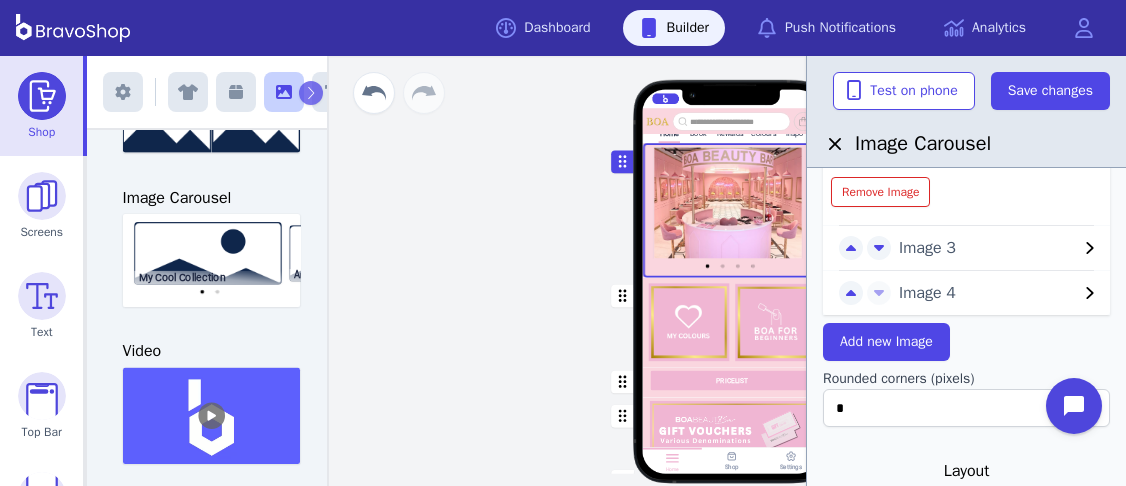type 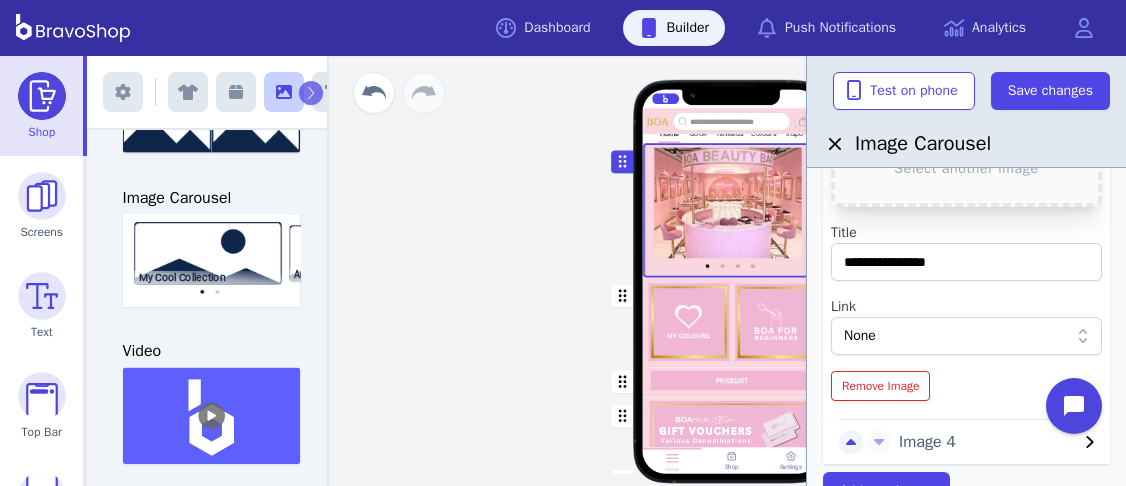 scroll, scrollTop: 336, scrollLeft: 0, axis: vertical 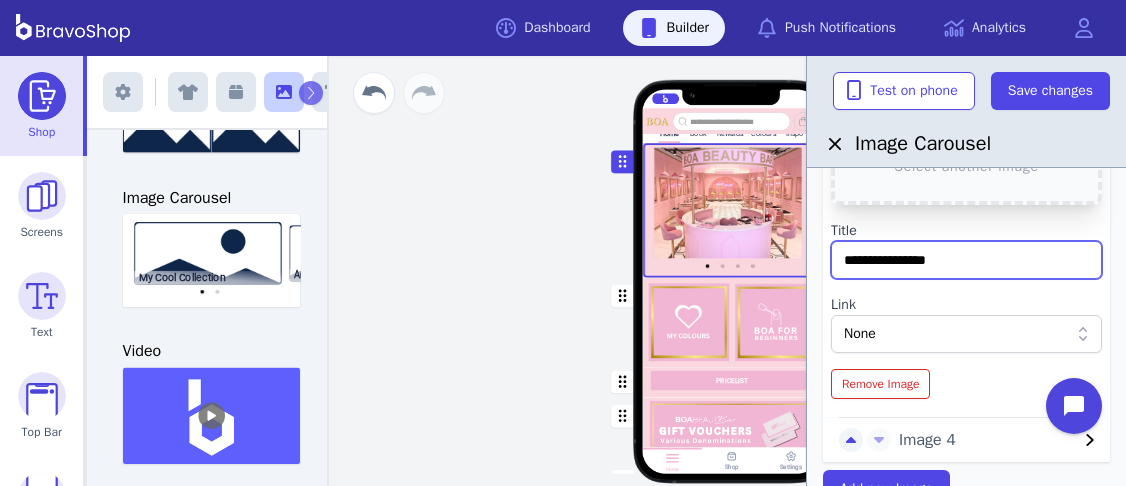 drag, startPoint x: 960, startPoint y: 255, endPoint x: 833, endPoint y: 264, distance: 127.3185 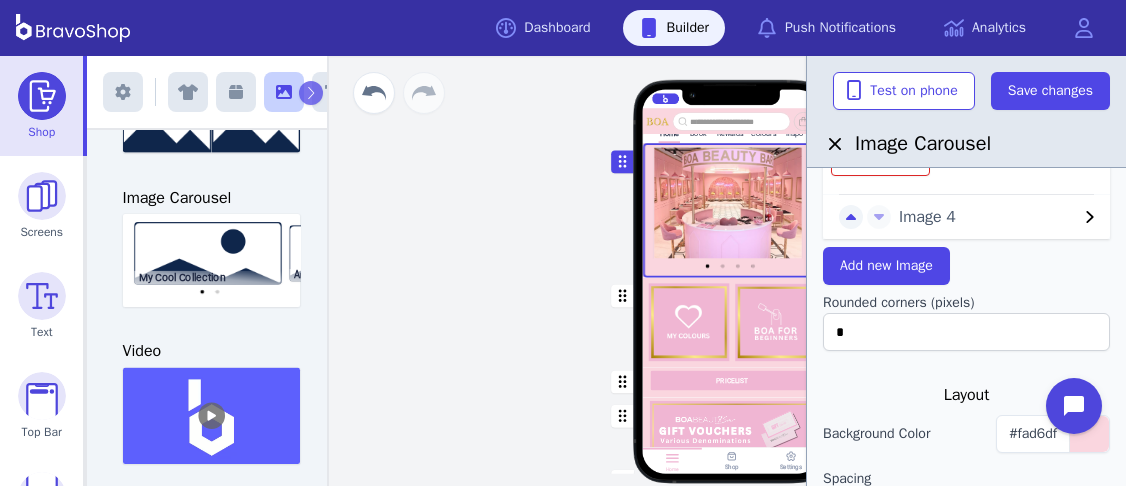 scroll, scrollTop: 561, scrollLeft: 0, axis: vertical 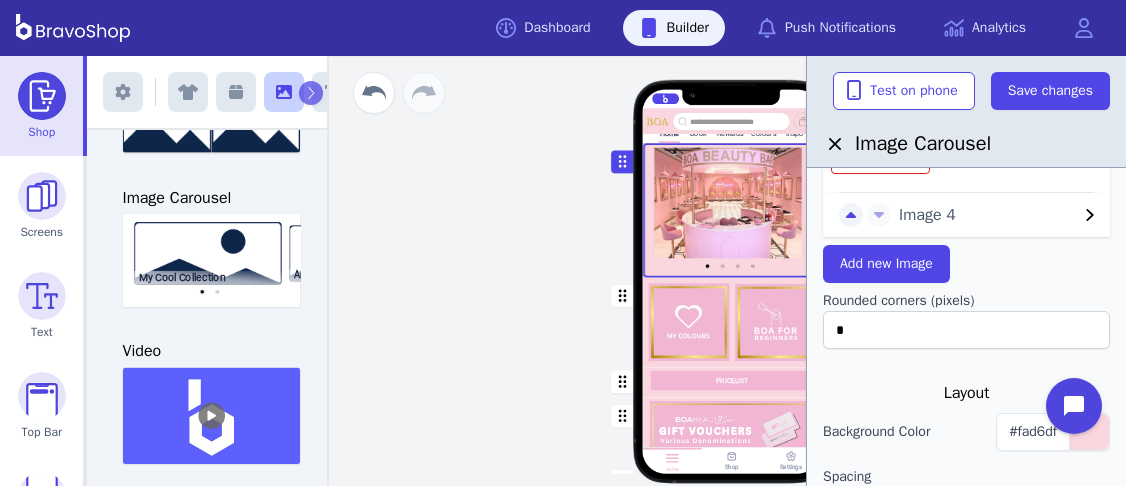 type 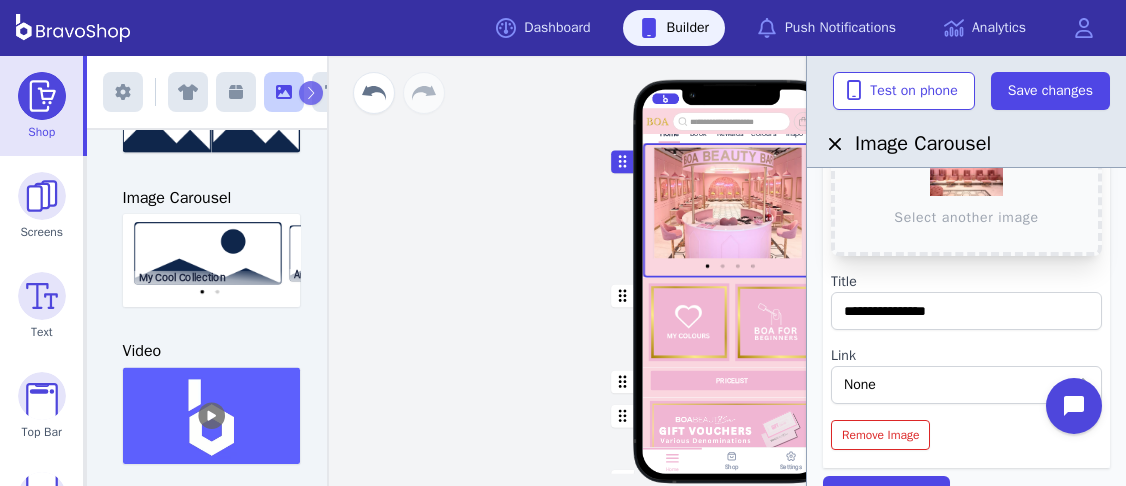 scroll, scrollTop: 320, scrollLeft: 0, axis: vertical 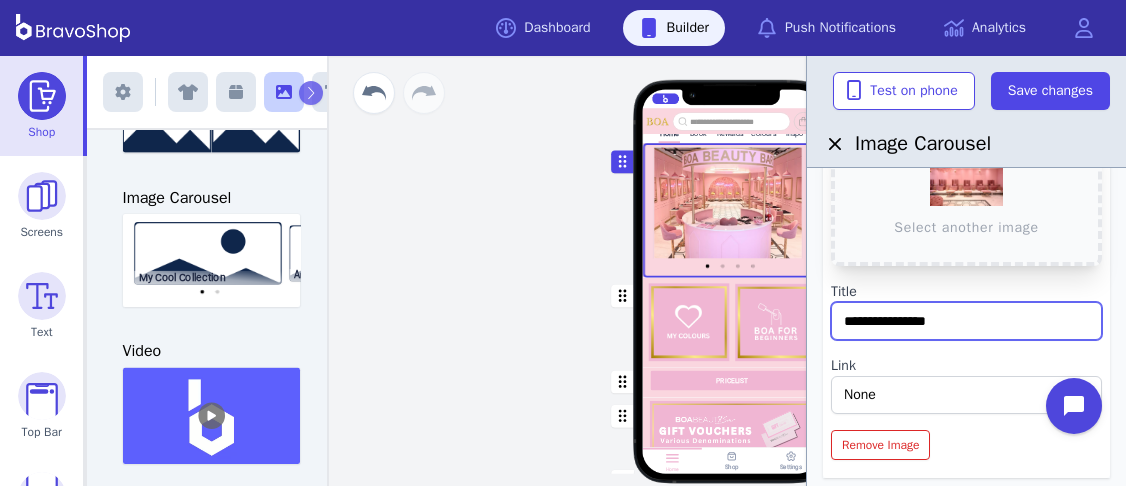 drag, startPoint x: 976, startPoint y: 318, endPoint x: 837, endPoint y: 318, distance: 139 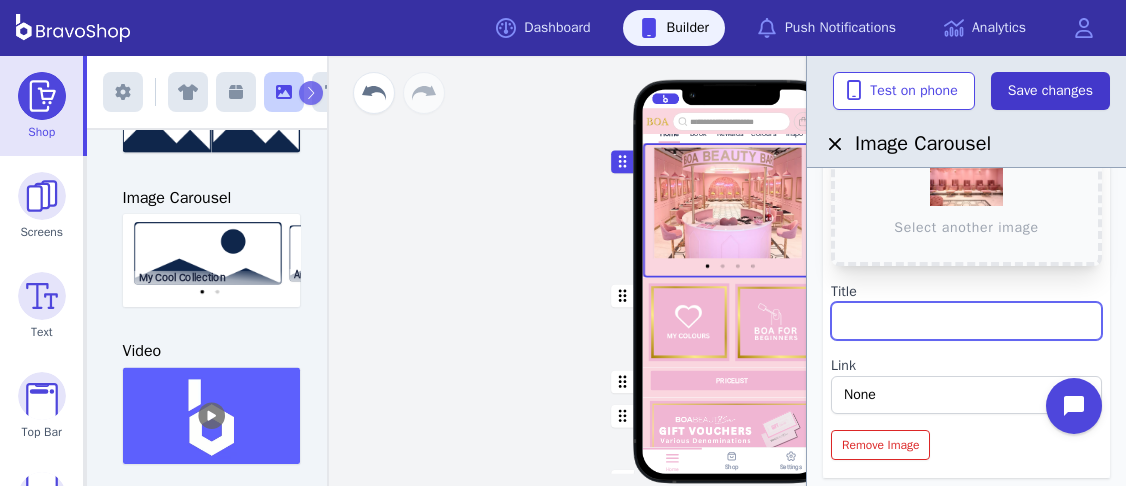 type 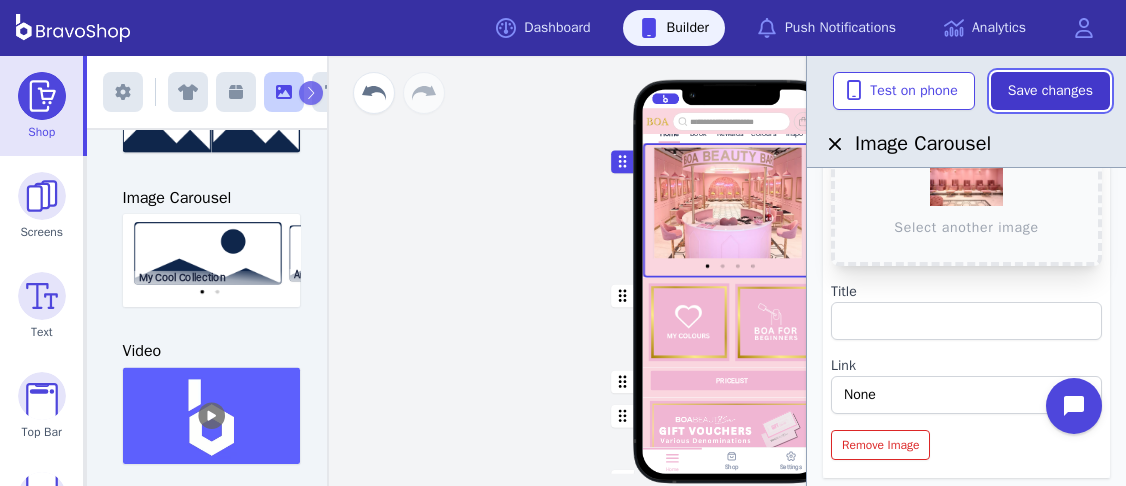 click on "Save changes" at bounding box center [1050, 91] 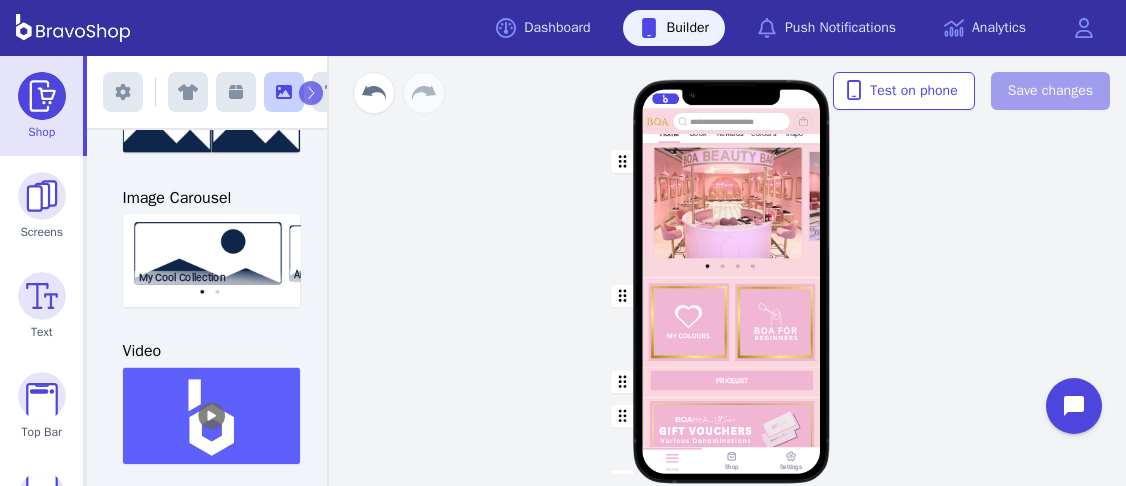 click at bounding box center (732, 210) 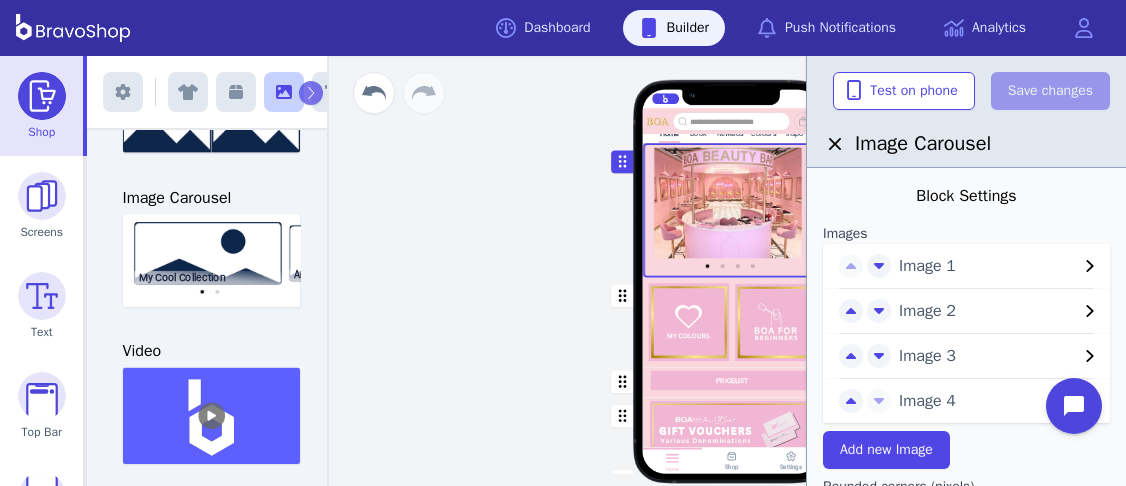 click on "Image 4" at bounding box center [988, 401] 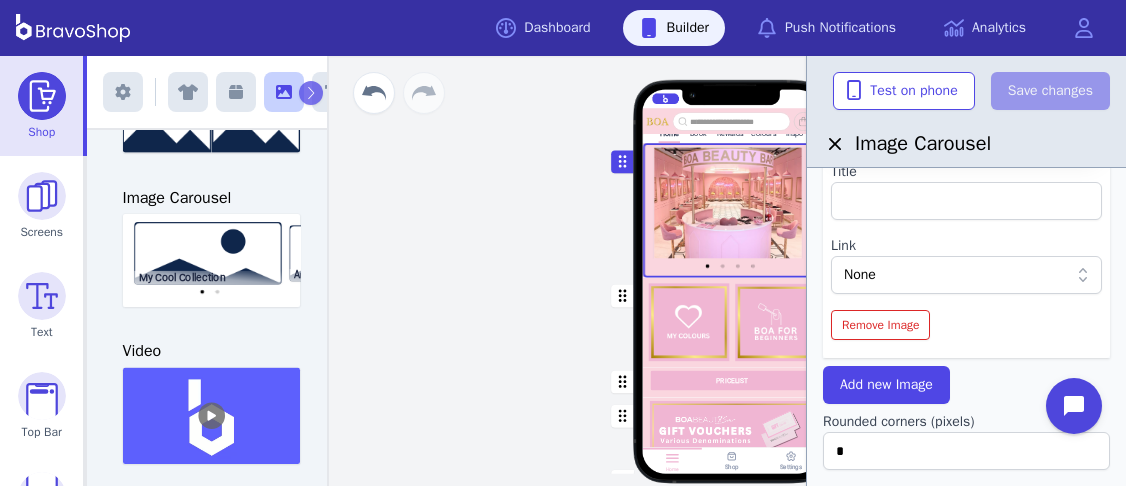 scroll, scrollTop: 444, scrollLeft: 0, axis: vertical 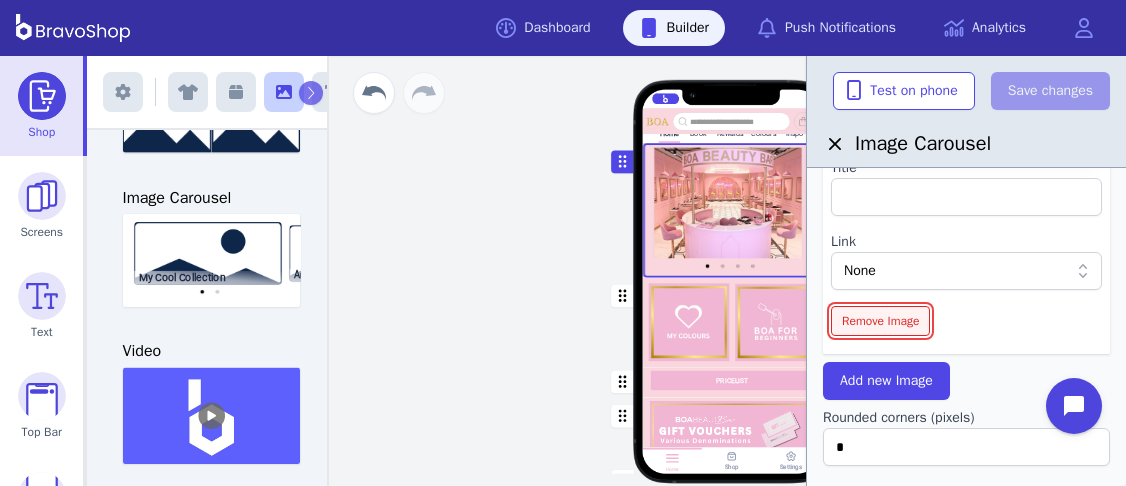 click on "Remove   Image" at bounding box center (880, 321) 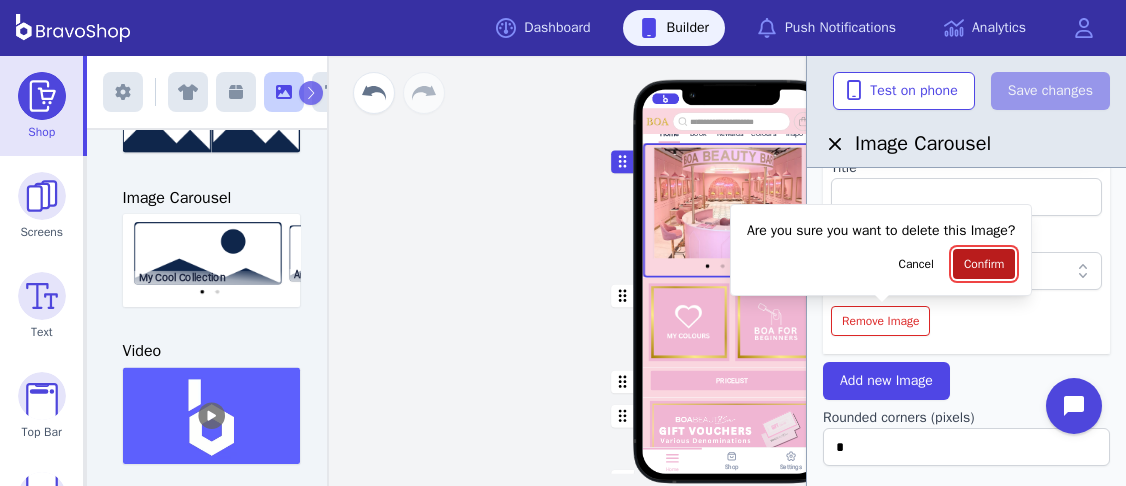 click on "Confirm" at bounding box center (984, 264) 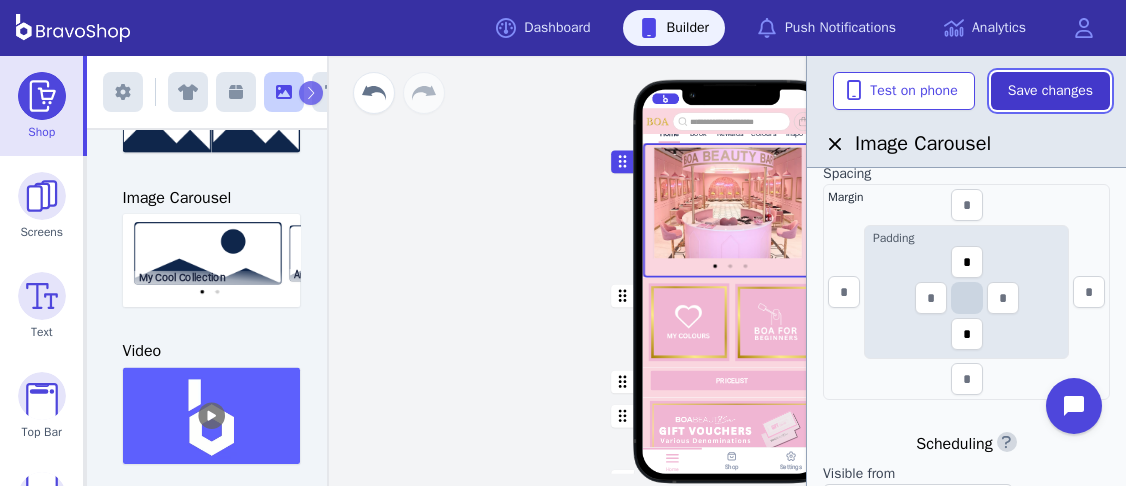 click on "Save changes" at bounding box center [1050, 91] 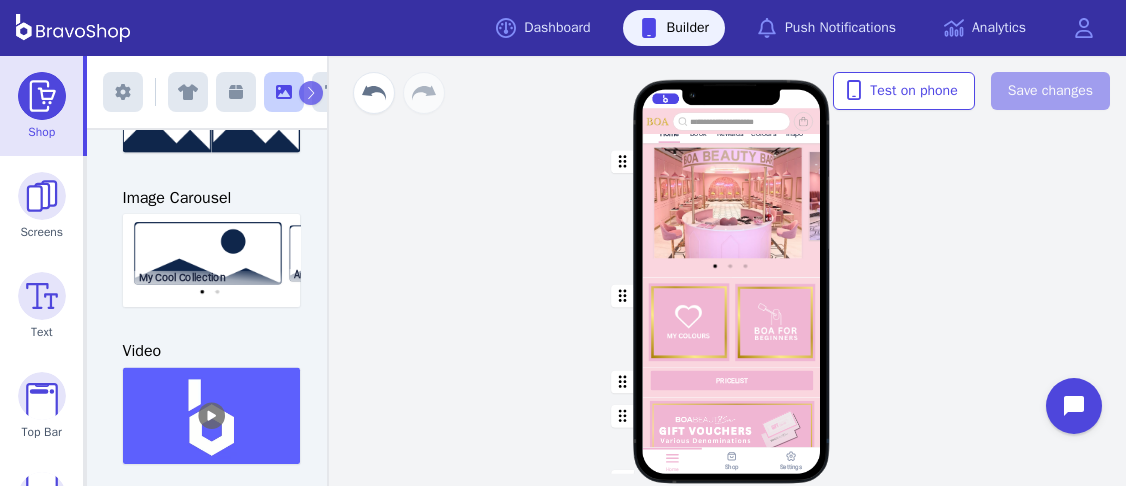 click at bounding box center (732, 210) 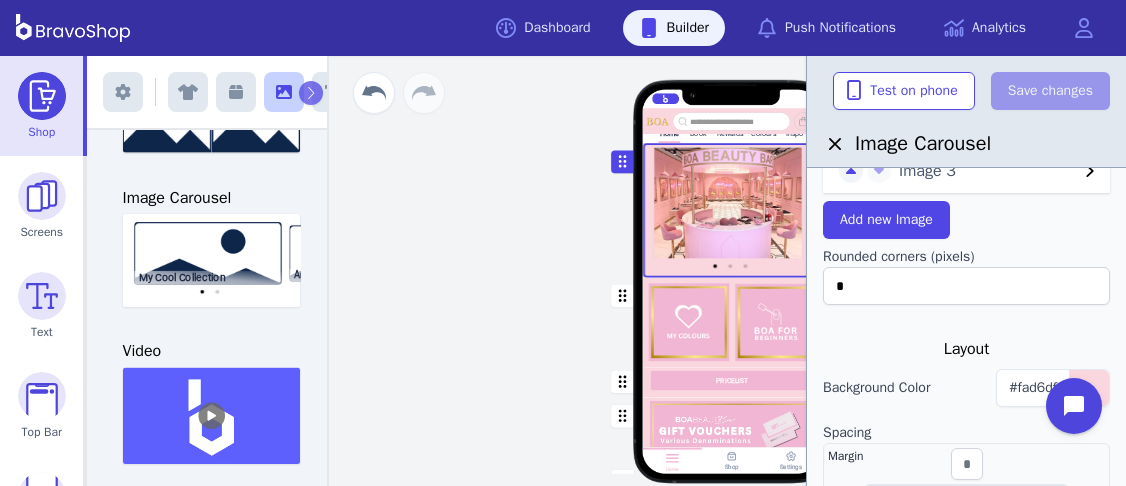 scroll, scrollTop: 0, scrollLeft: 0, axis: both 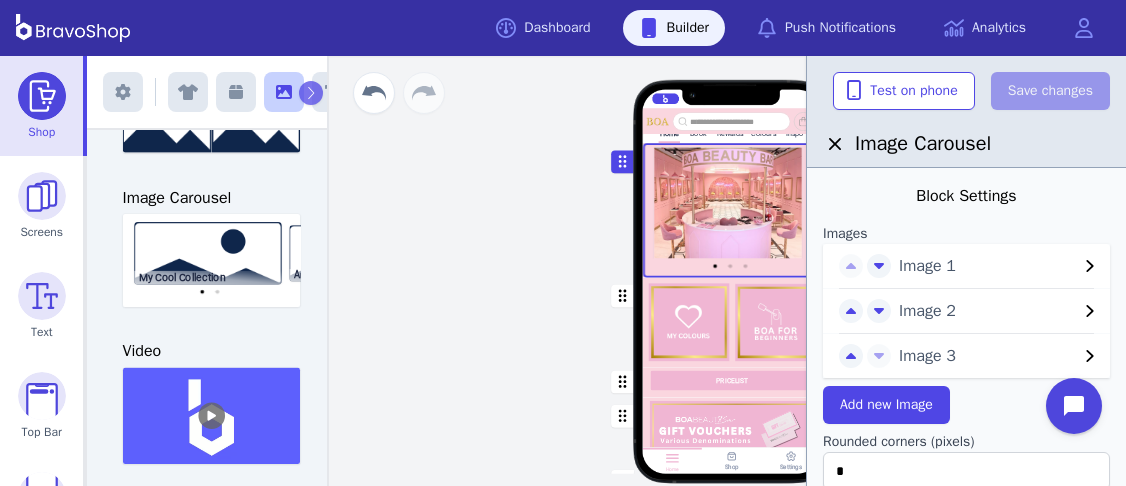 click at bounding box center (732, 322) 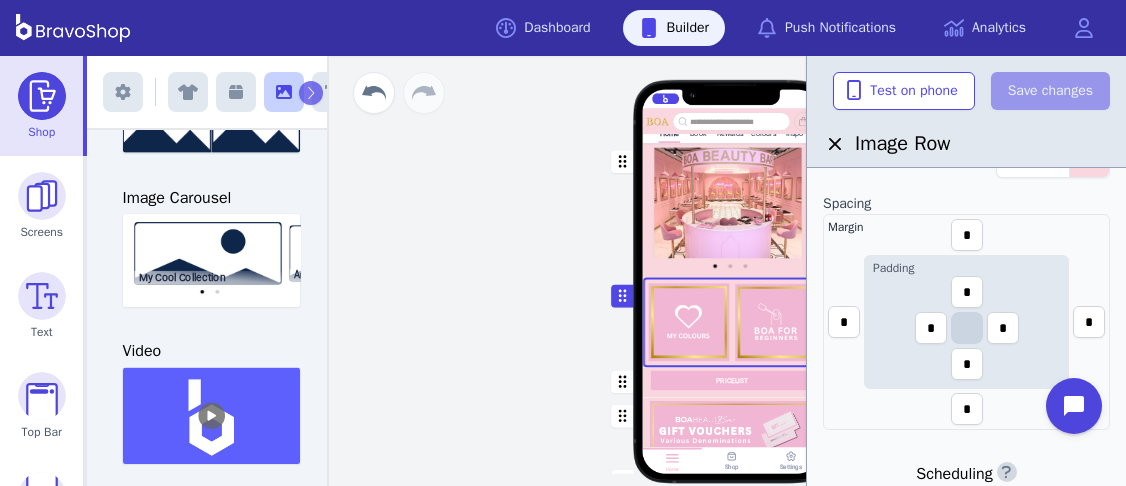 scroll, scrollTop: 0, scrollLeft: 0, axis: both 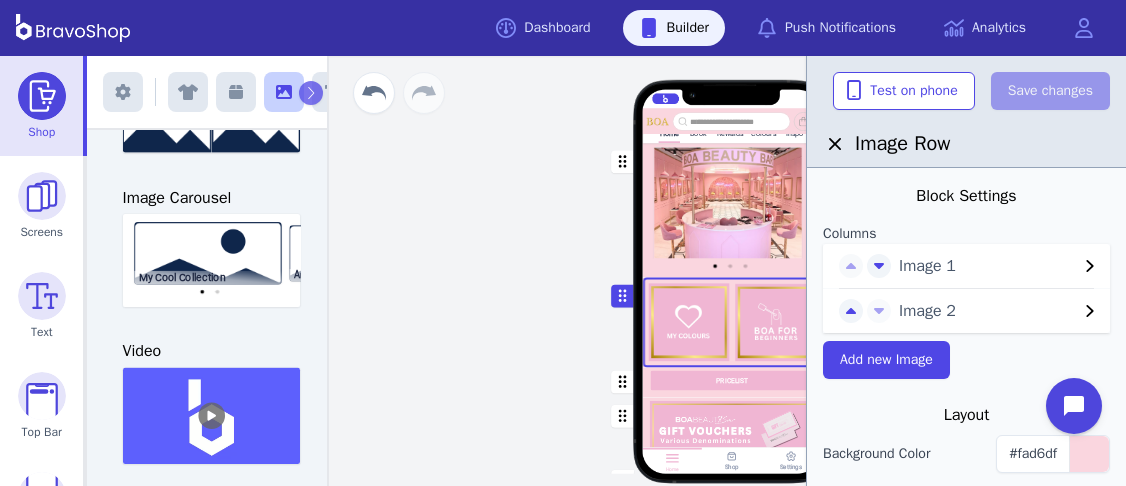 click at bounding box center (732, 210) 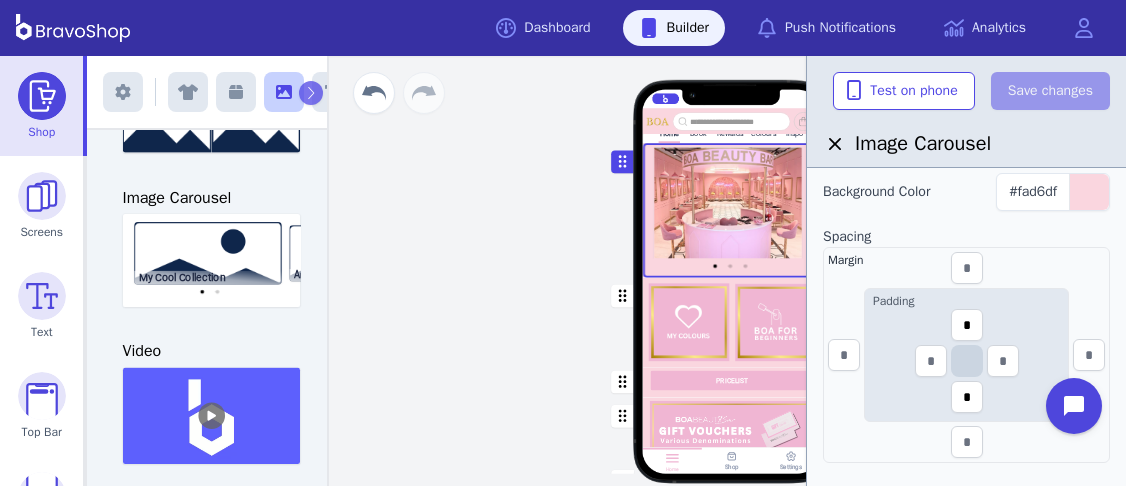 scroll, scrollTop: 386, scrollLeft: 0, axis: vertical 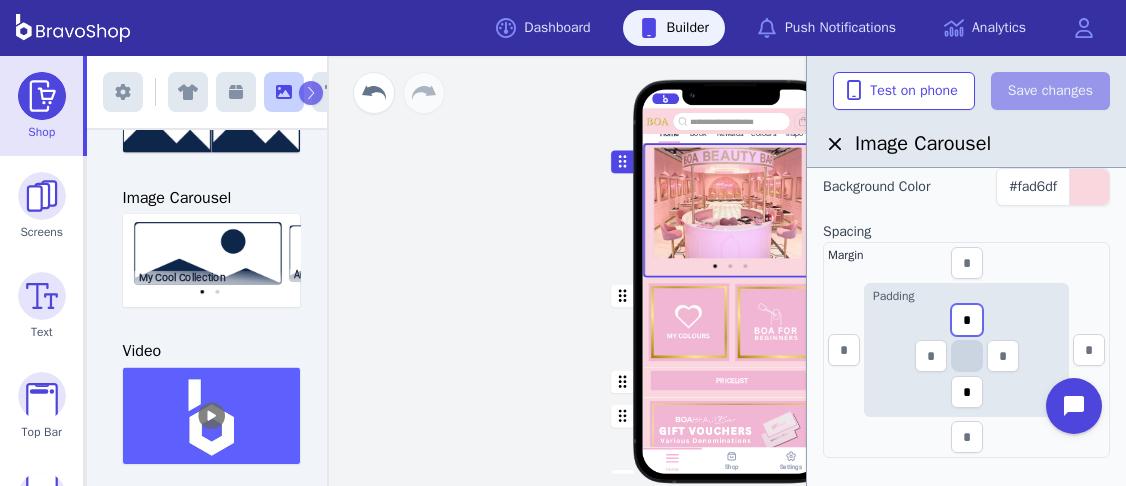 drag, startPoint x: 973, startPoint y: 314, endPoint x: 953, endPoint y: 315, distance: 20.024984 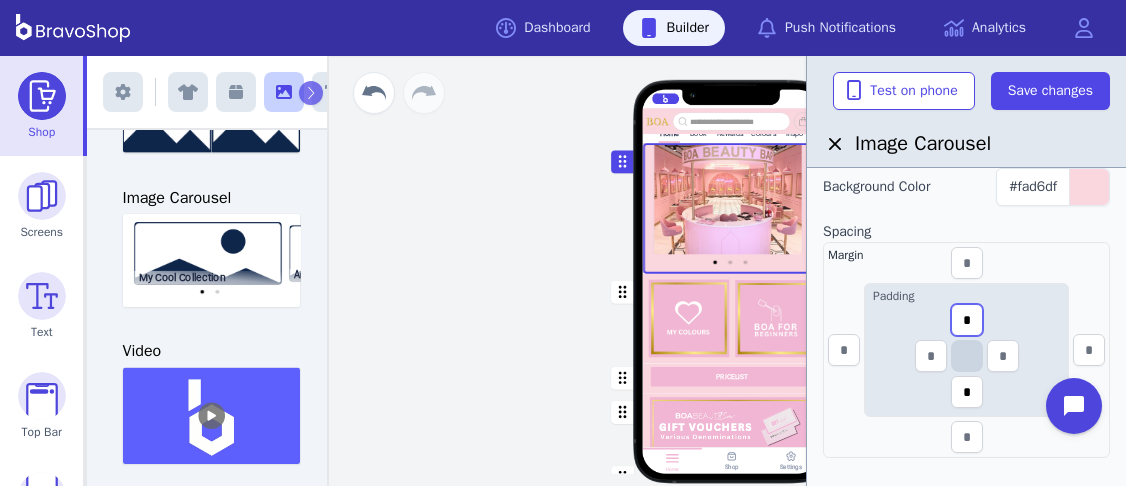 type on "*" 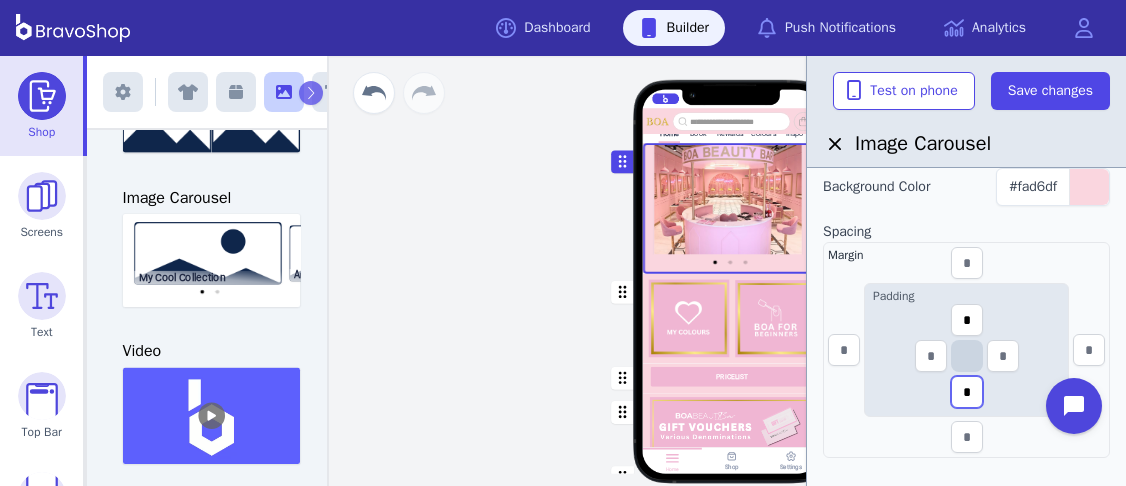 drag, startPoint x: 972, startPoint y: 387, endPoint x: 955, endPoint y: 390, distance: 17.262676 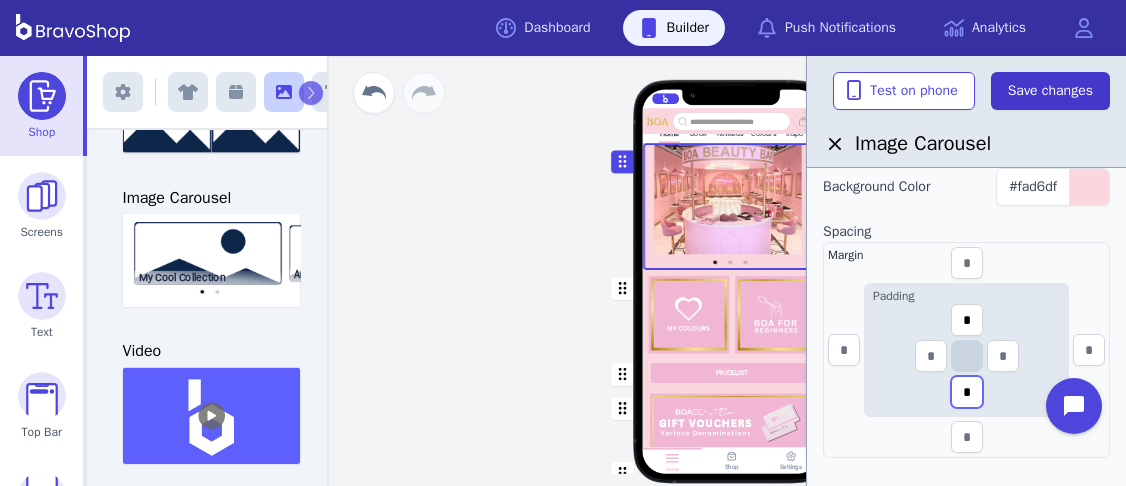 type on "*" 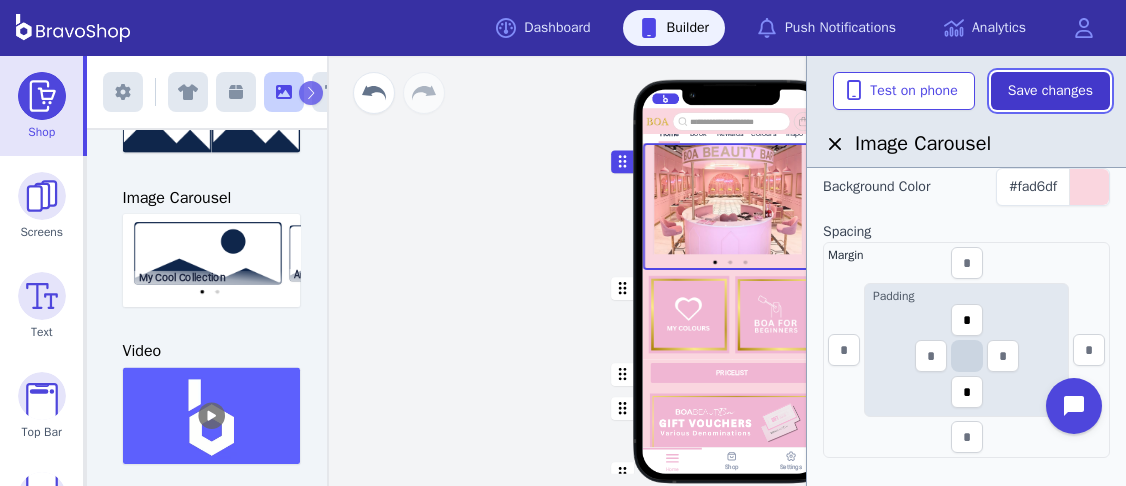 click on "Save changes" at bounding box center (1050, 91) 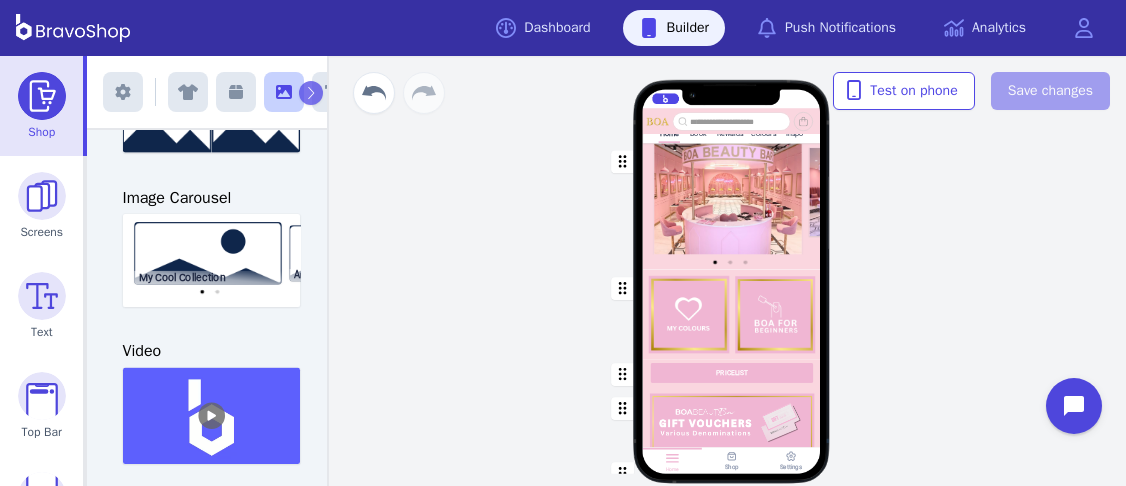 click on "Home Book Rewards Colours Inspo PRICELIST Featured Products Drag a block here to get started Home Shop Settings" at bounding box center [731, 291] 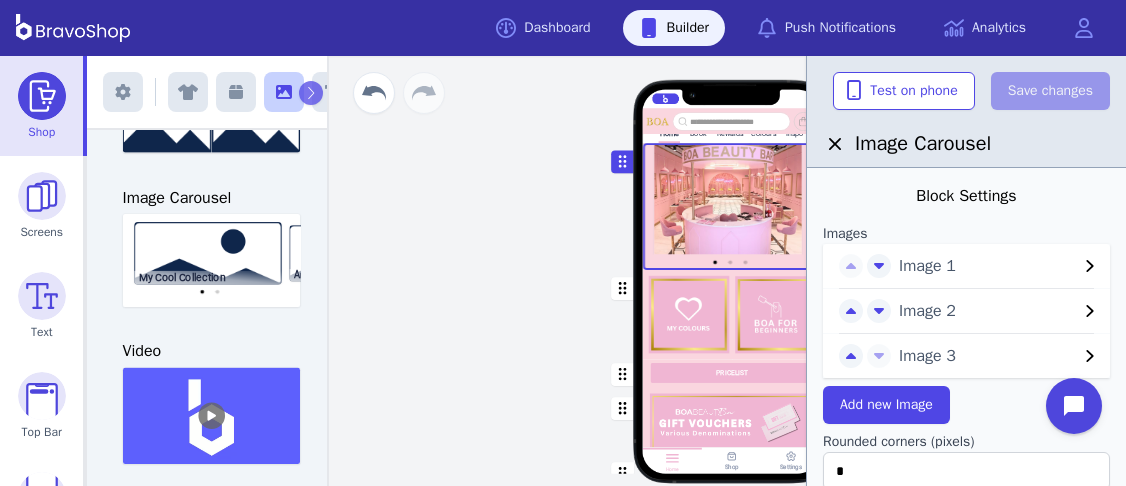 click on "Home Book Rewards Colours Inspo PRICELIST Featured Products Drag a block here to get started Home Shop Settings" at bounding box center [731, 271] 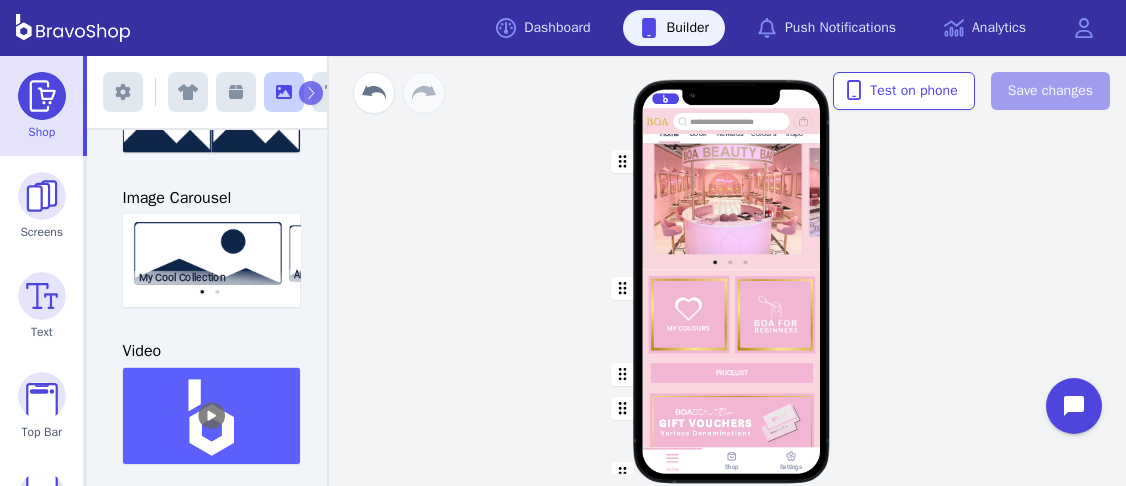 scroll, scrollTop: 0, scrollLeft: 0, axis: both 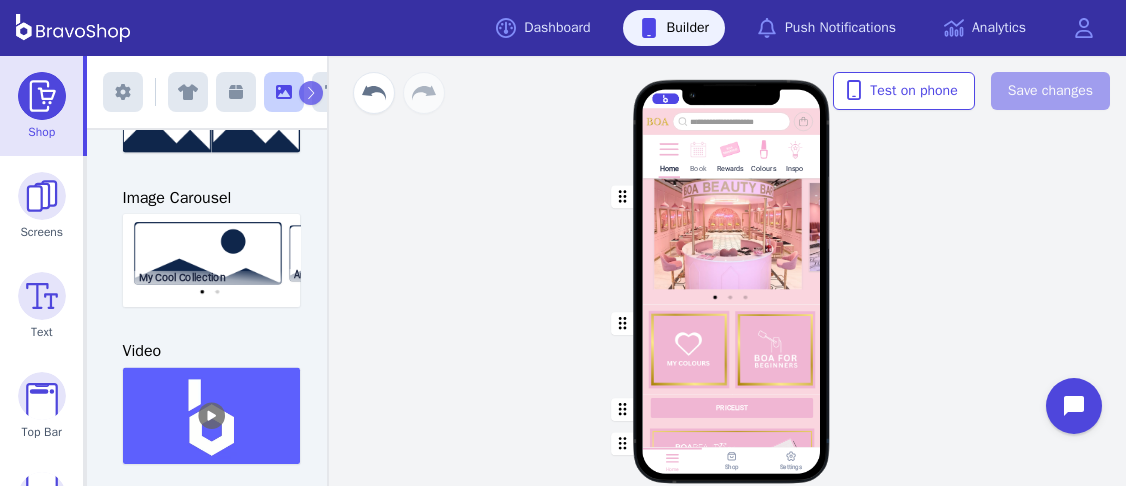click at bounding box center (697, 148) 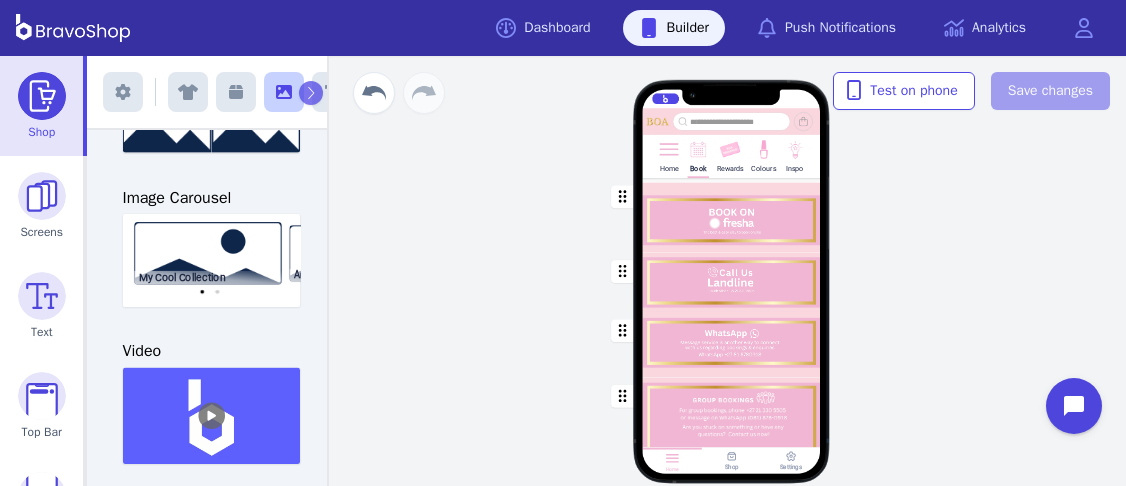 click at bounding box center (732, 281) 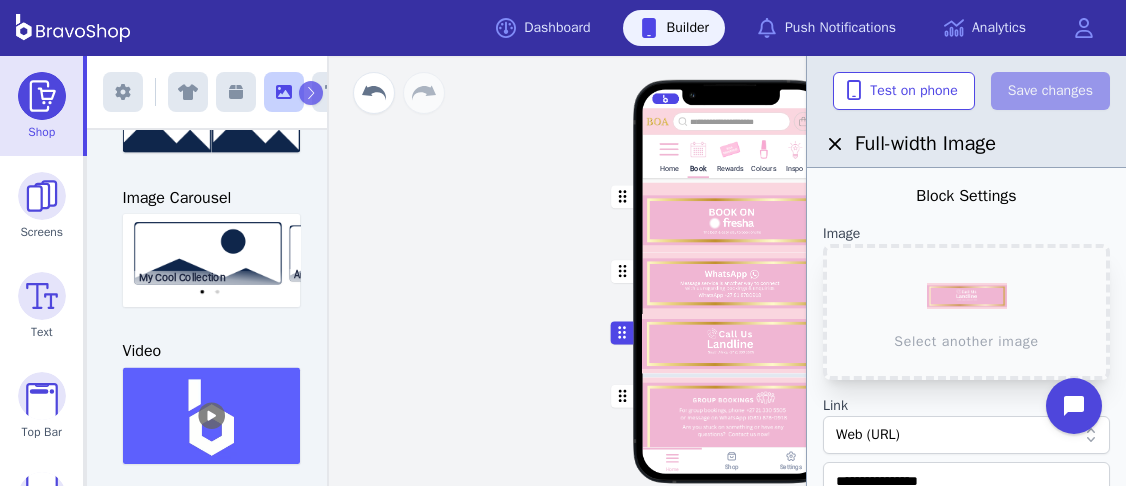 drag, startPoint x: 622, startPoint y: 266, endPoint x: 620, endPoint y: 328, distance: 62.03225 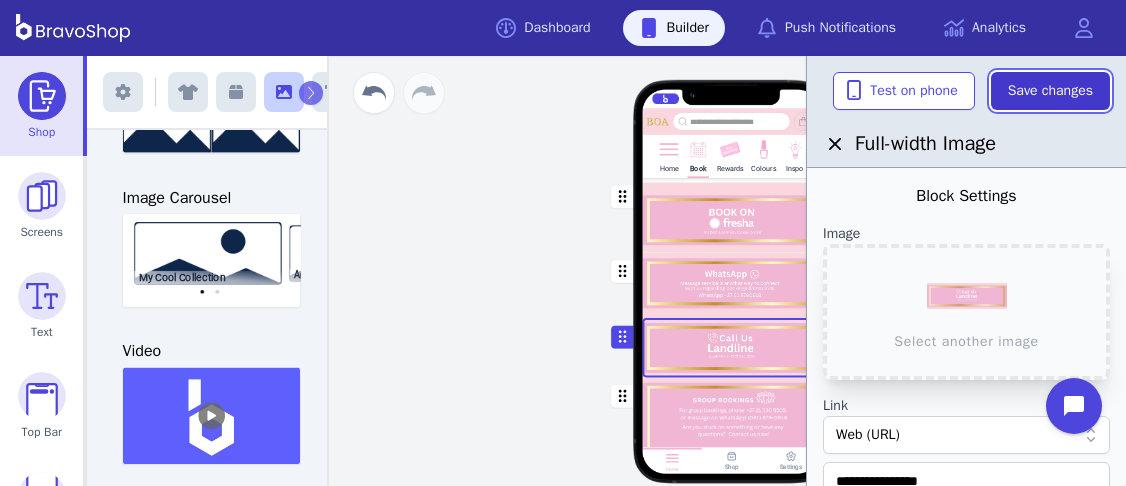 click on "Save changes" at bounding box center (1050, 91) 